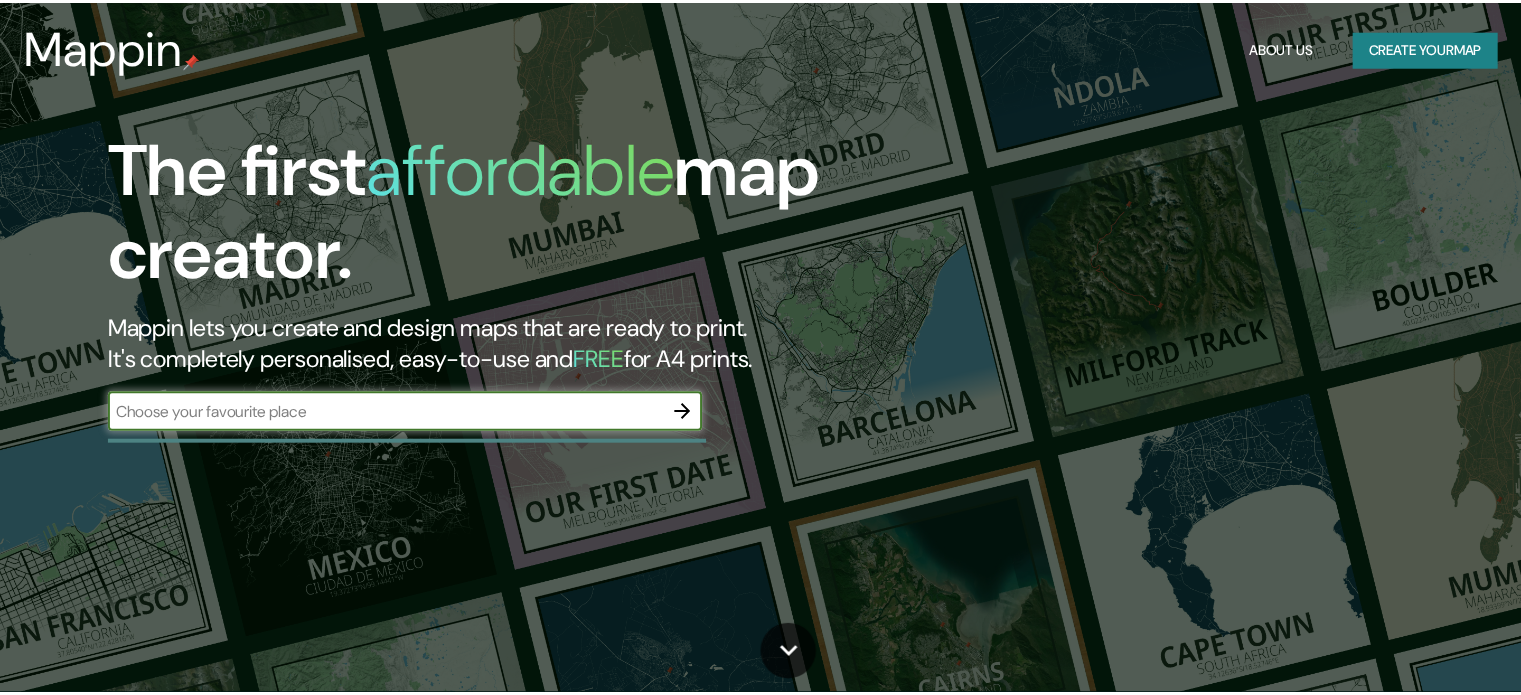 scroll, scrollTop: 0, scrollLeft: 0, axis: both 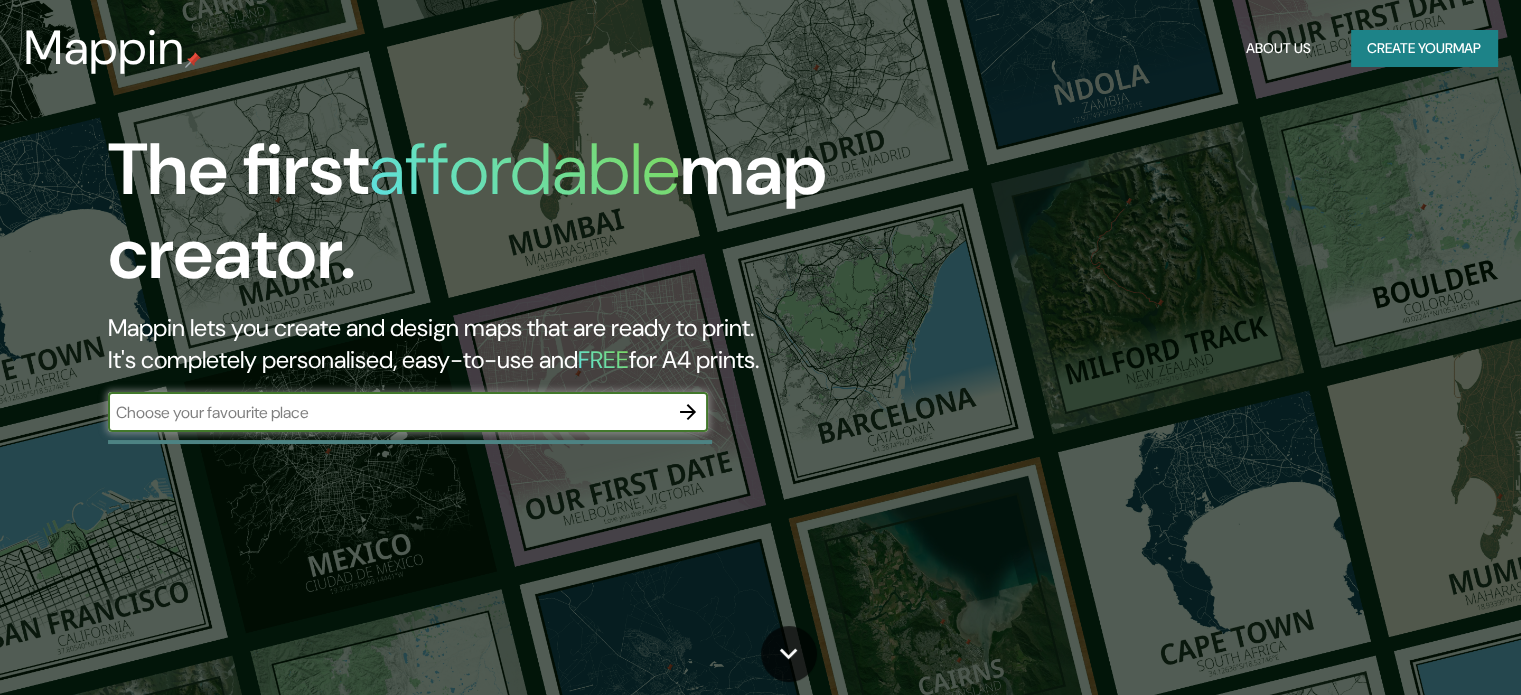 click at bounding box center [388, 412] 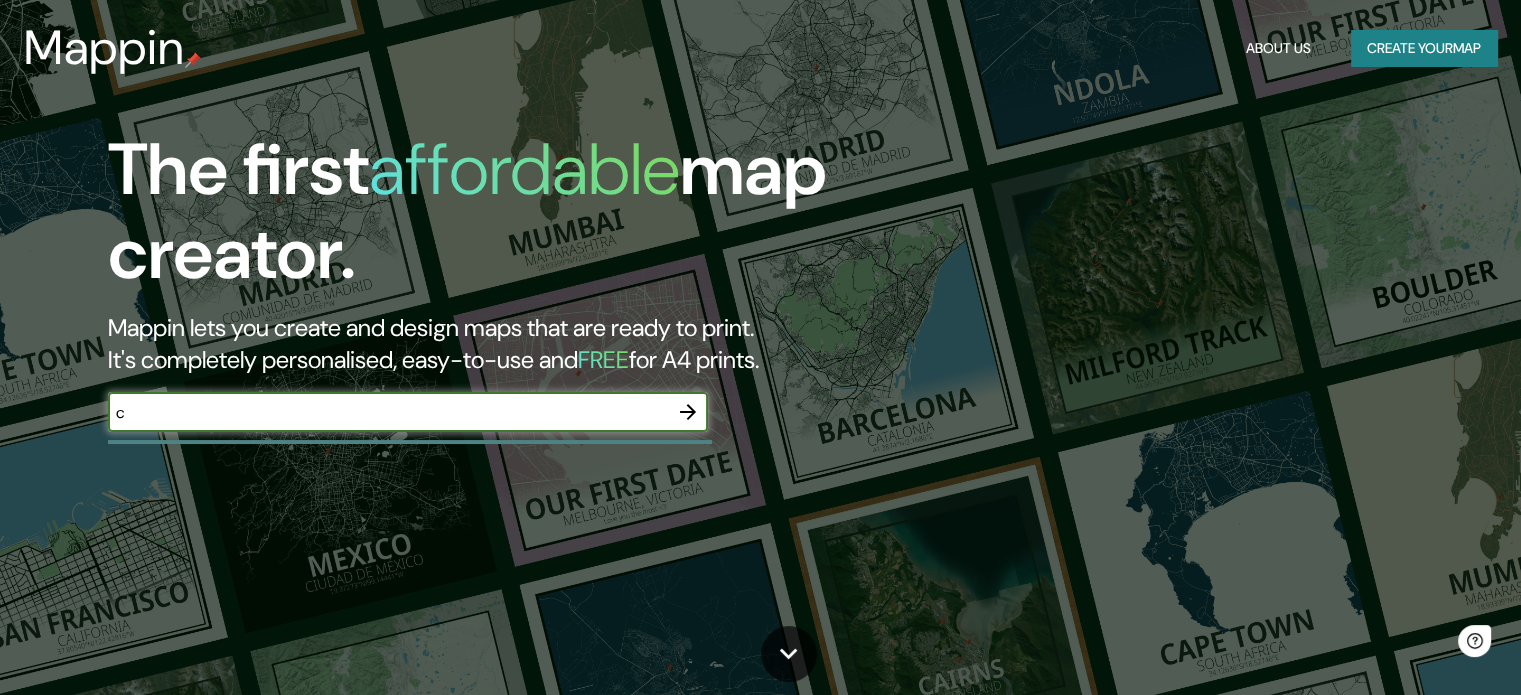 scroll, scrollTop: 0, scrollLeft: 0, axis: both 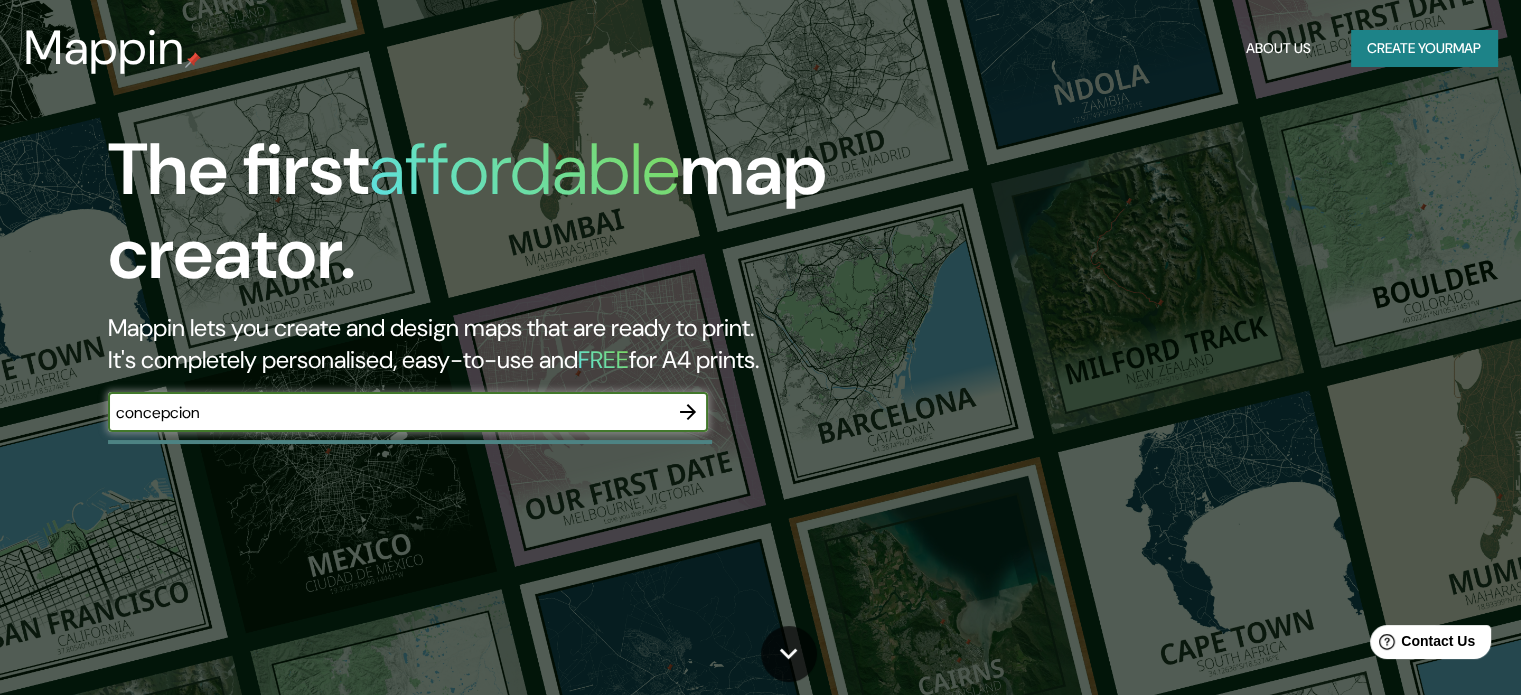 type on "concepcion" 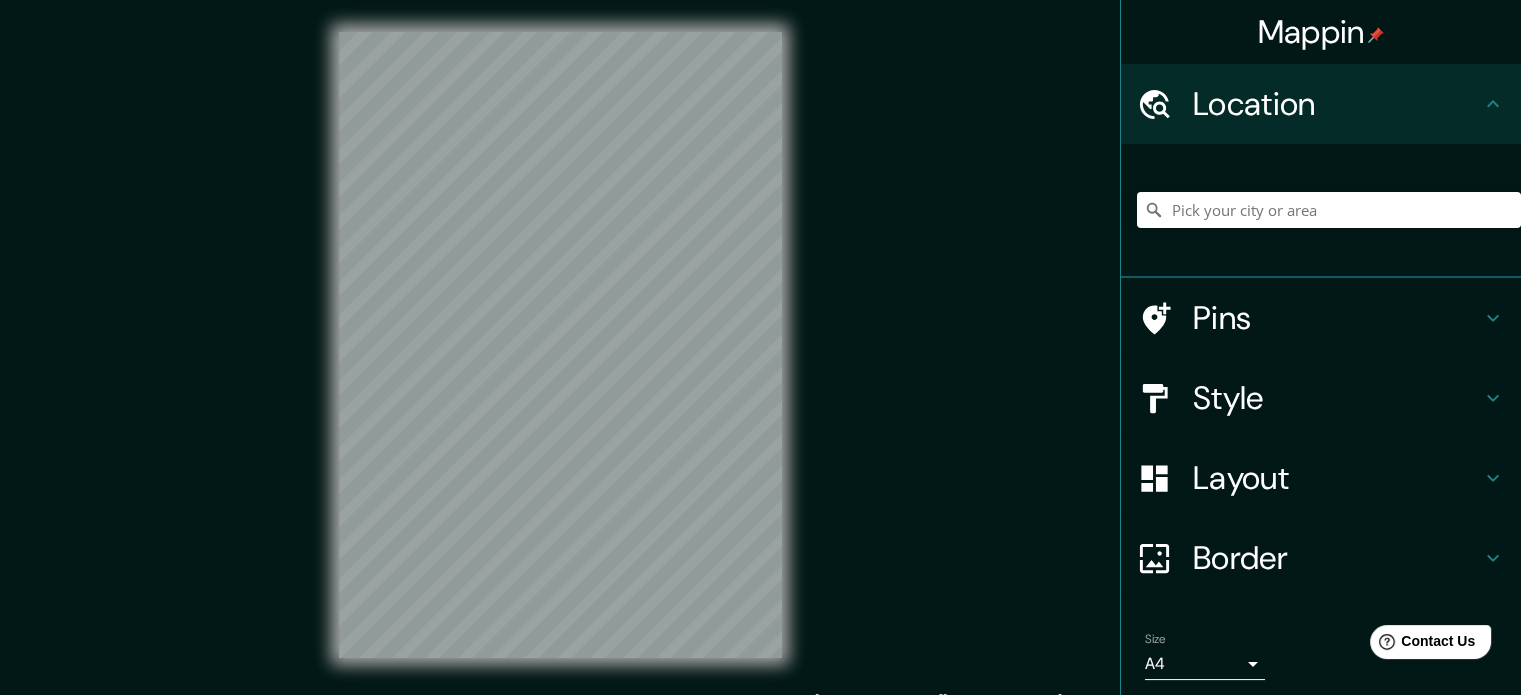 scroll, scrollTop: 26, scrollLeft: 0, axis: vertical 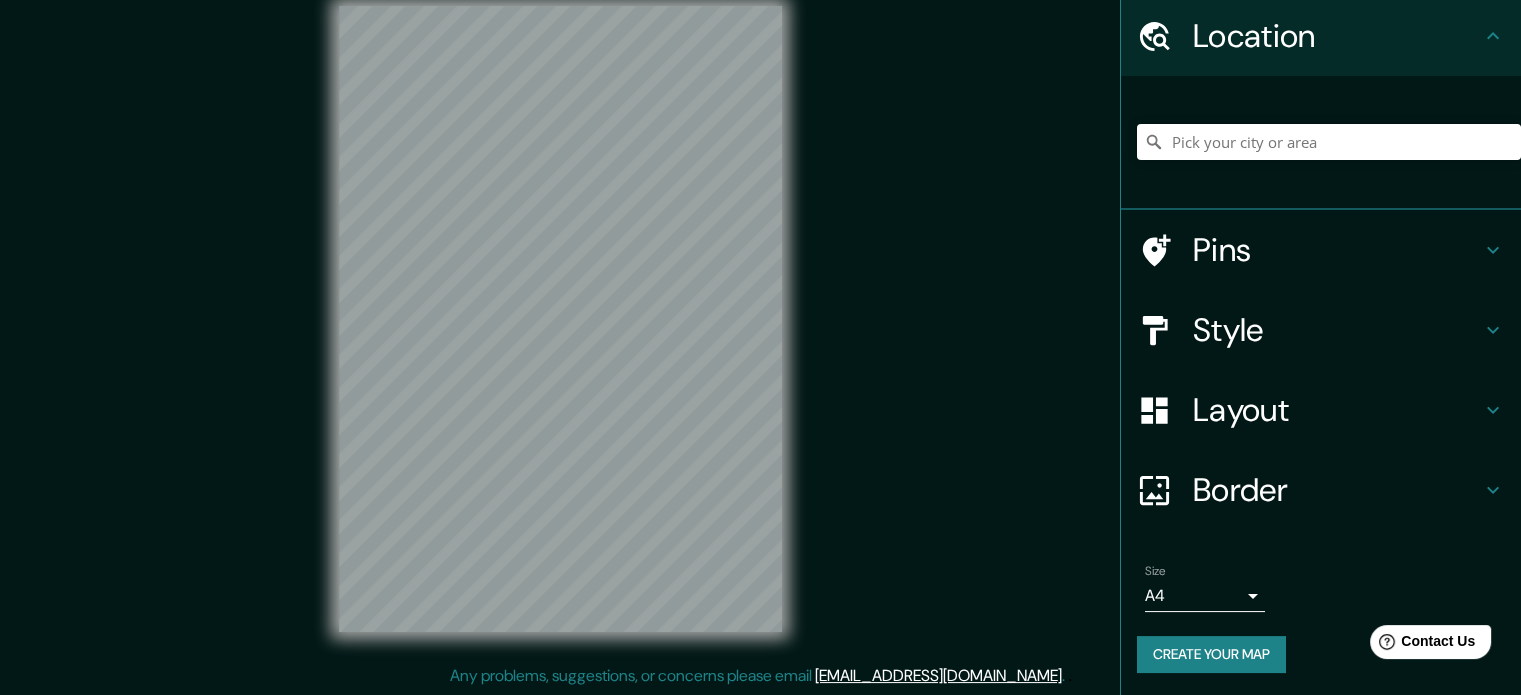 click on "Border" at bounding box center [1337, 490] 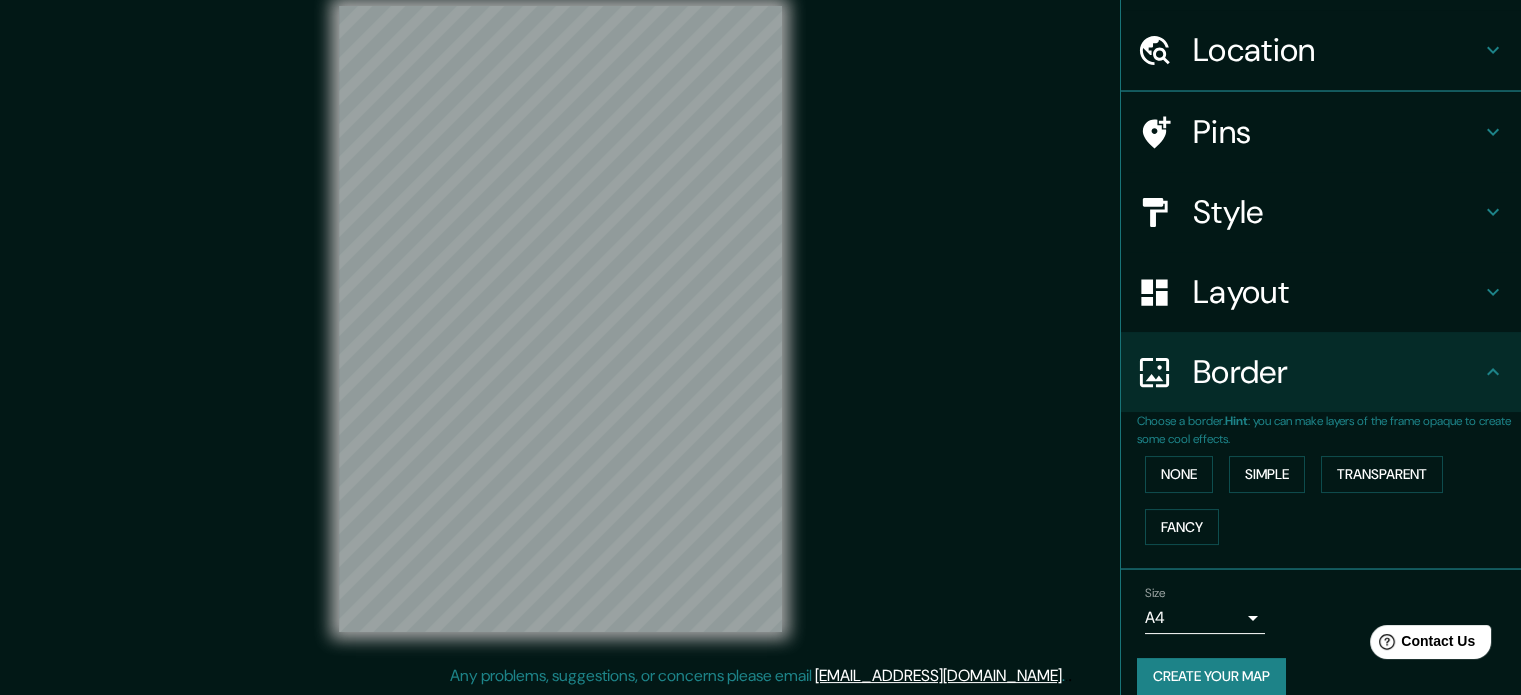 scroll, scrollTop: 68, scrollLeft: 0, axis: vertical 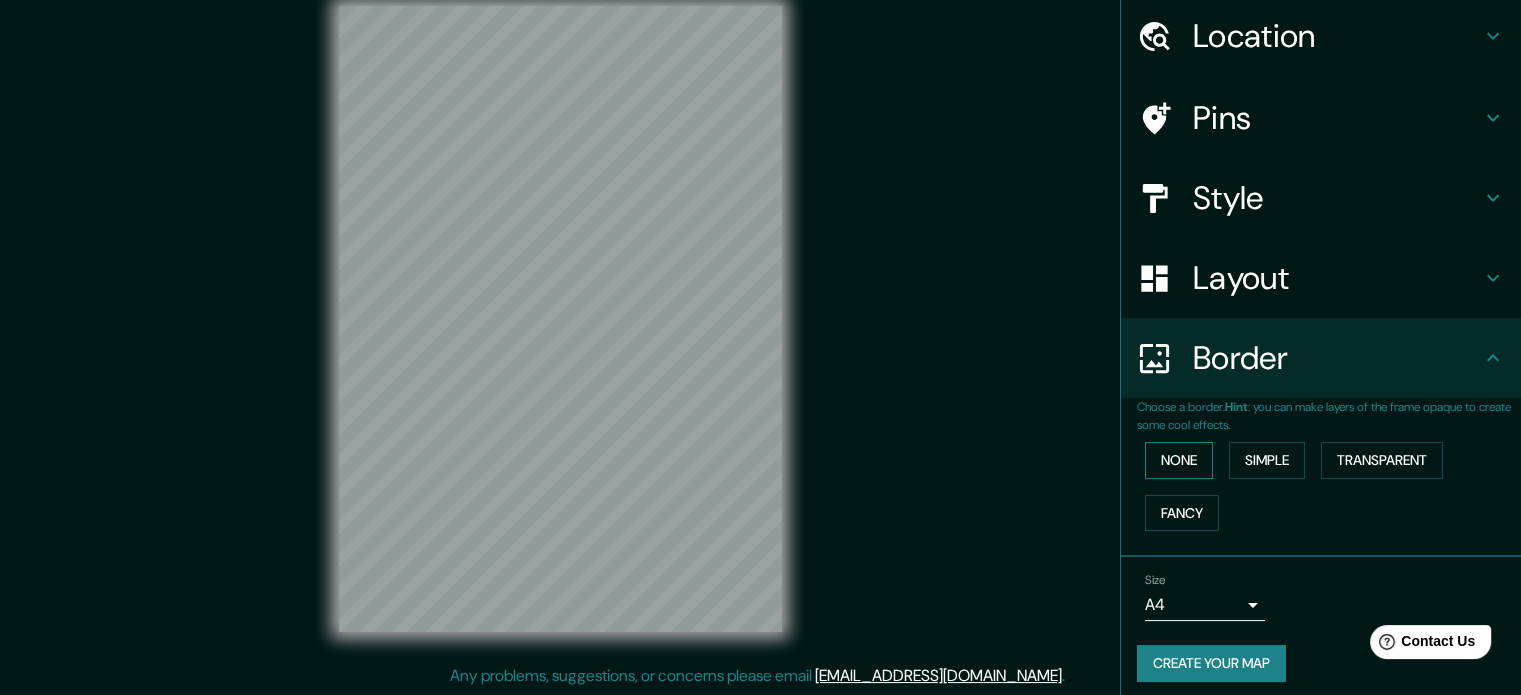 click on "None" at bounding box center (1179, 460) 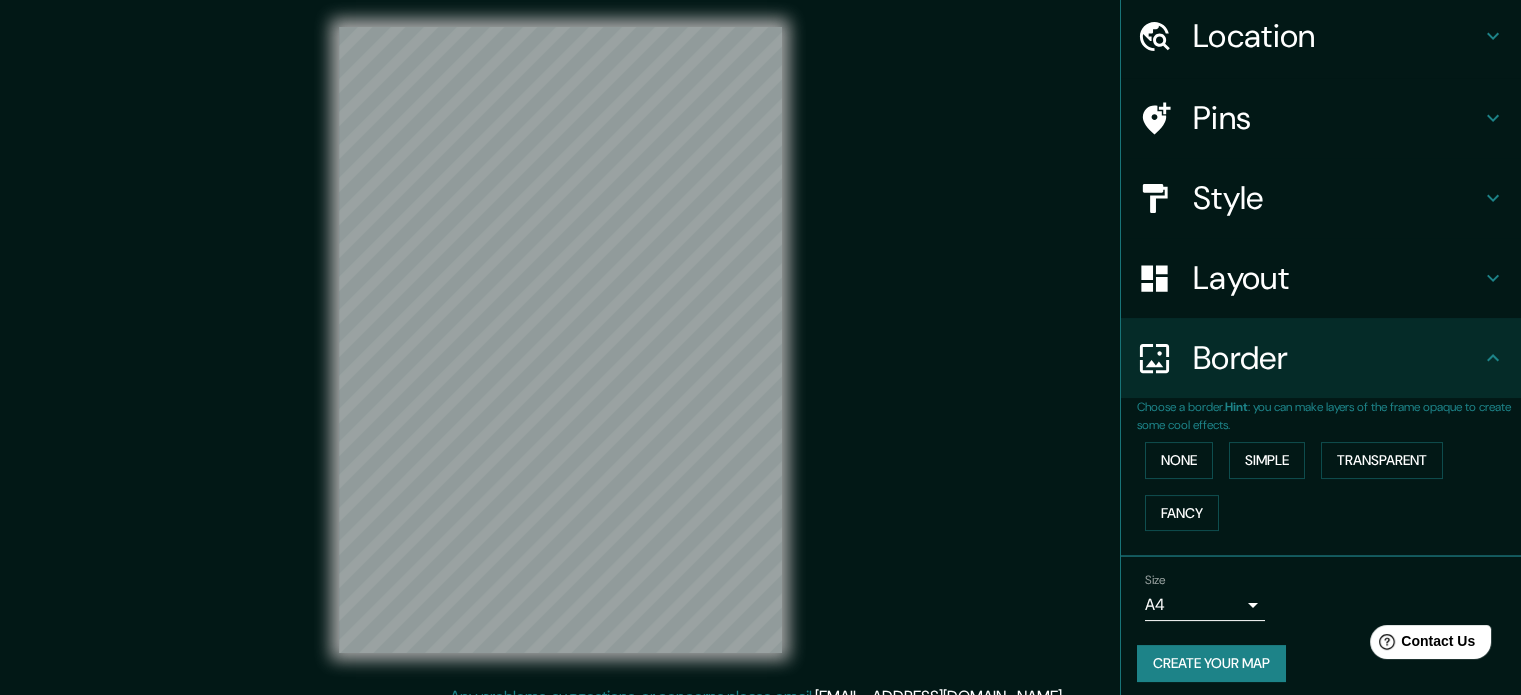 scroll, scrollTop: 0, scrollLeft: 0, axis: both 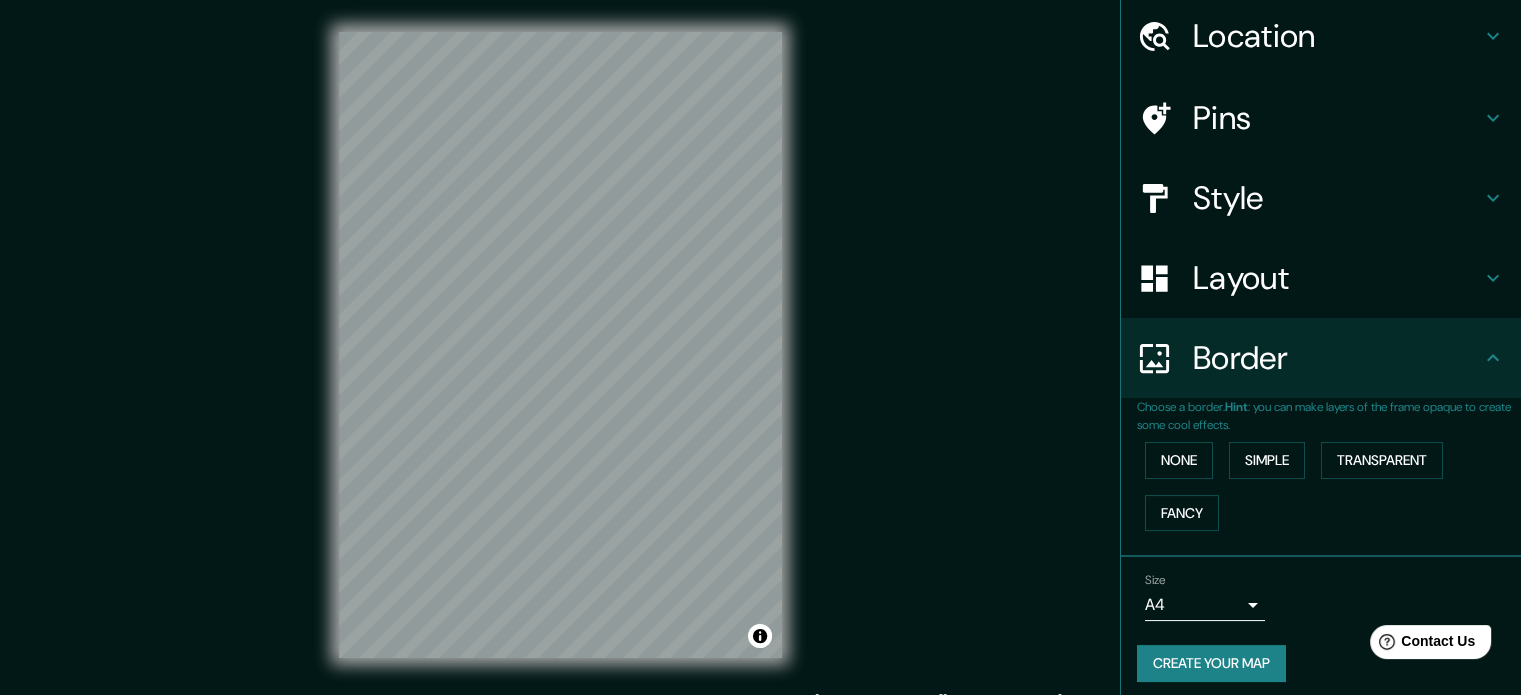 click on "Style" at bounding box center [1337, 198] 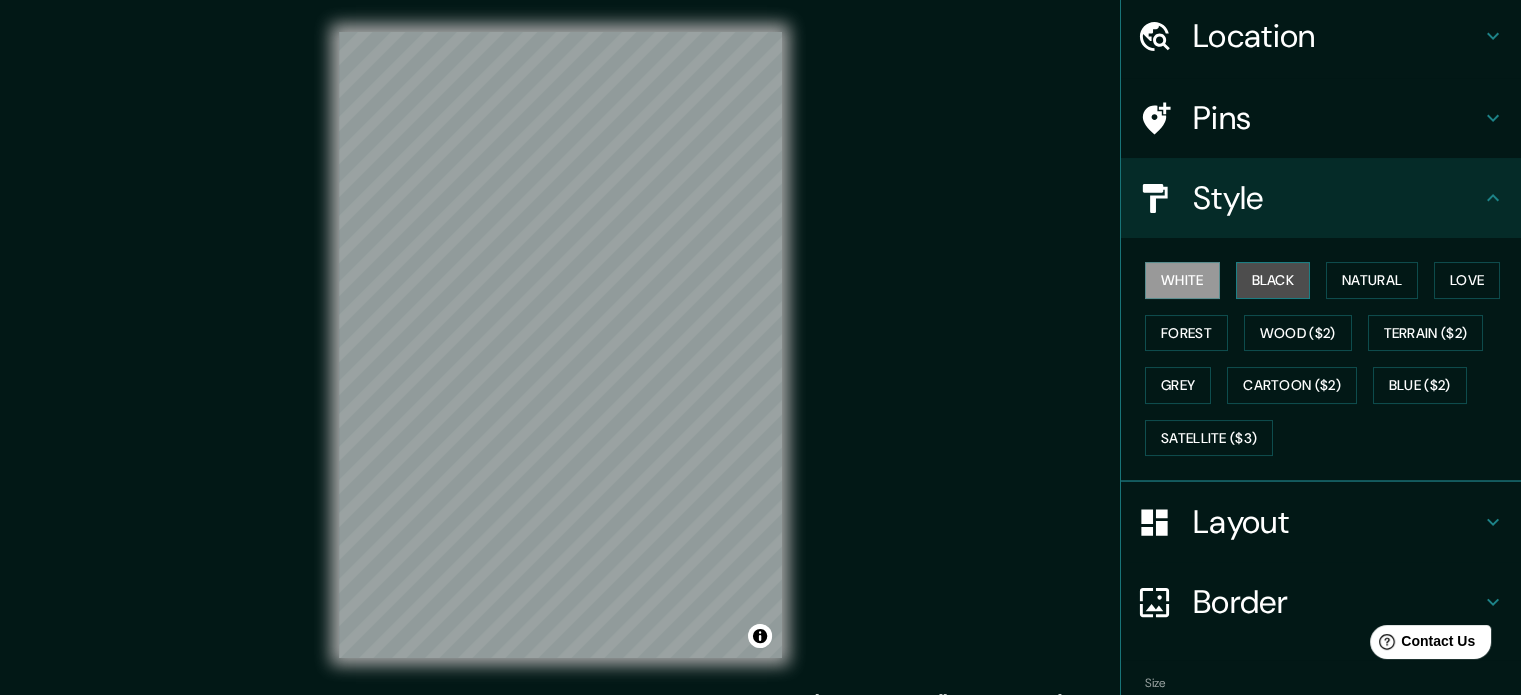 click on "Black" at bounding box center (1273, 280) 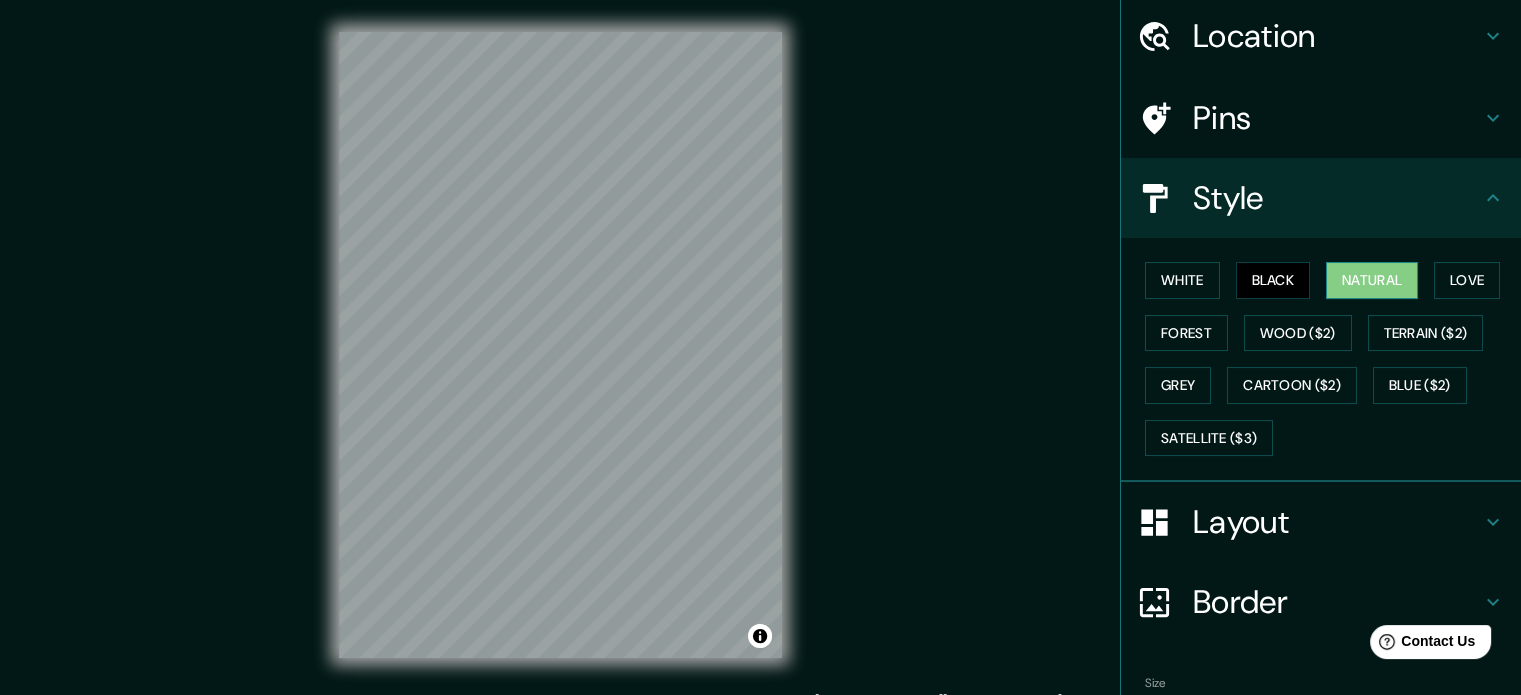 click on "Natural" at bounding box center [1372, 280] 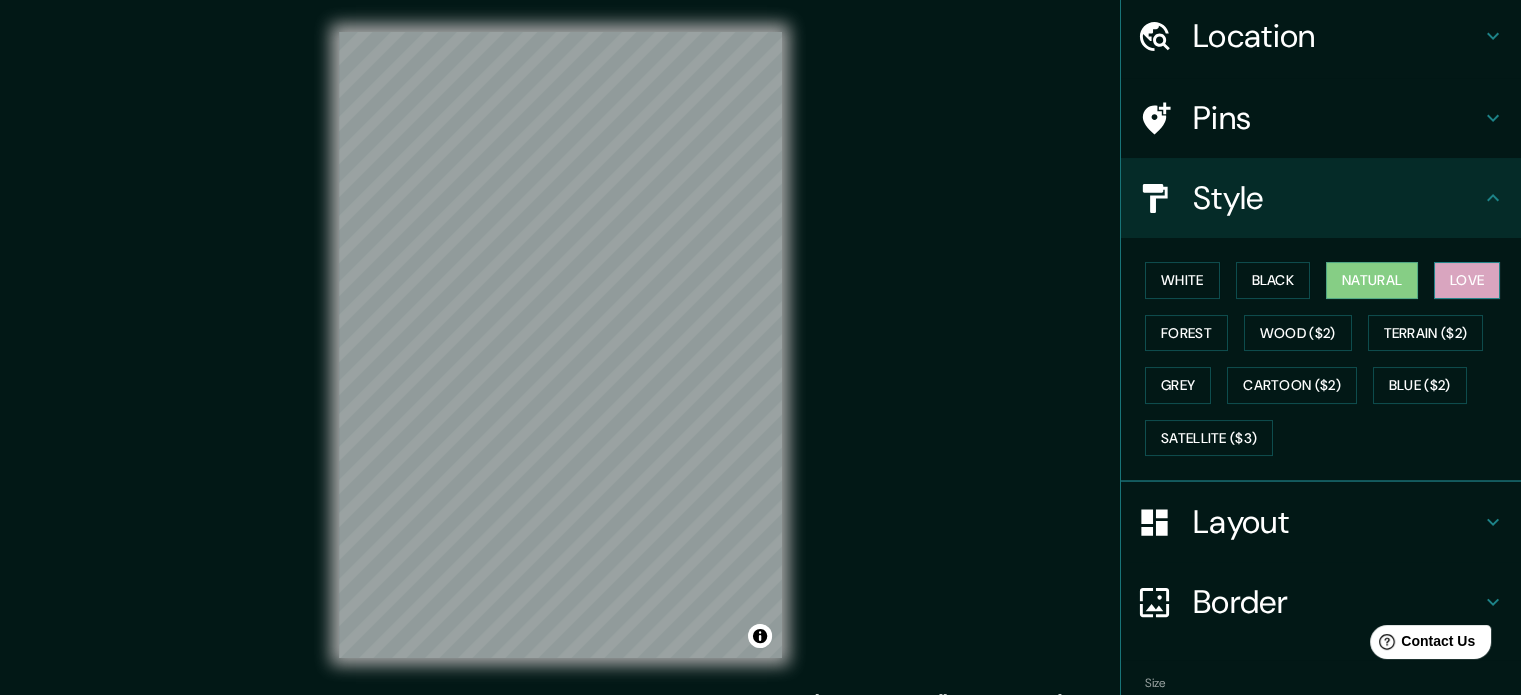 click on "Love" at bounding box center (1467, 280) 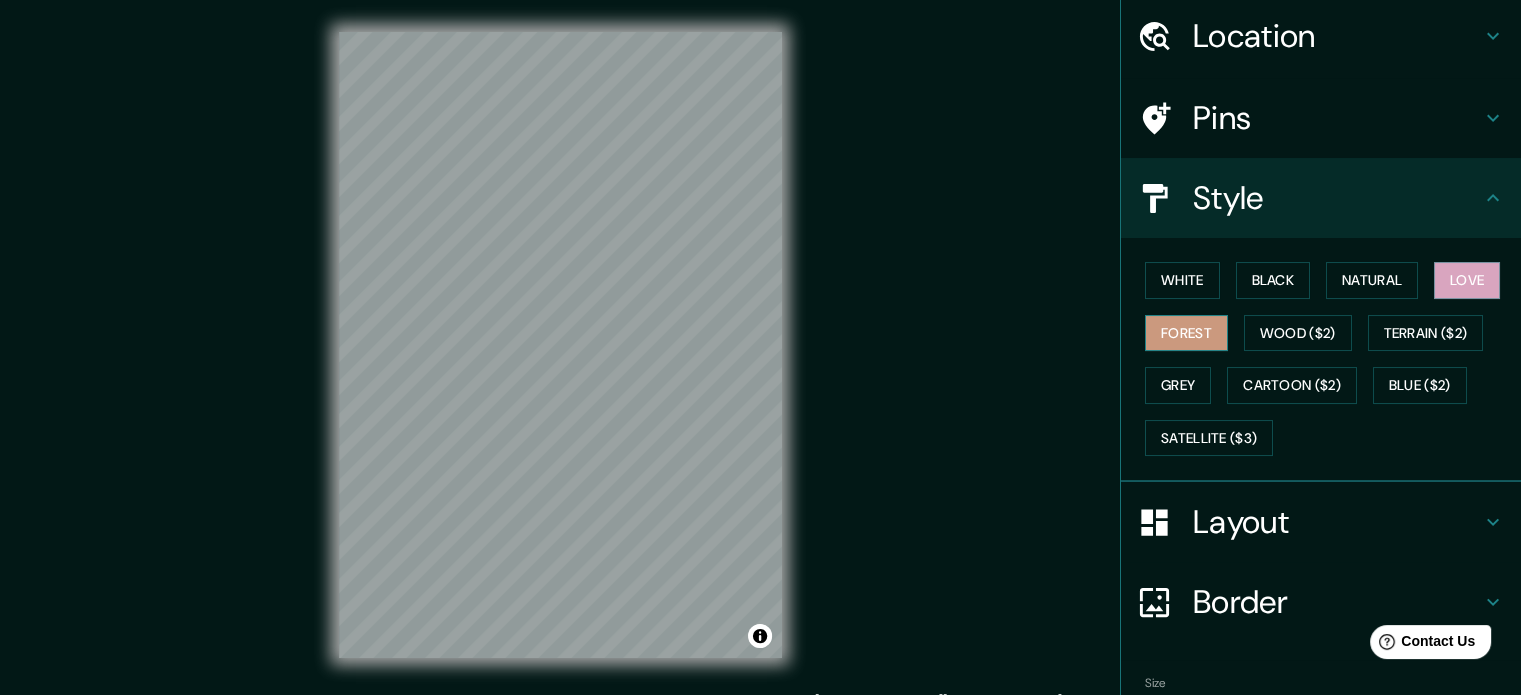click on "Forest" at bounding box center [1186, 333] 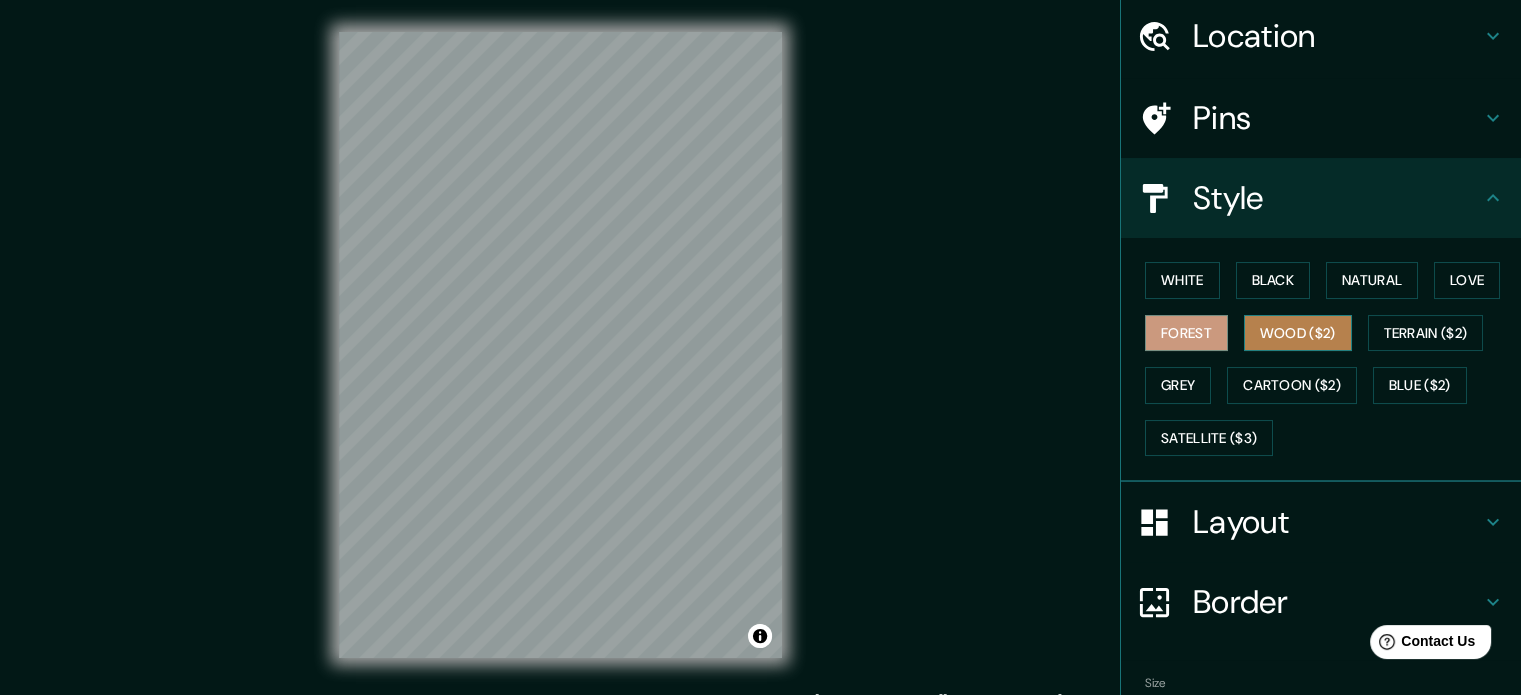 click on "Wood ($2)" at bounding box center (1298, 333) 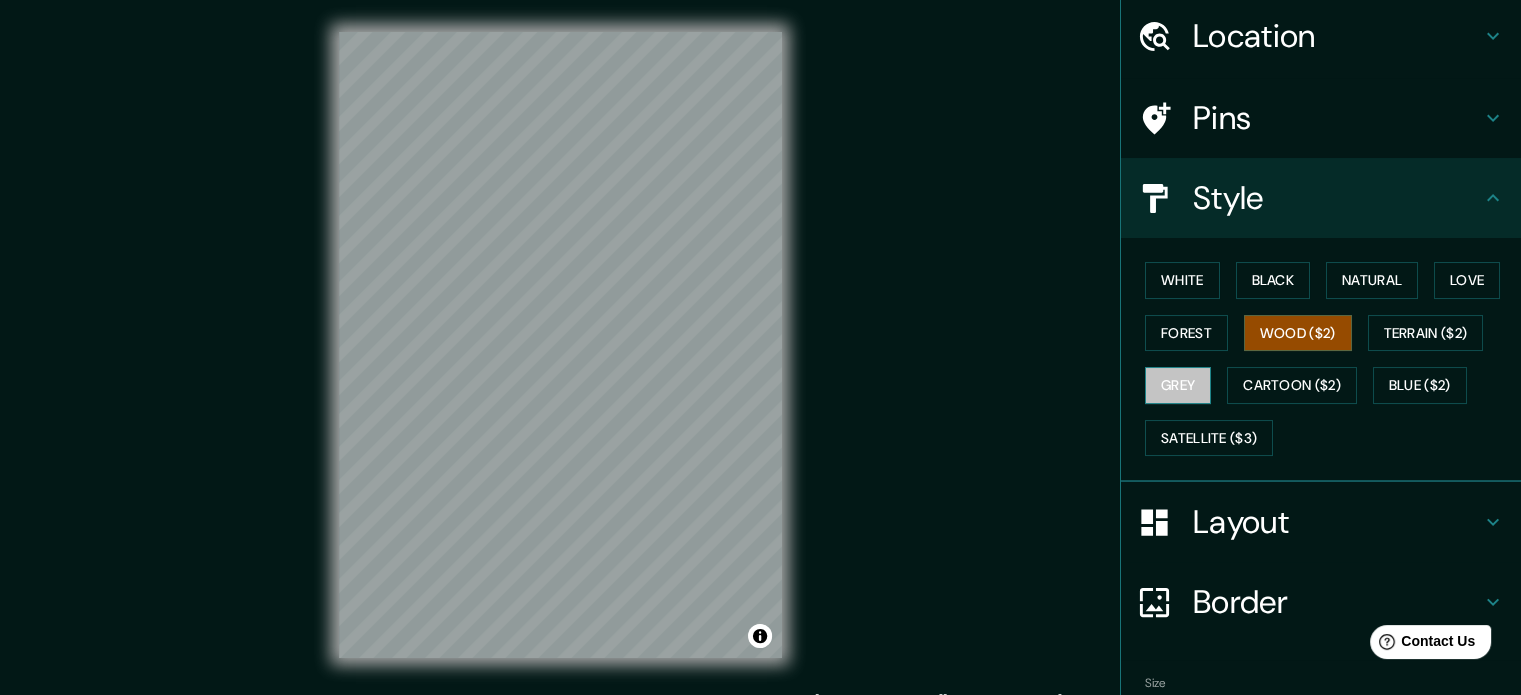 click on "Grey" at bounding box center [1178, 385] 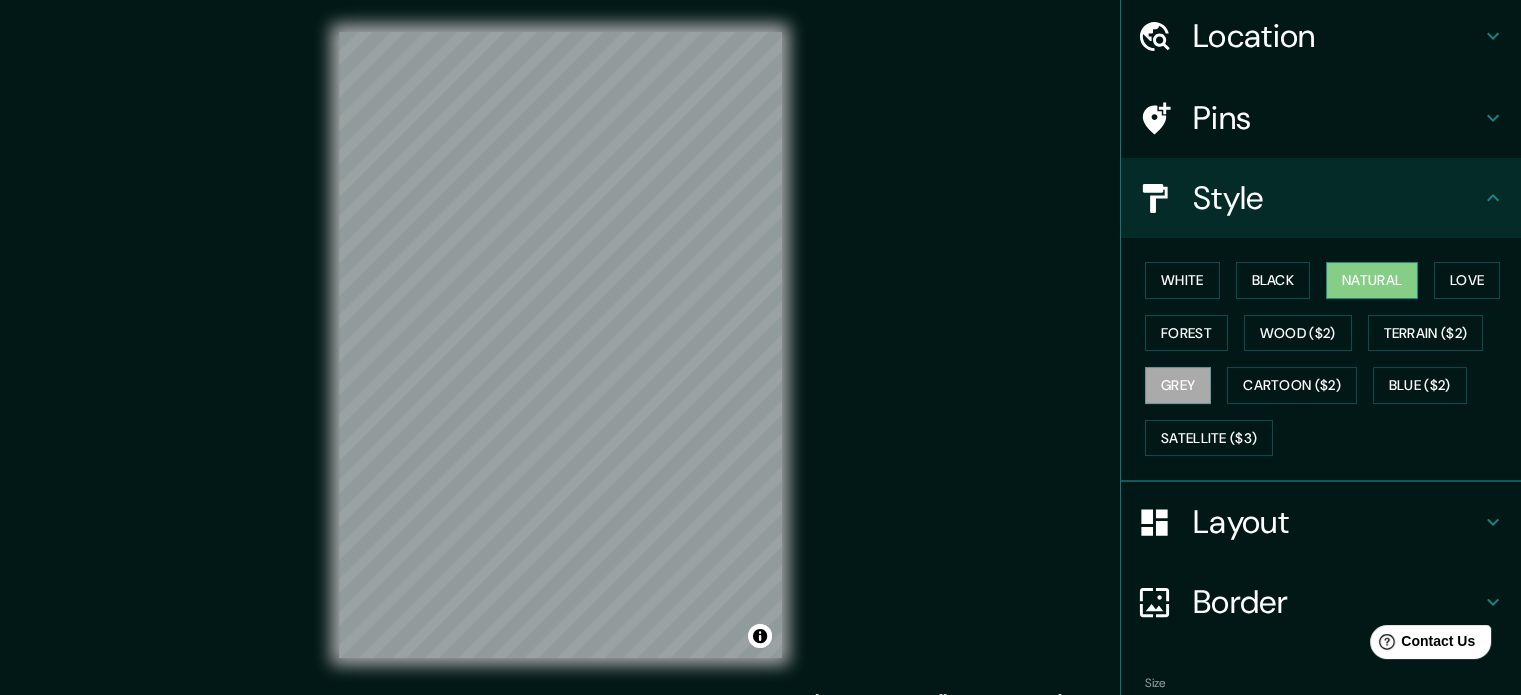 click on "Natural" at bounding box center [1372, 280] 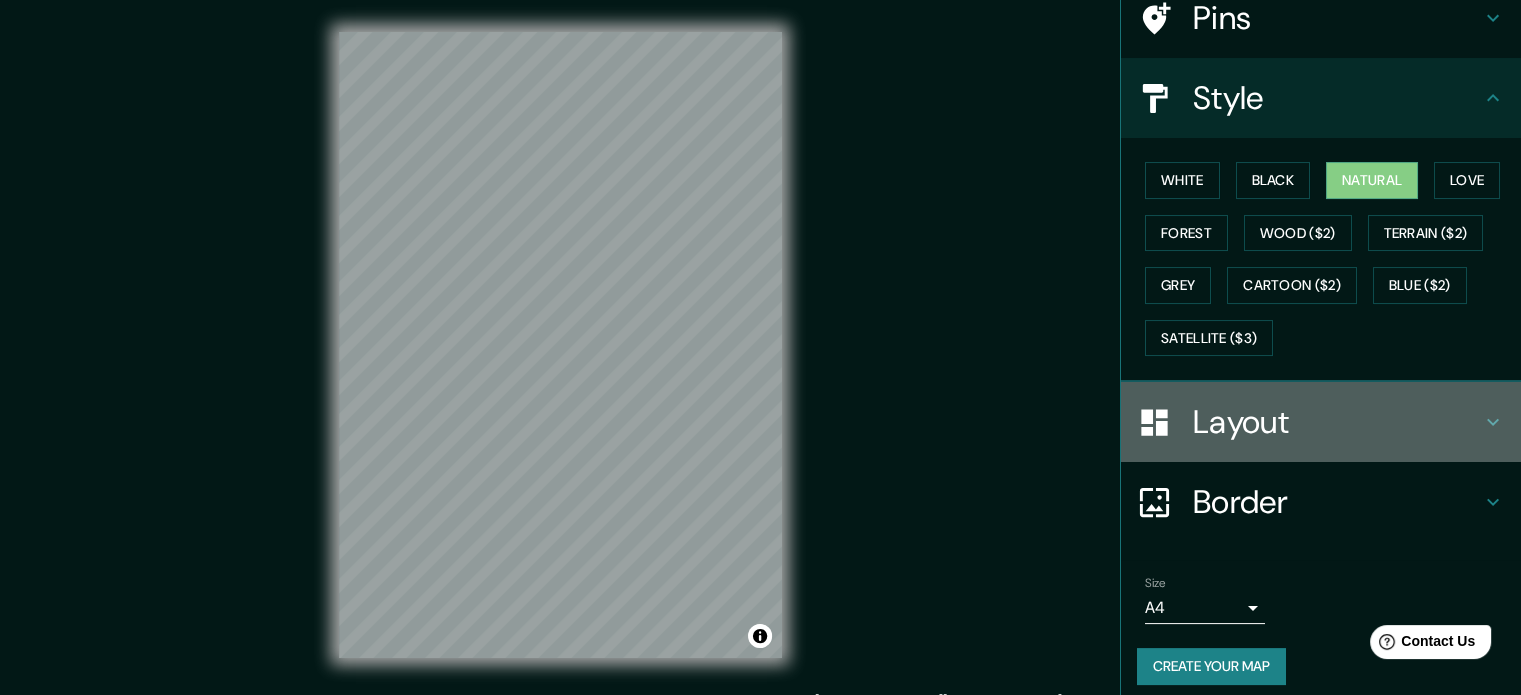 click on "Layout" at bounding box center (1337, 422) 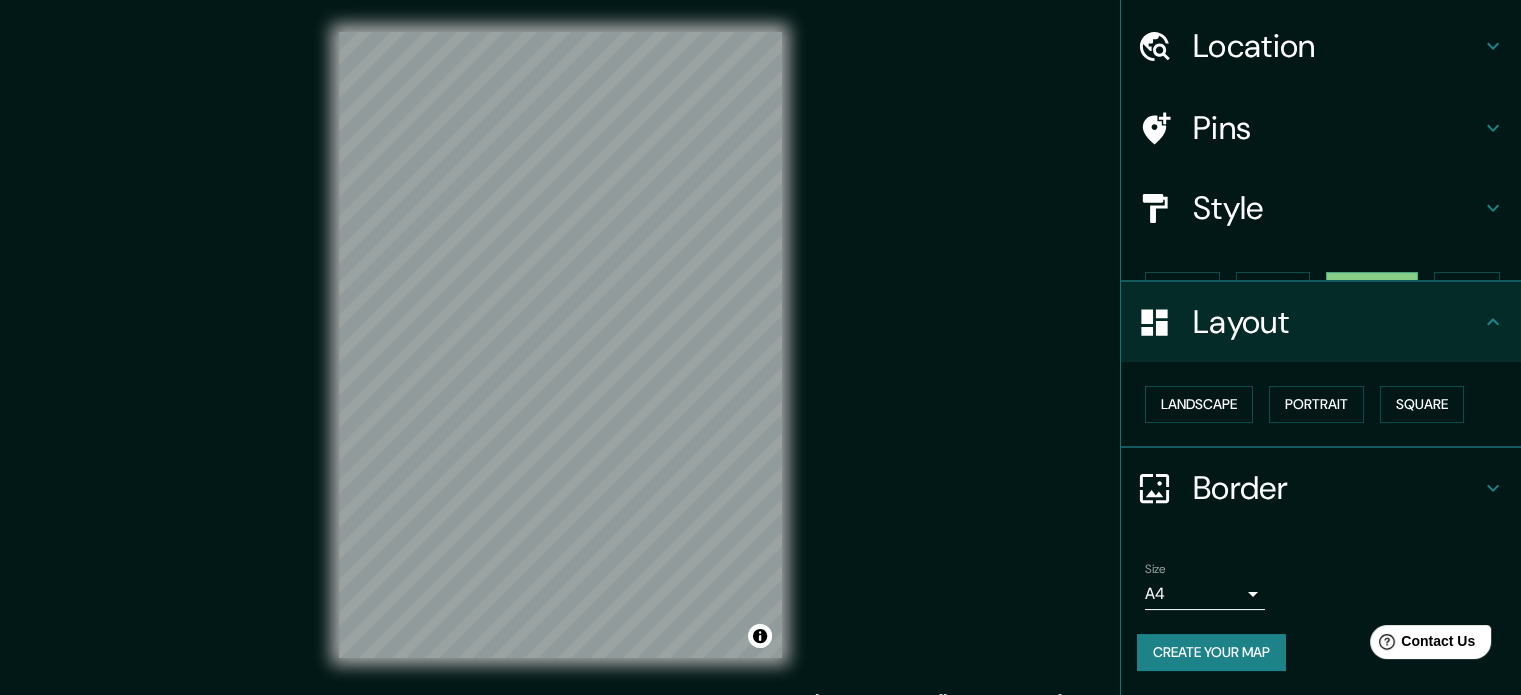 scroll, scrollTop: 22, scrollLeft: 0, axis: vertical 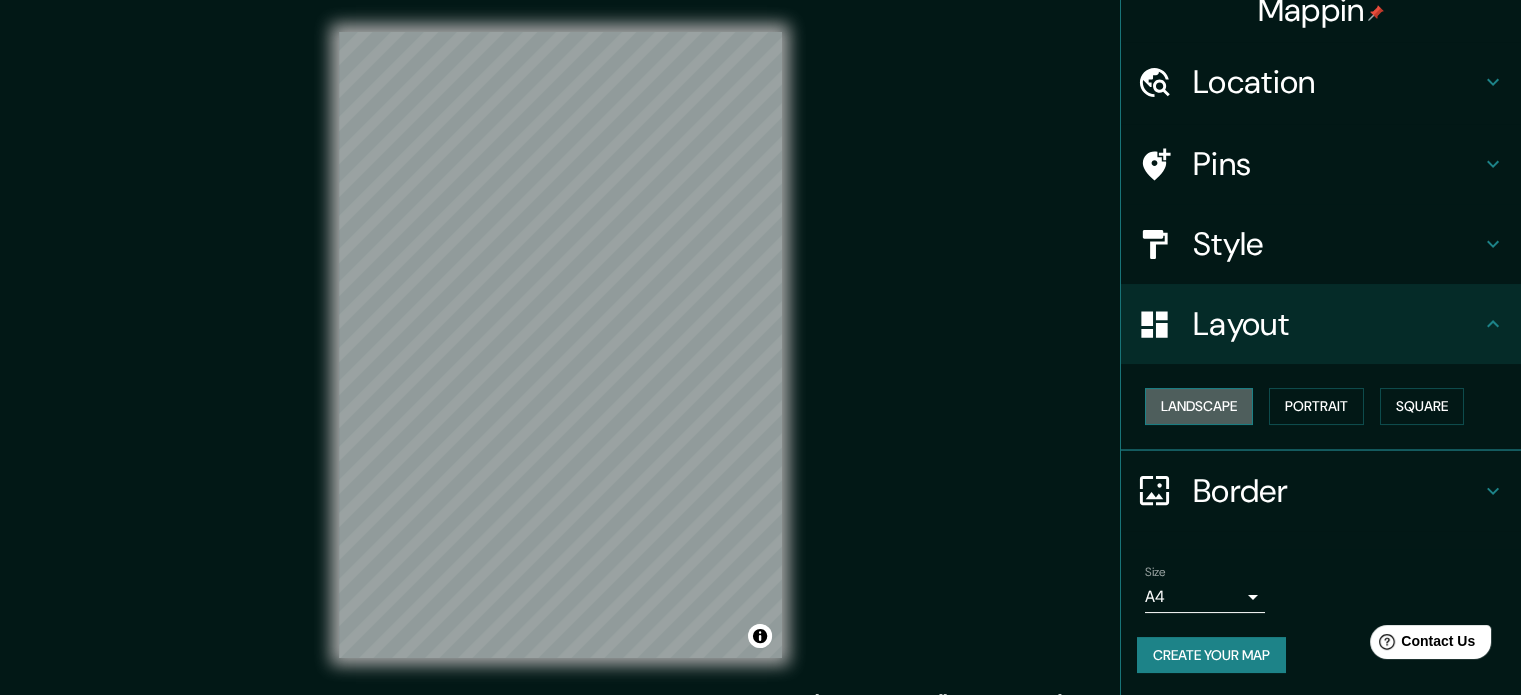 click on "Landscape" at bounding box center (1199, 406) 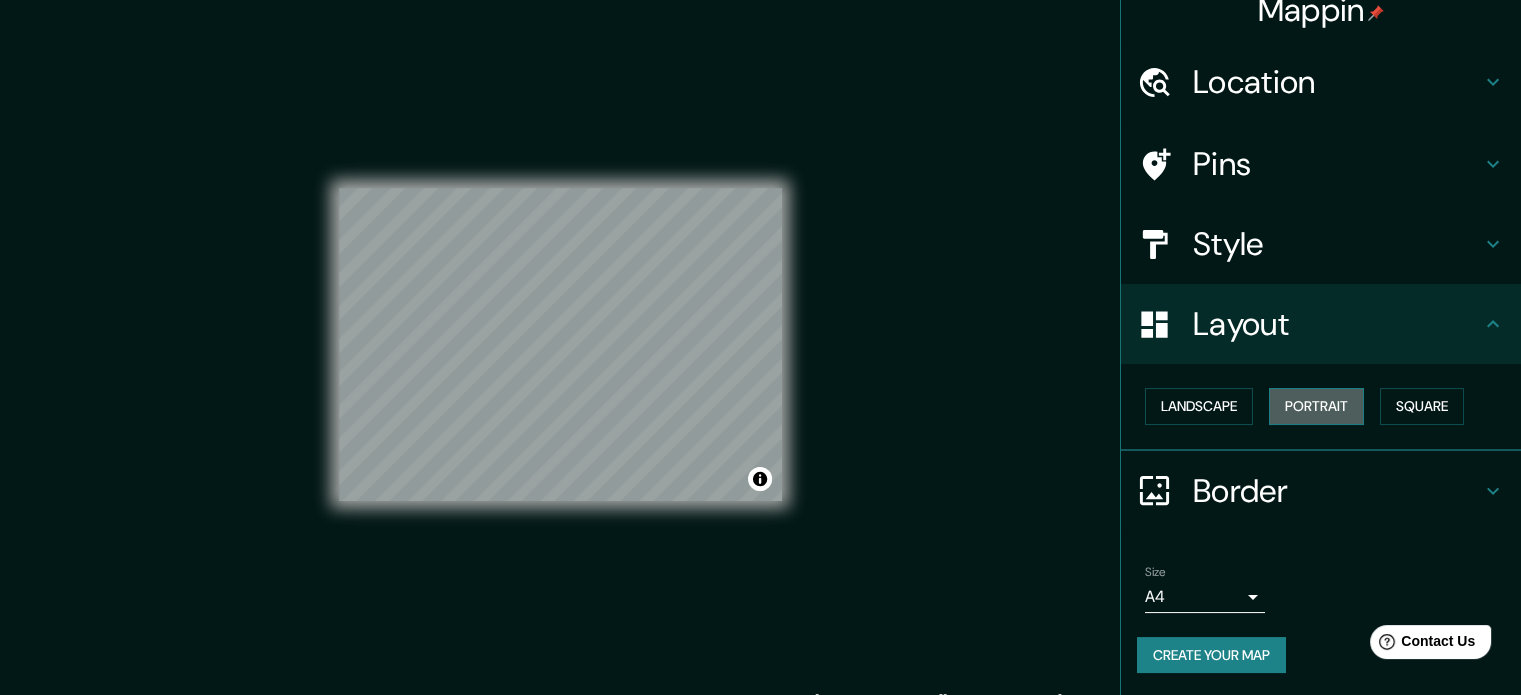 click on "Portrait" at bounding box center (1316, 406) 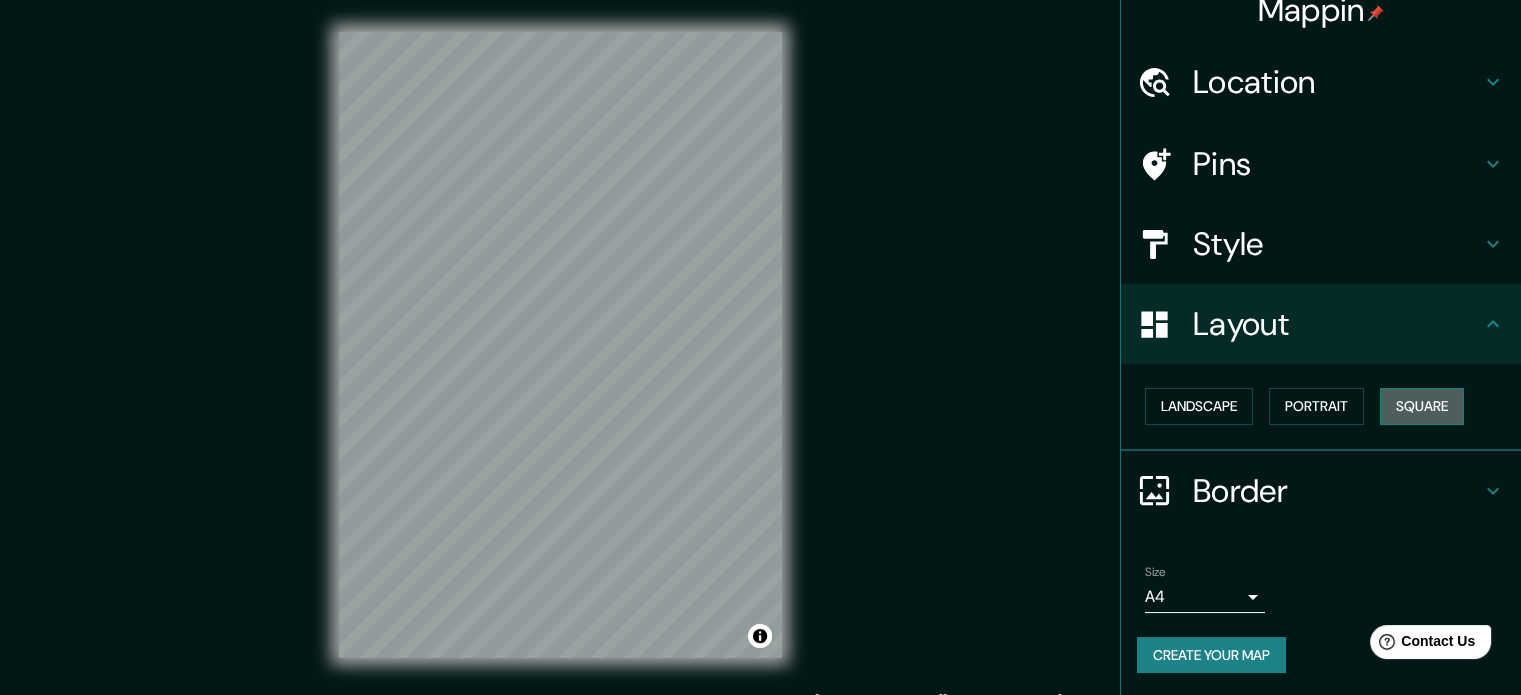 click on "Square" at bounding box center [1422, 406] 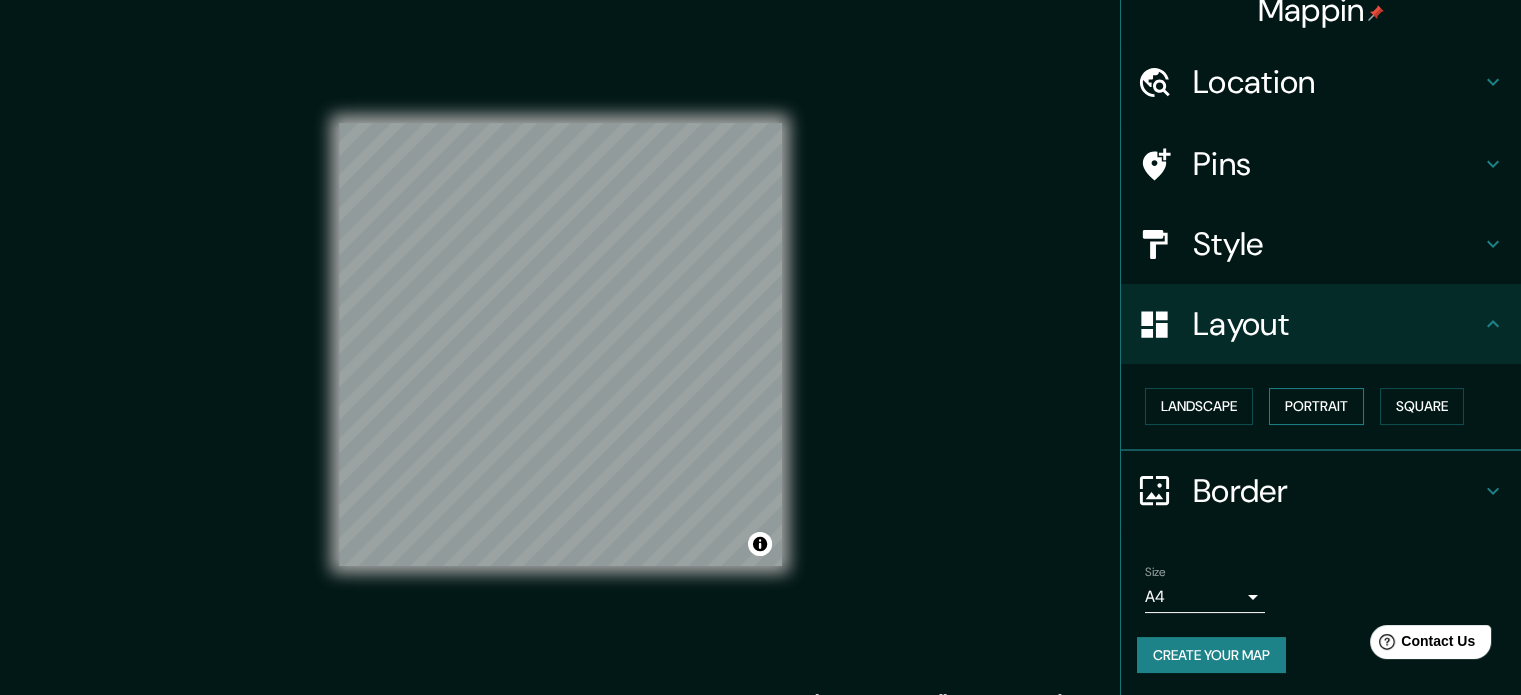 click on "Portrait" at bounding box center [1316, 406] 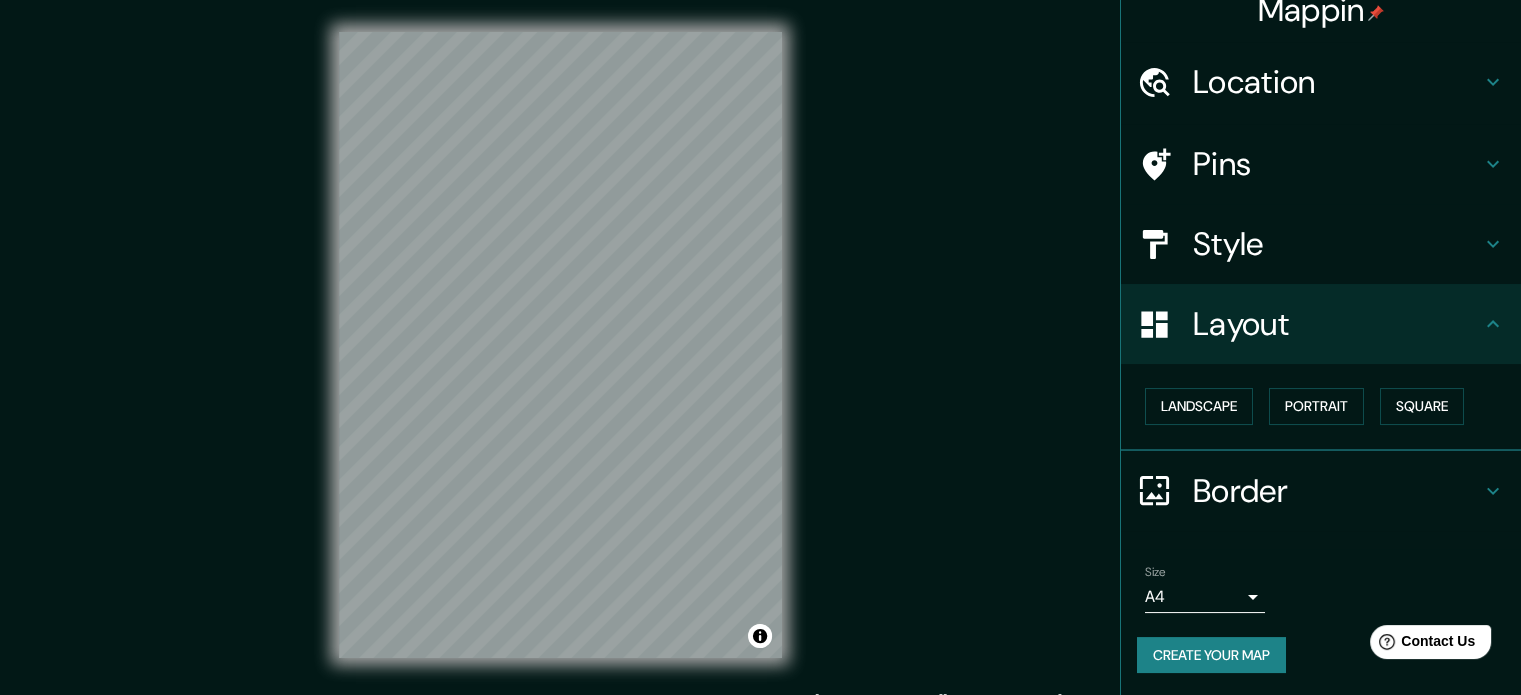 scroll, scrollTop: 26, scrollLeft: 0, axis: vertical 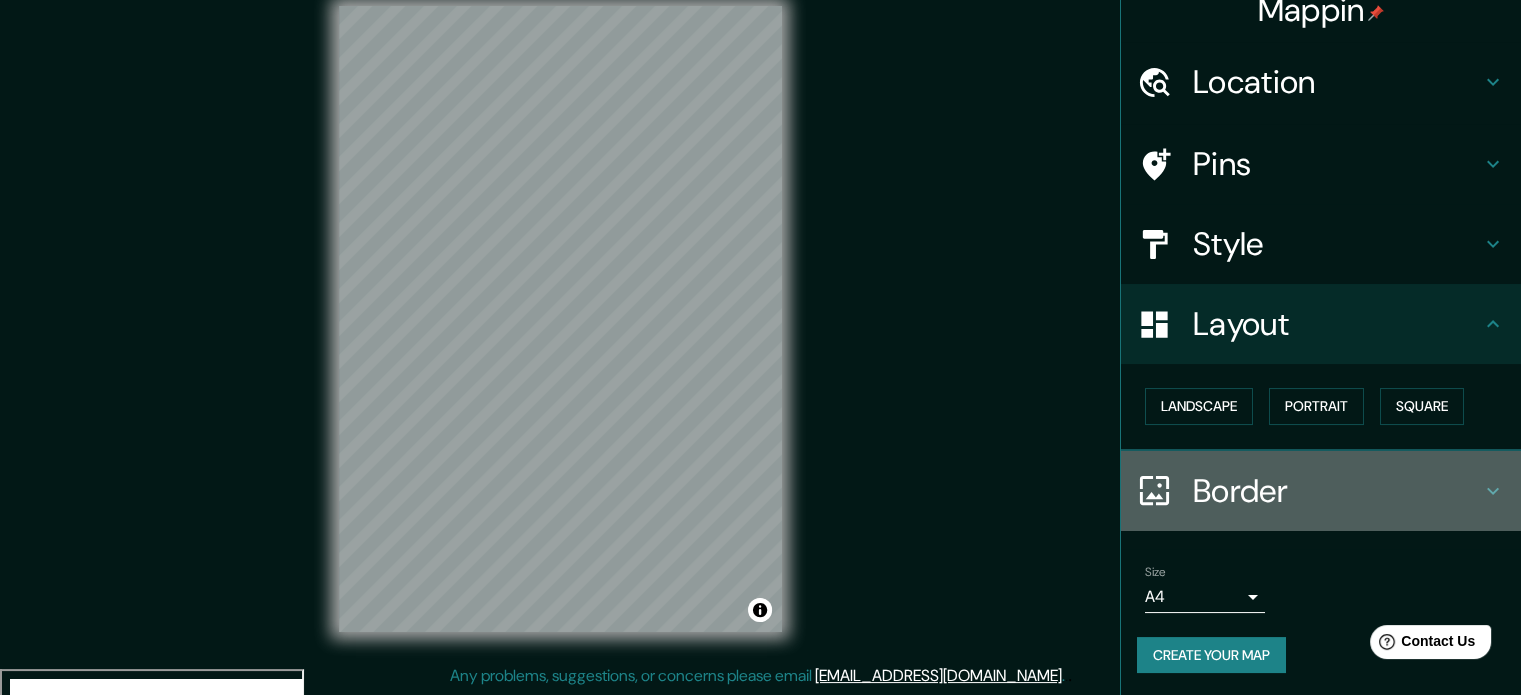click on "Border" at bounding box center (1337, 491) 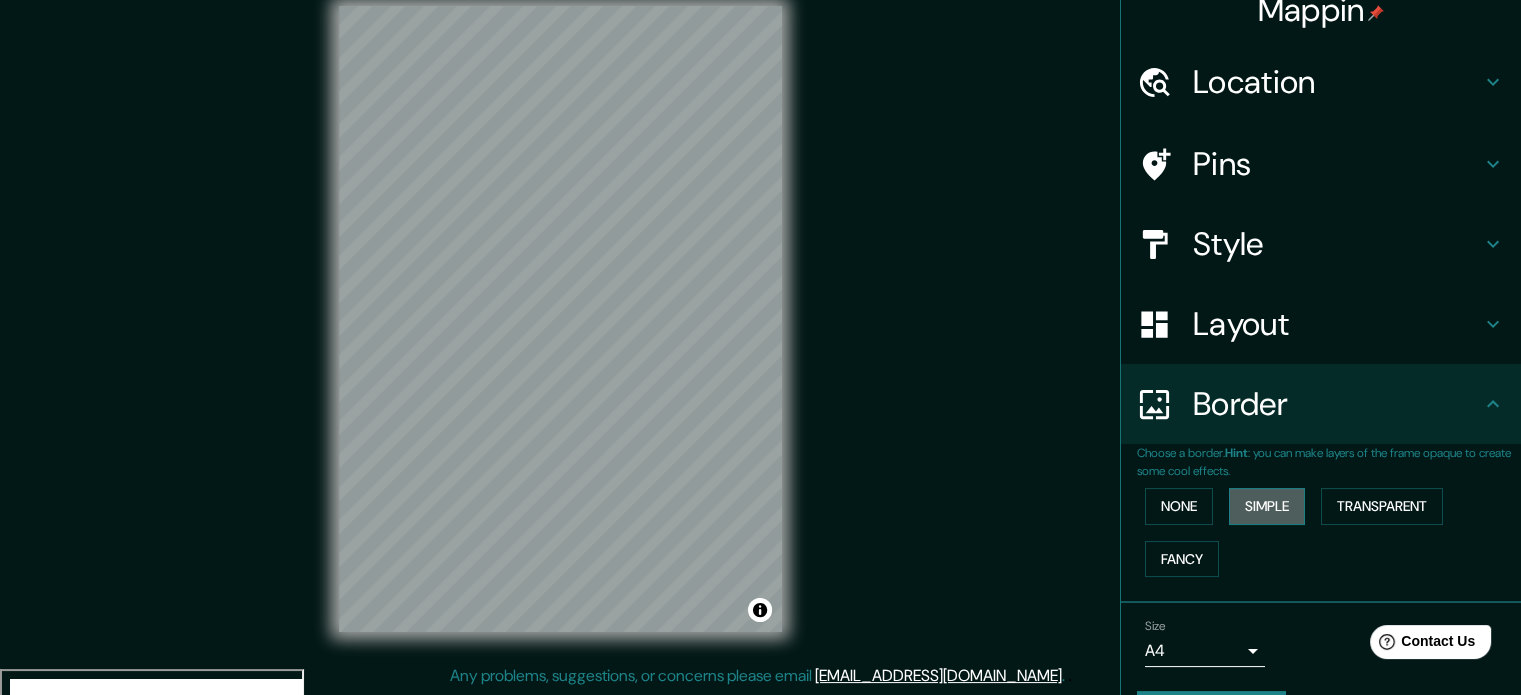 click on "Simple" at bounding box center [1267, 506] 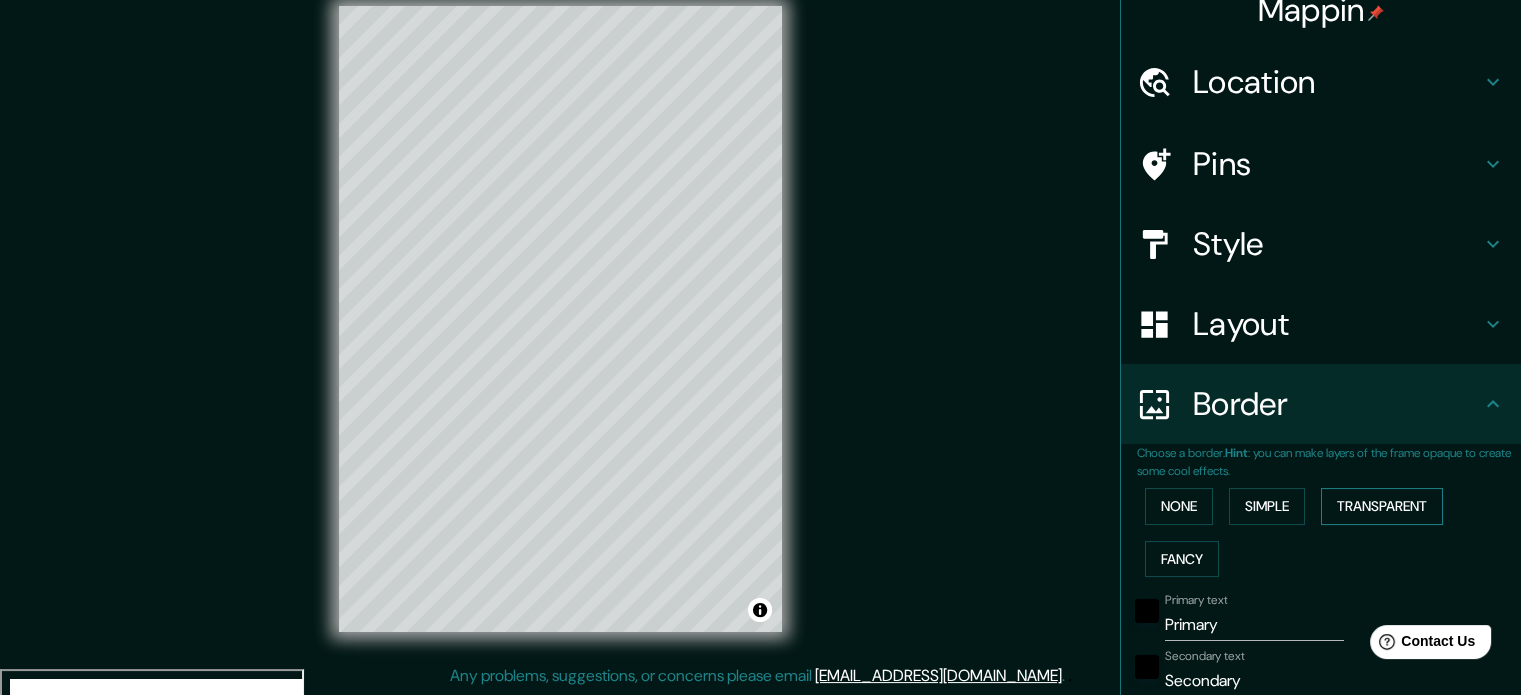 click on "Transparent" at bounding box center [1382, 506] 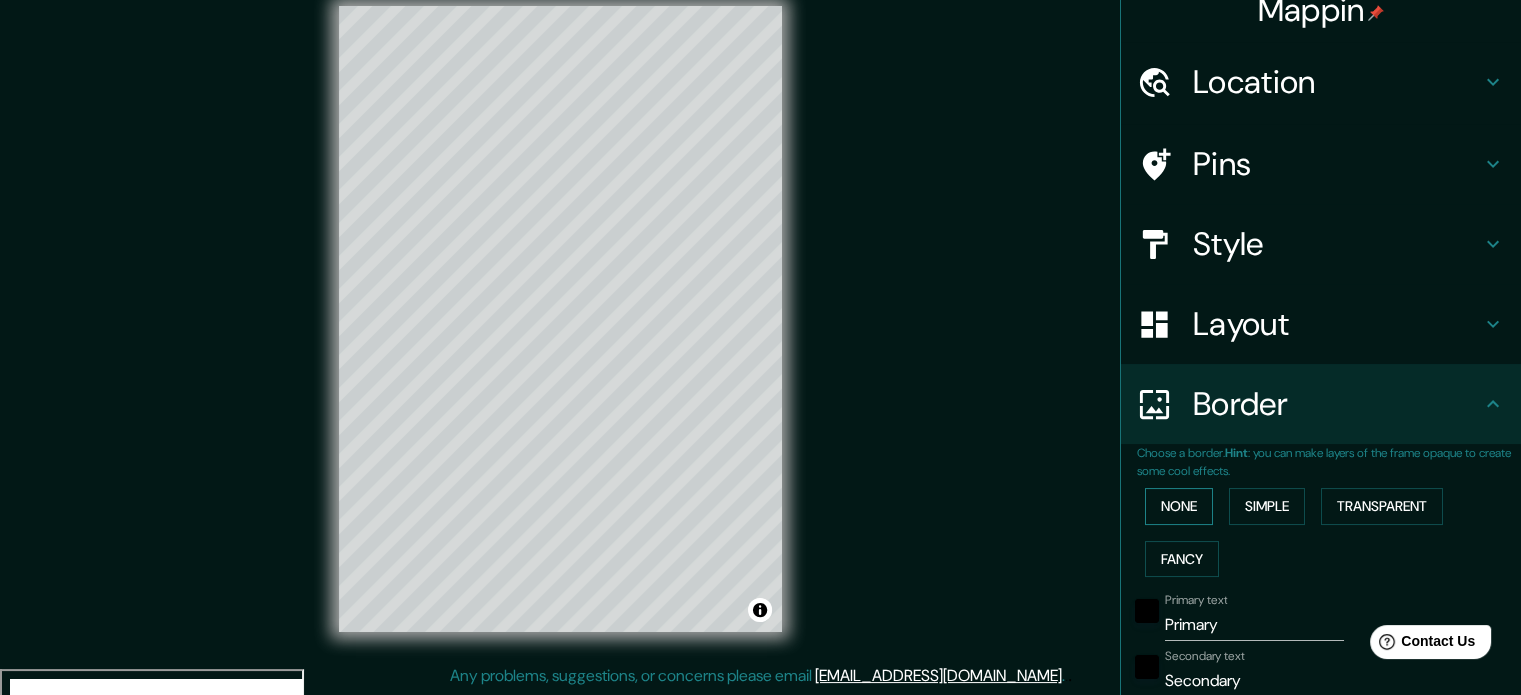 click on "None" at bounding box center [1179, 506] 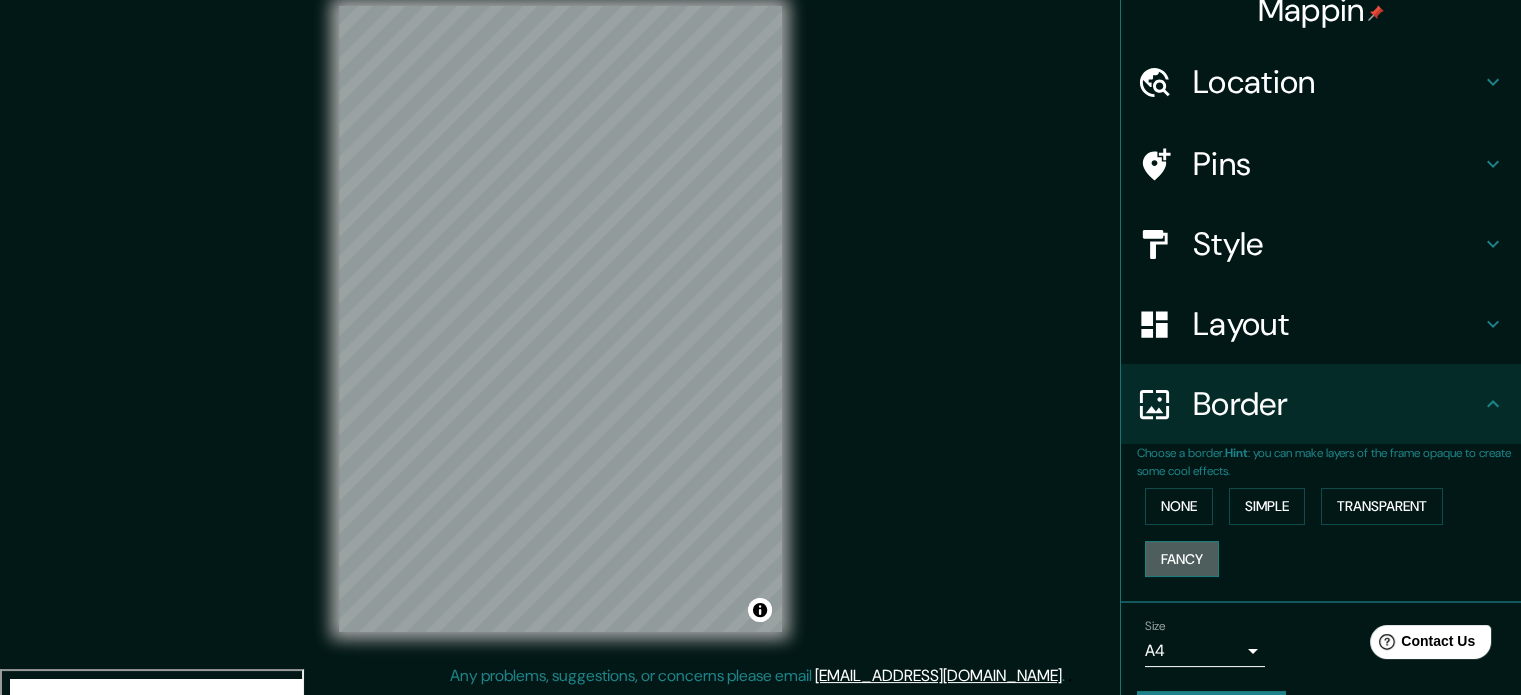 click on "Fancy" at bounding box center (1182, 559) 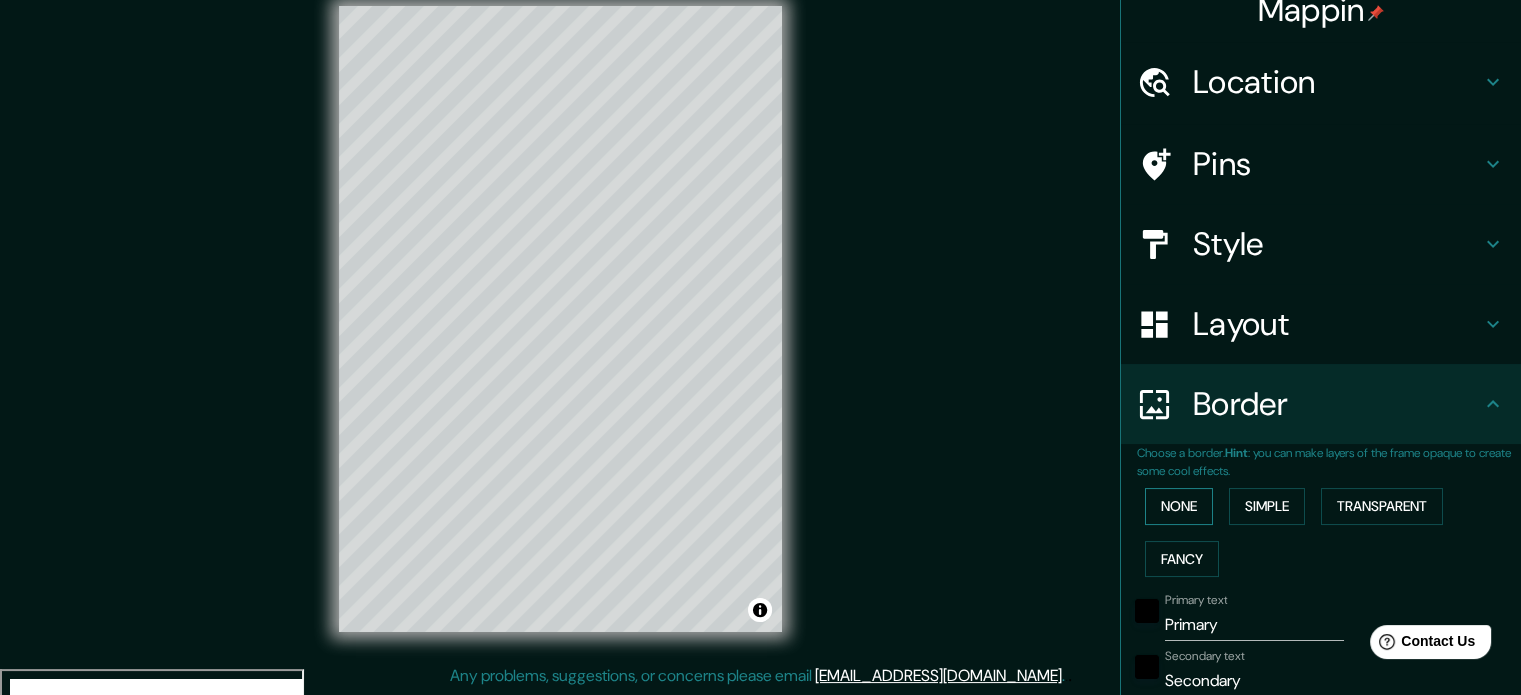 click on "None" at bounding box center [1179, 506] 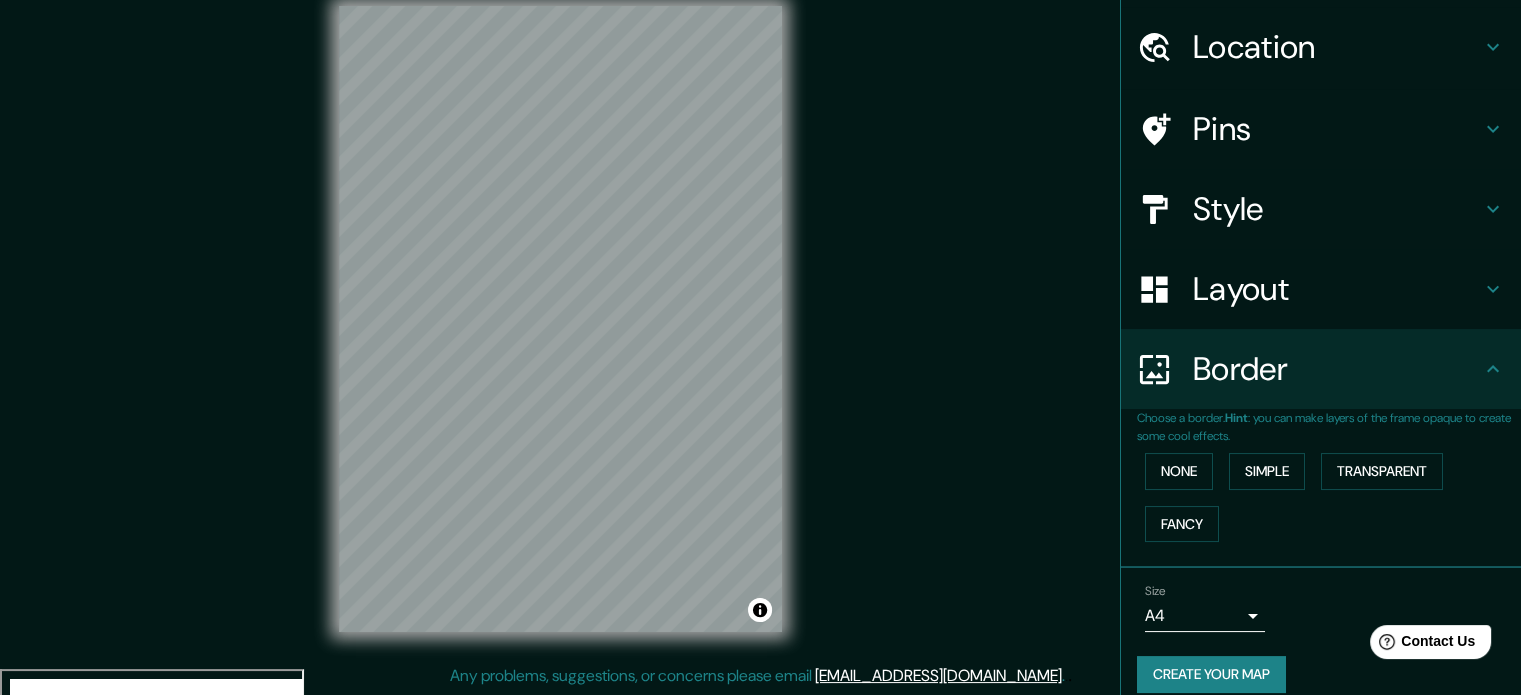scroll, scrollTop: 76, scrollLeft: 0, axis: vertical 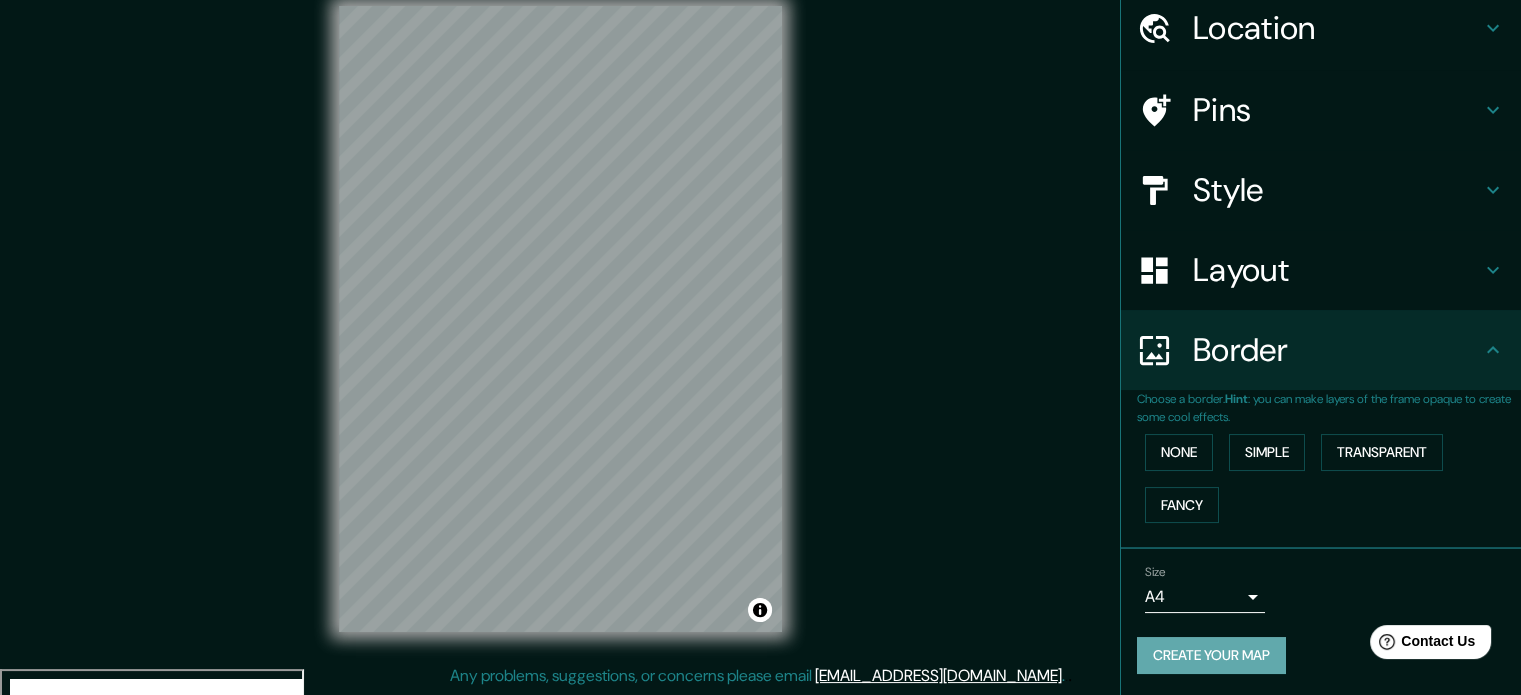click on "Create your map" at bounding box center (1211, 655) 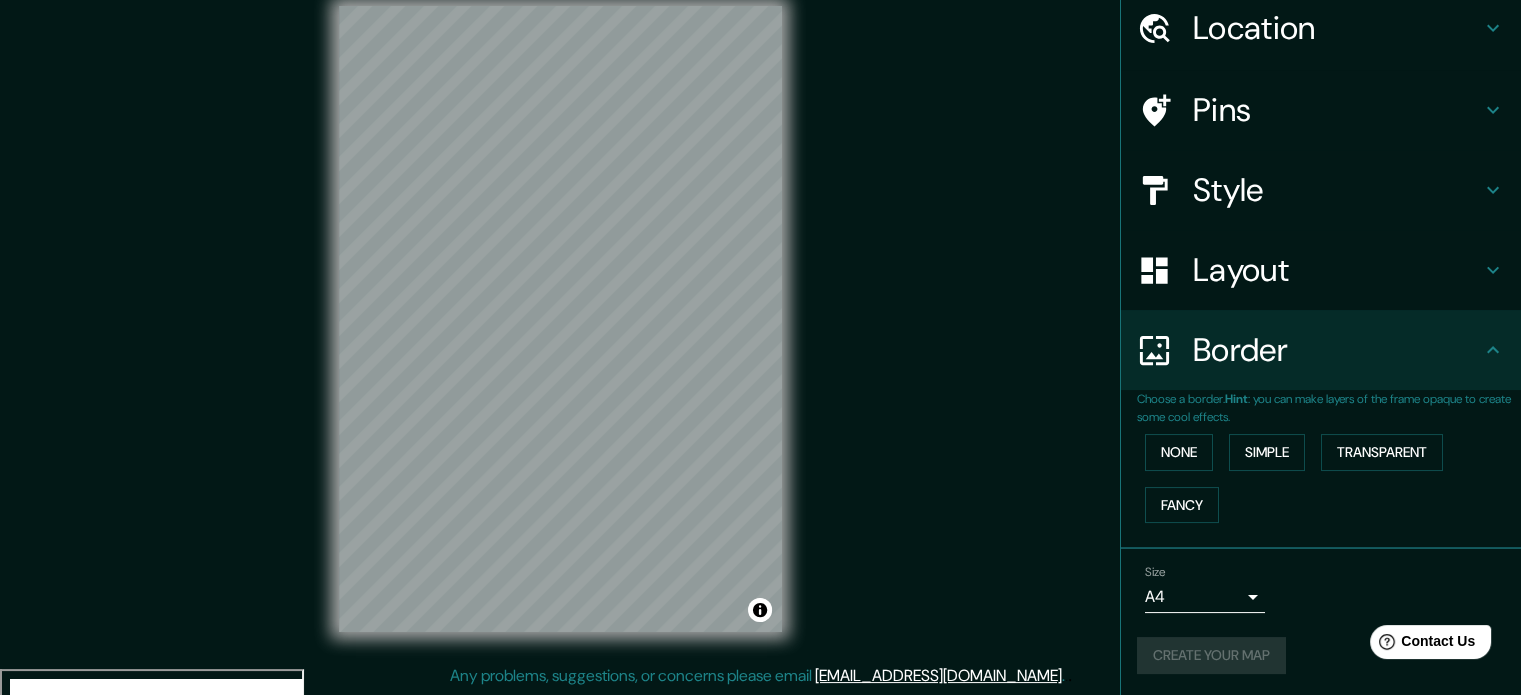 scroll, scrollTop: 0, scrollLeft: 0, axis: both 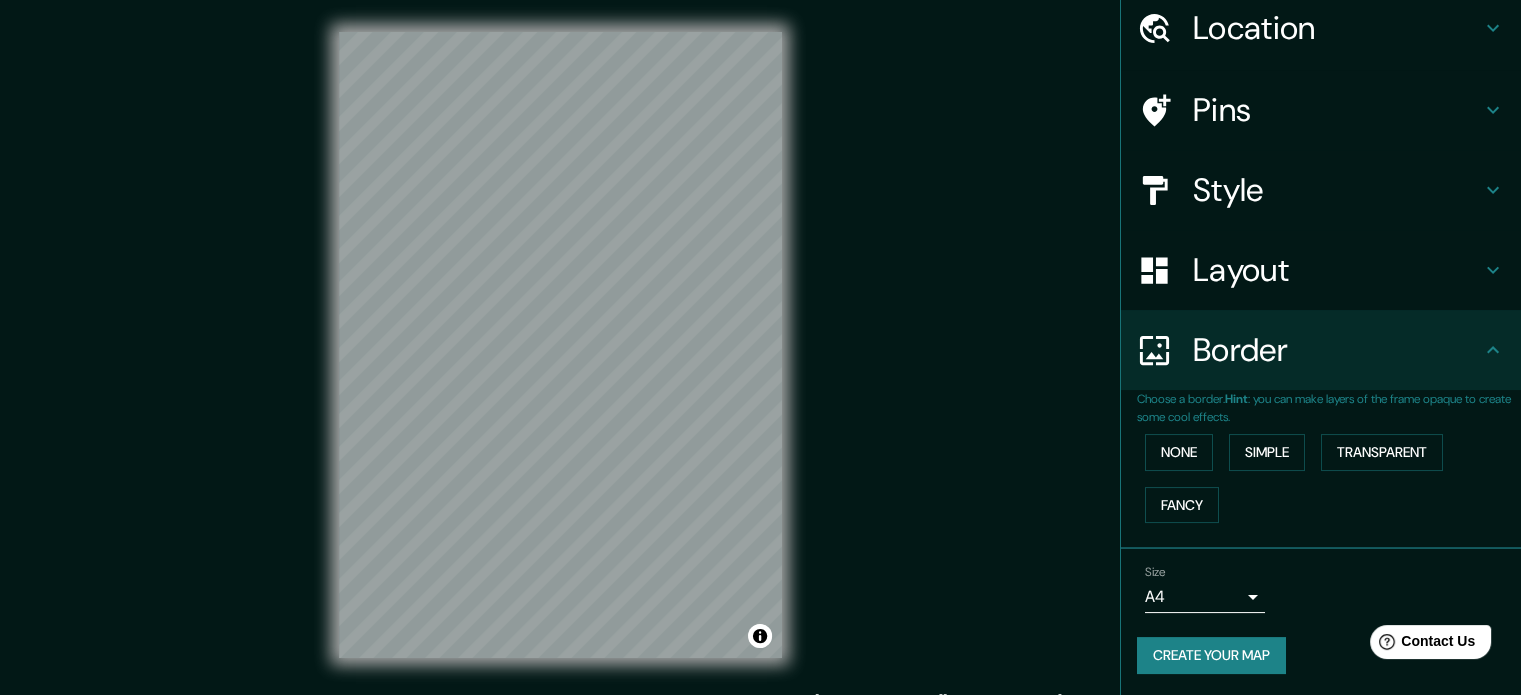 click on "Mappin Location Pins Style Layout Border Choose a border.  Hint : you can make layers of the frame opaque to create some cool effects. None Simple Transparent Fancy Size A4 single Create your map © Mapbox   © OpenStreetMap   Improve this map Any problems, suggestions, or concerns please email    help@mappin.pro . . ." at bounding box center (760, 347) 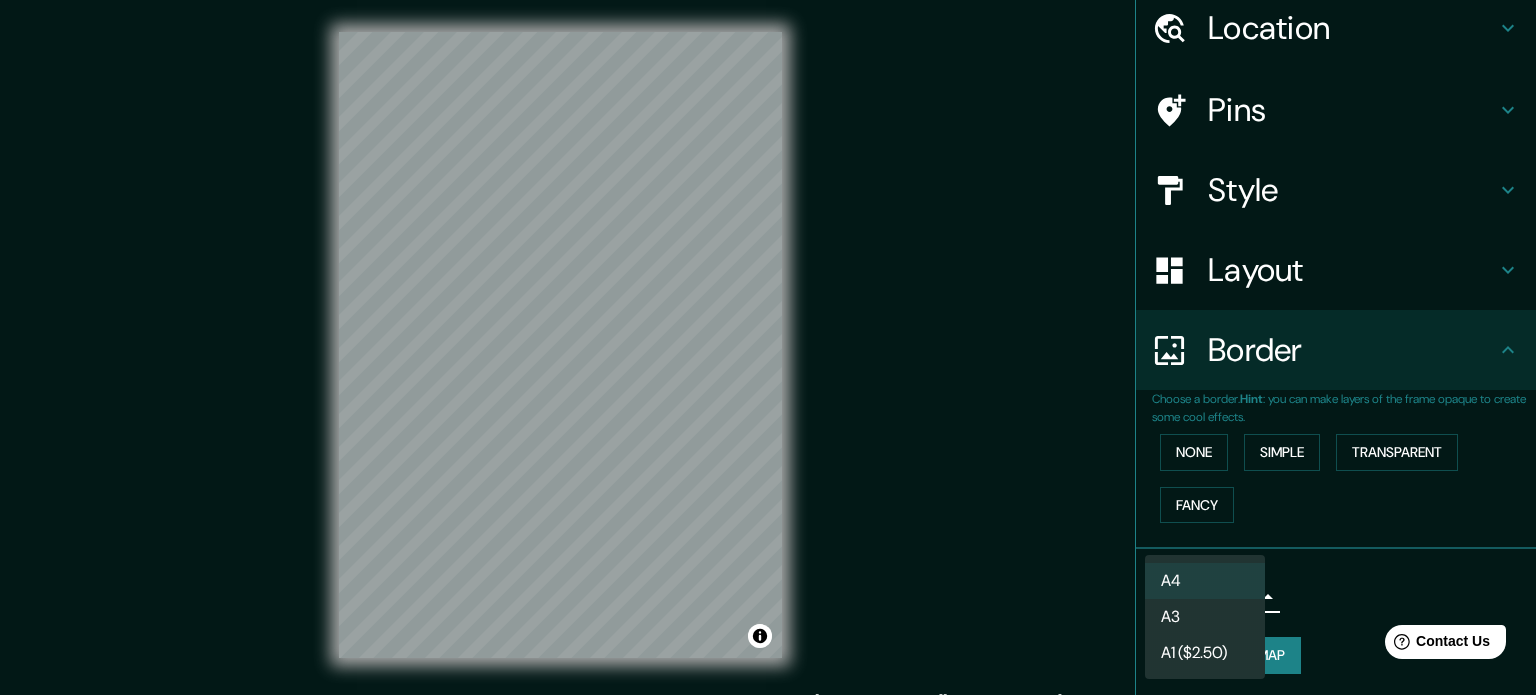 click on "A3" at bounding box center [1205, 617] 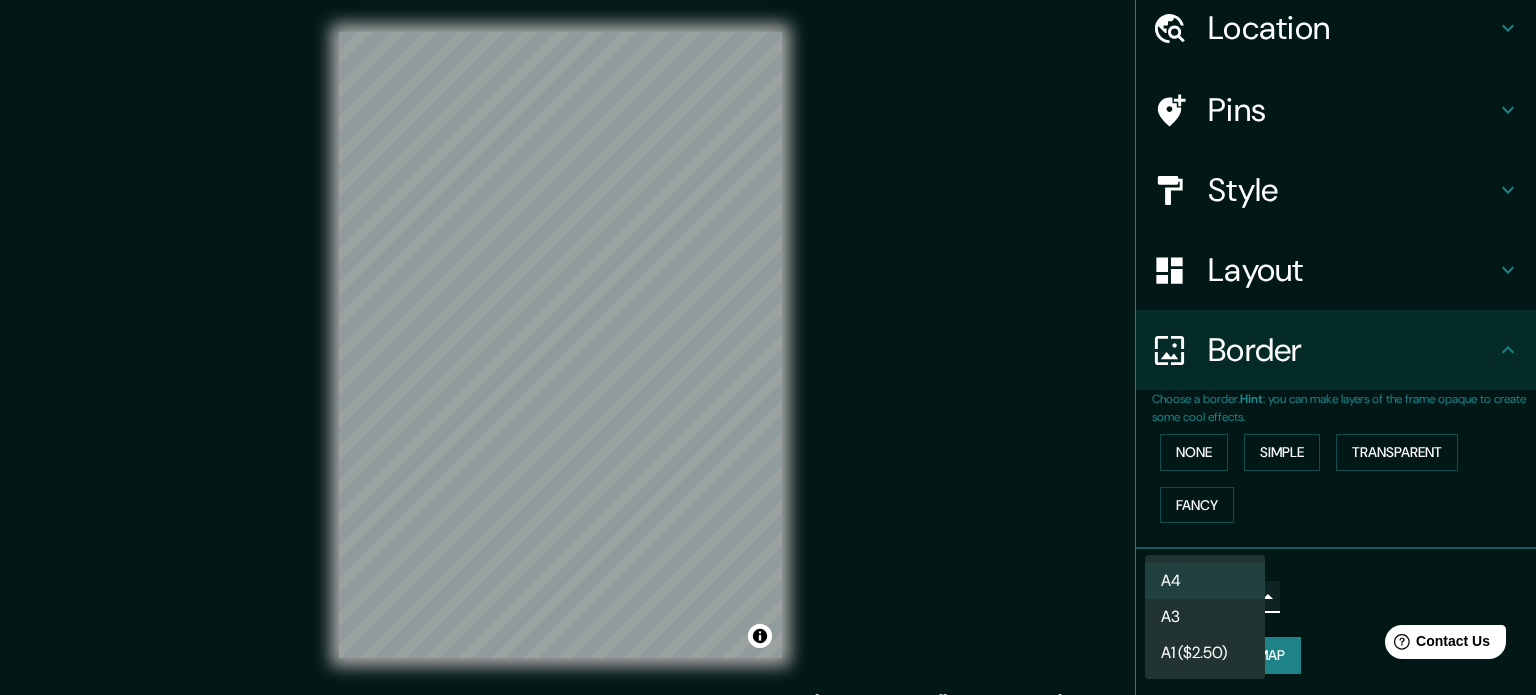 type on "a4" 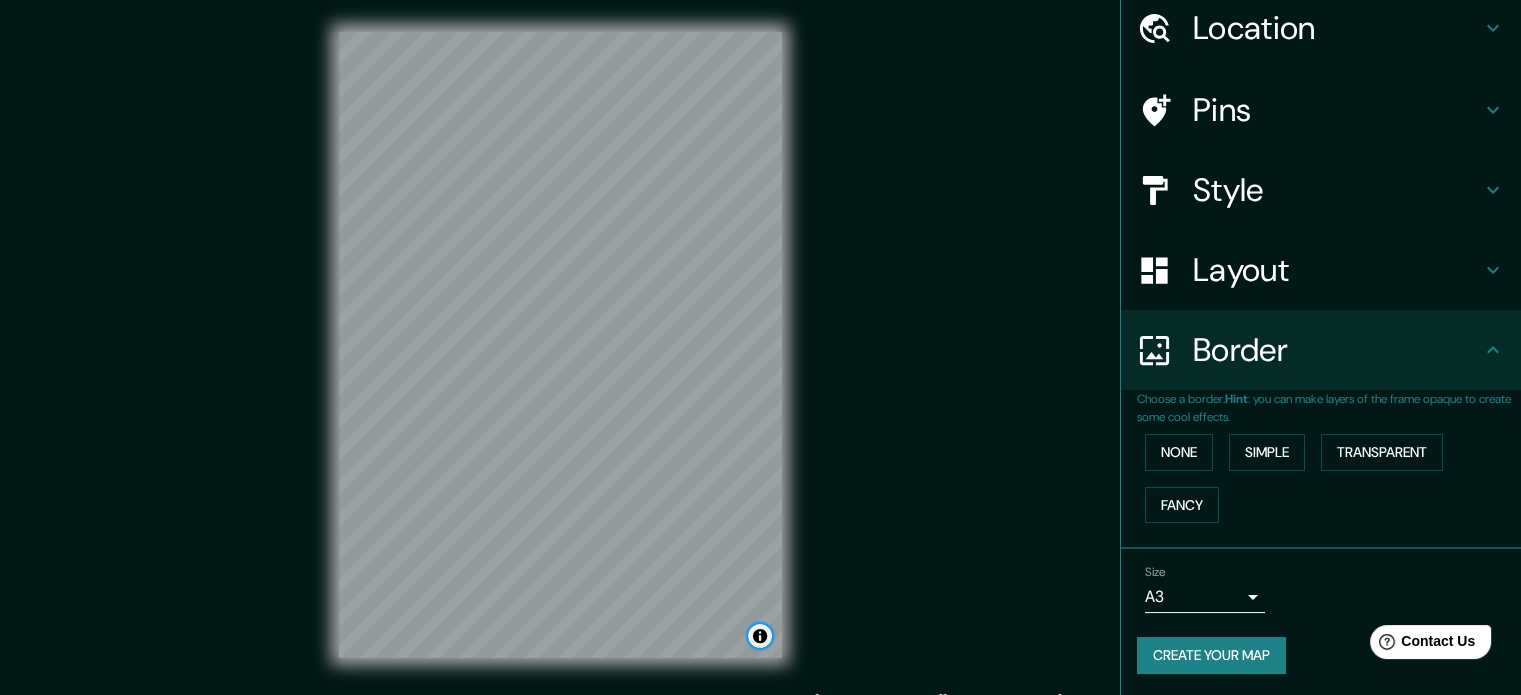 click at bounding box center [760, 636] 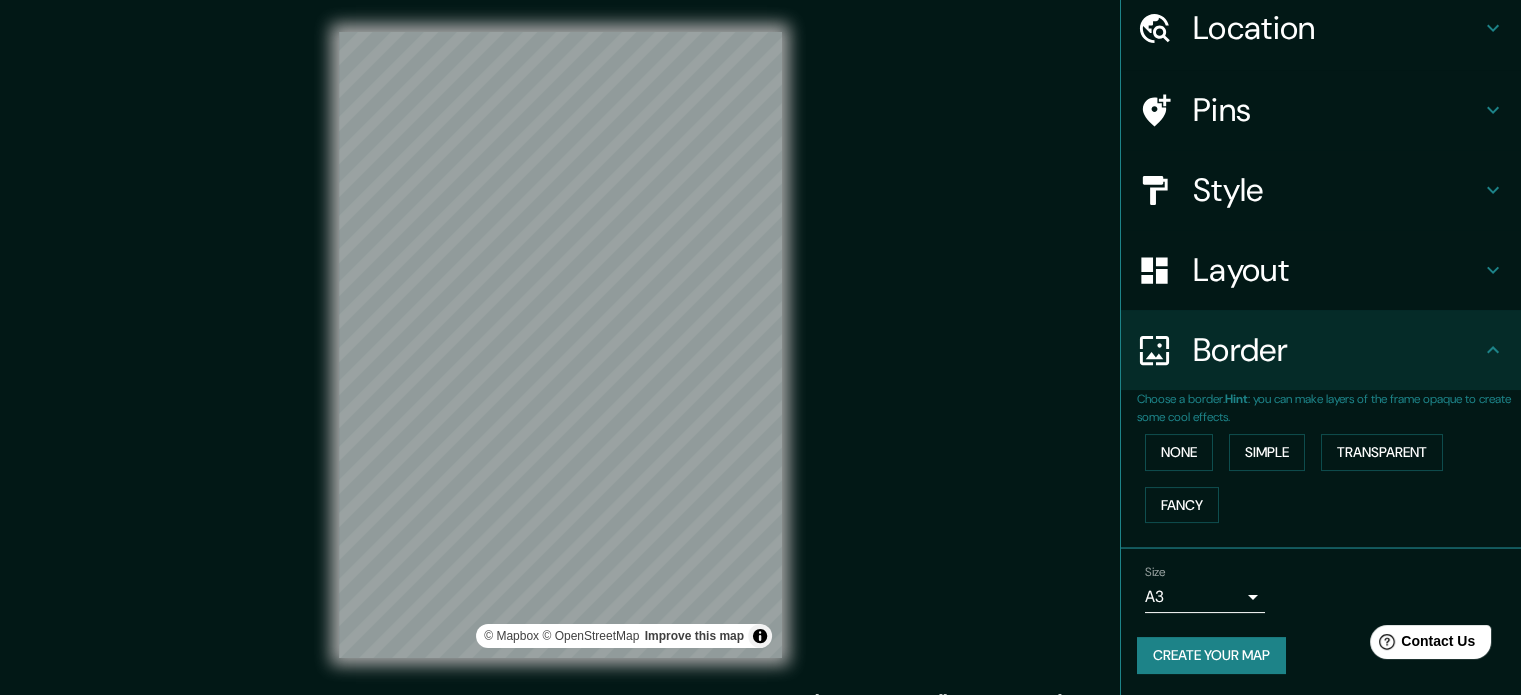 click on "Mappin Location Pins Style Layout Border Choose a border.  Hint : you can make layers of the frame opaque to create some cool effects. None Simple Transparent Fancy Size A3 a4 Create your map © Mapbox   © OpenStreetMap   Improve this map Any problems, suggestions, or concerns please email    help@mappin.pro . . ." at bounding box center (760, 361) 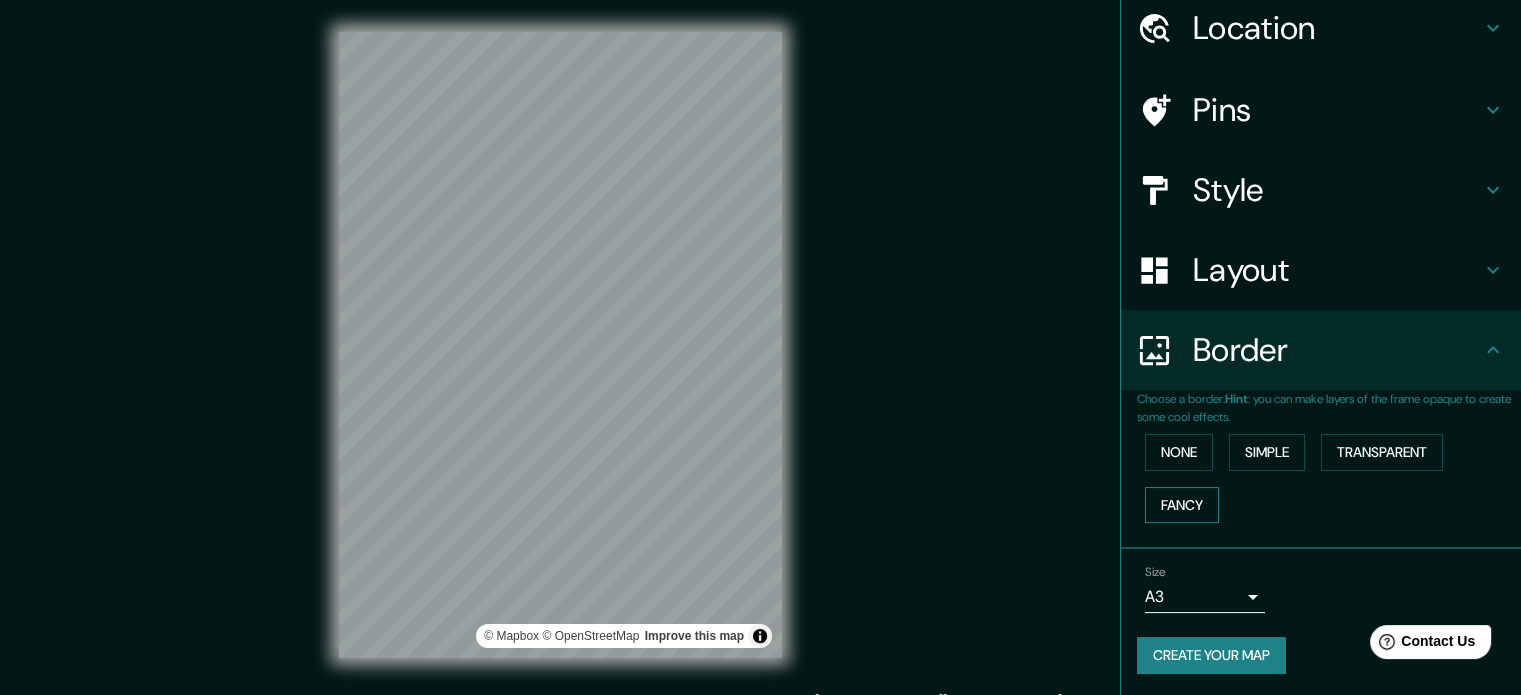scroll, scrollTop: 0, scrollLeft: 0, axis: both 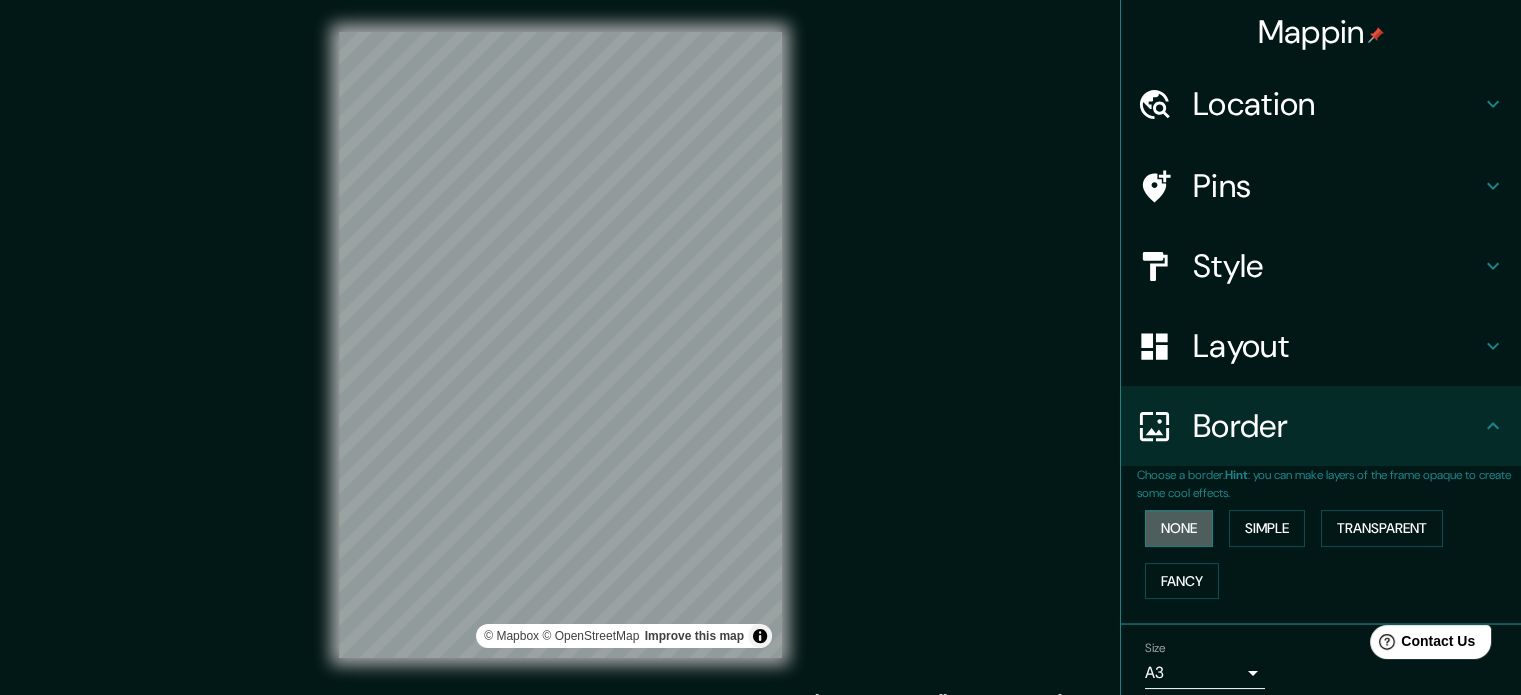 click on "None" at bounding box center (1179, 528) 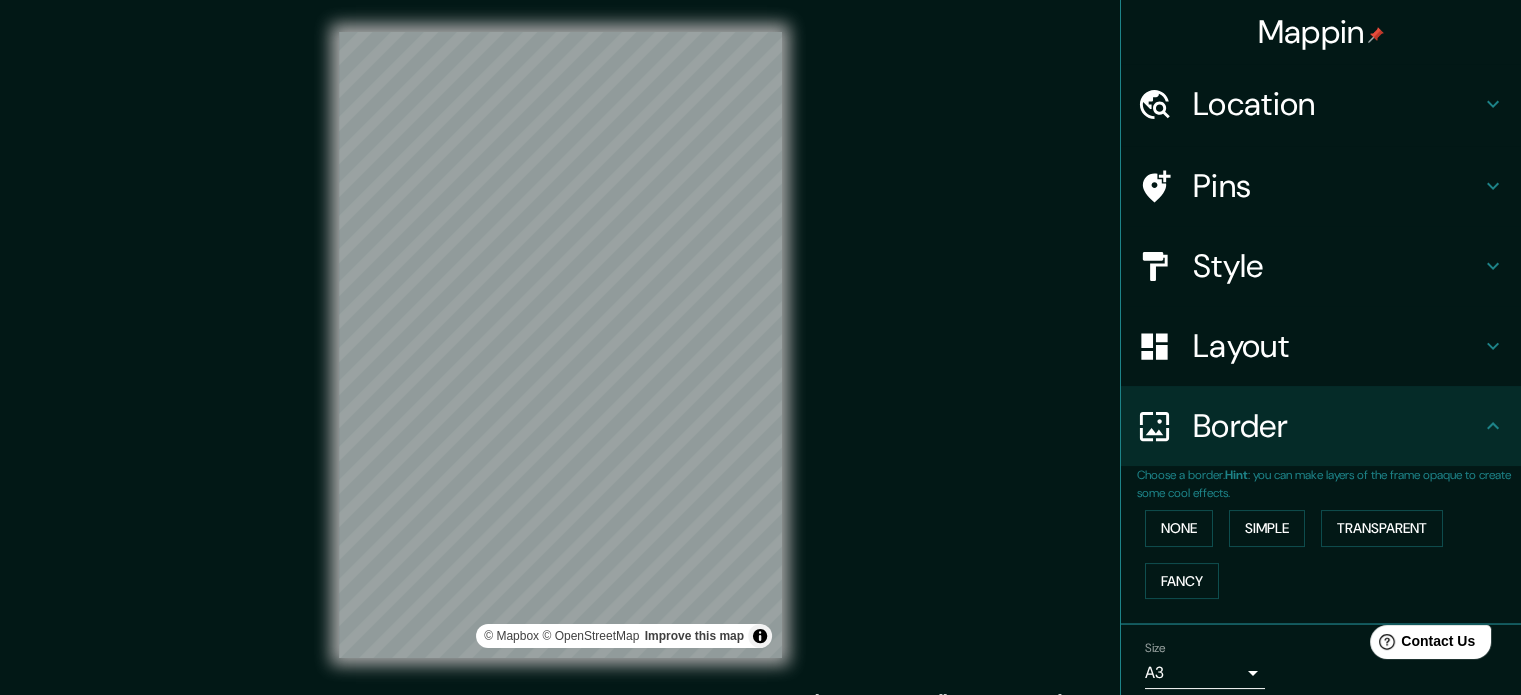 click on "Location" at bounding box center (1337, 104) 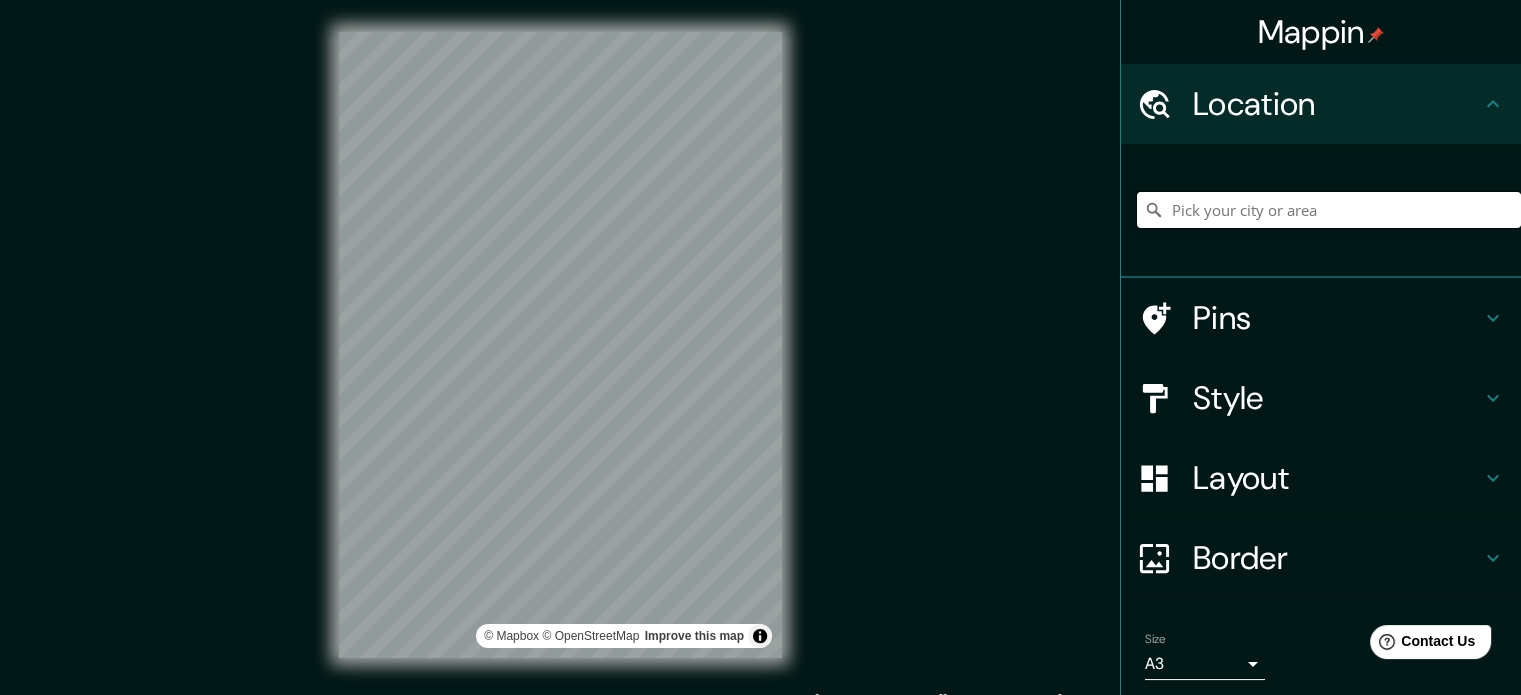 click at bounding box center (1329, 210) 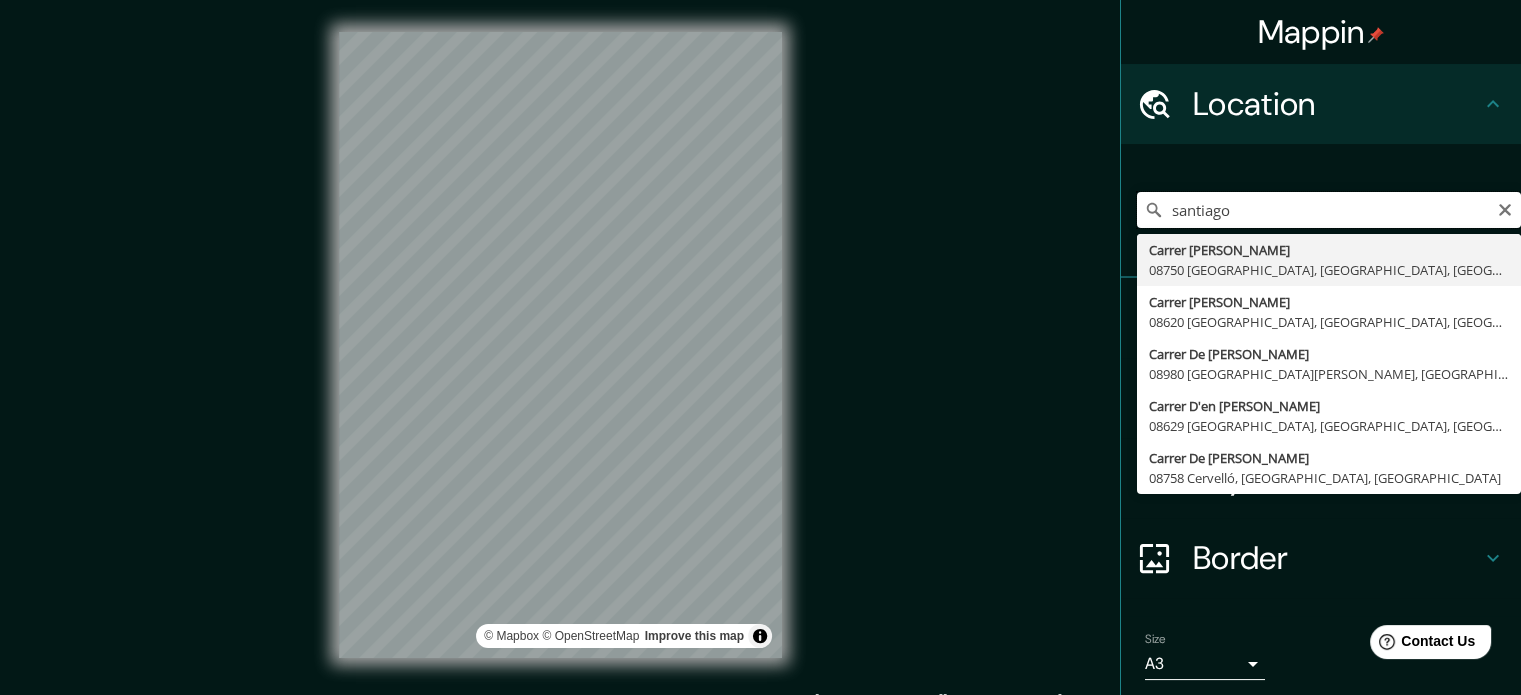drag, startPoint x: 1253, startPoint y: 203, endPoint x: 1059, endPoint y: 187, distance: 194.65868 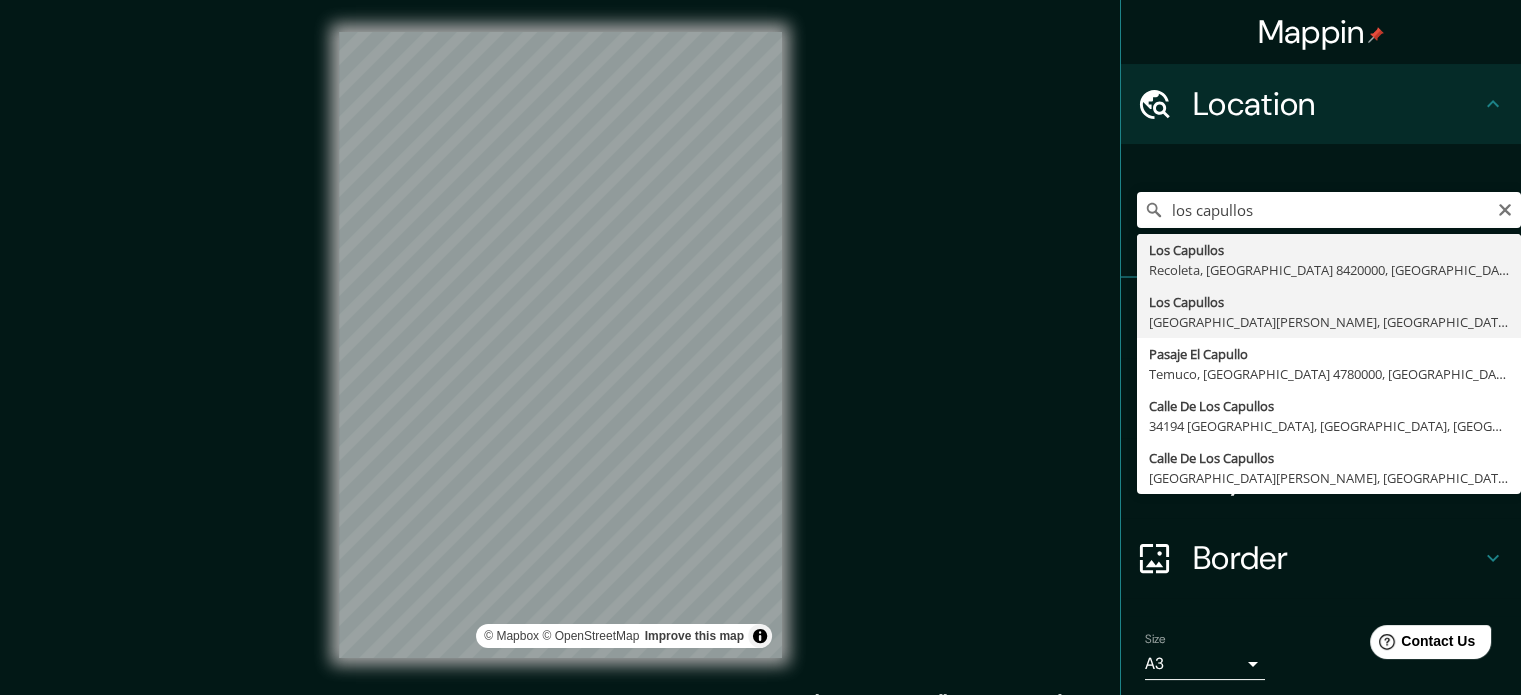 type on "Los Capullos, [GEOGRAPHIC_DATA], [GEOGRAPHIC_DATA] 1700000, [GEOGRAPHIC_DATA]" 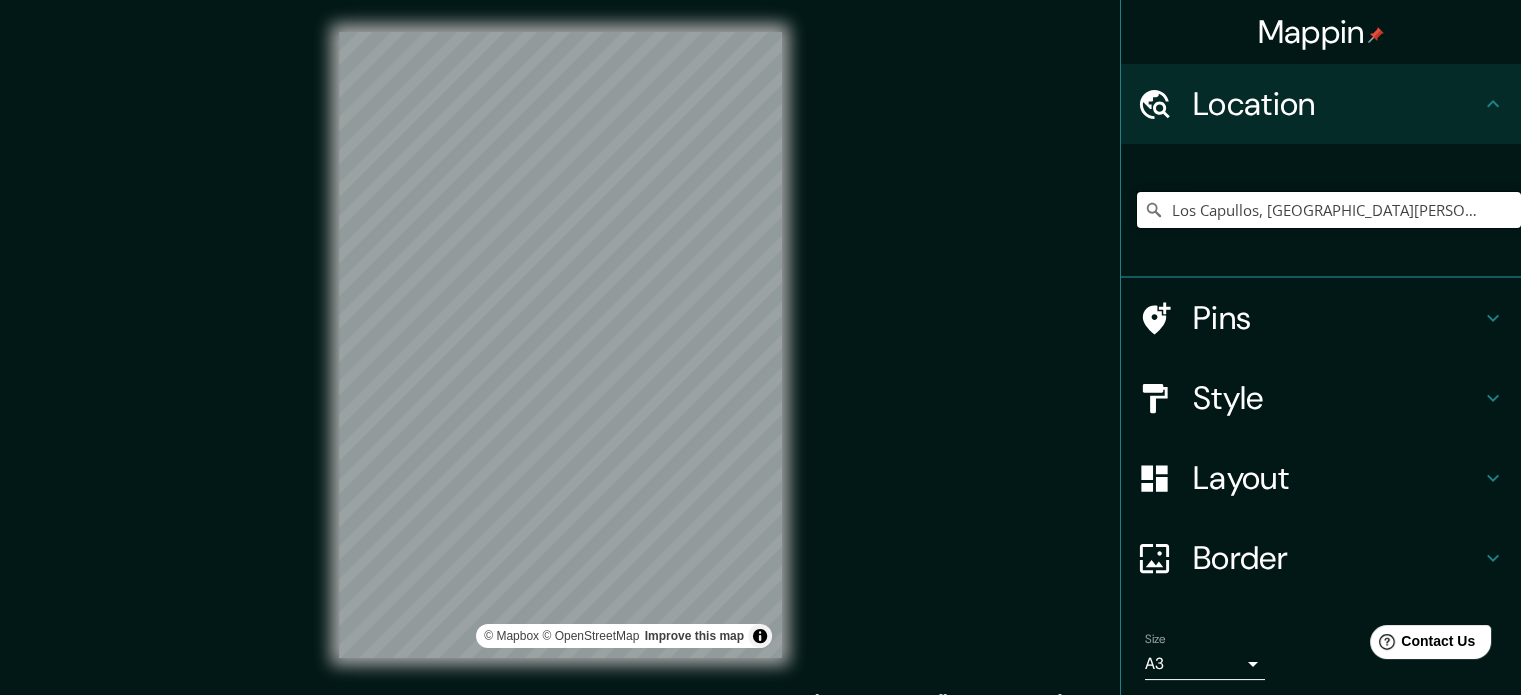 scroll, scrollTop: 0, scrollLeft: 0, axis: both 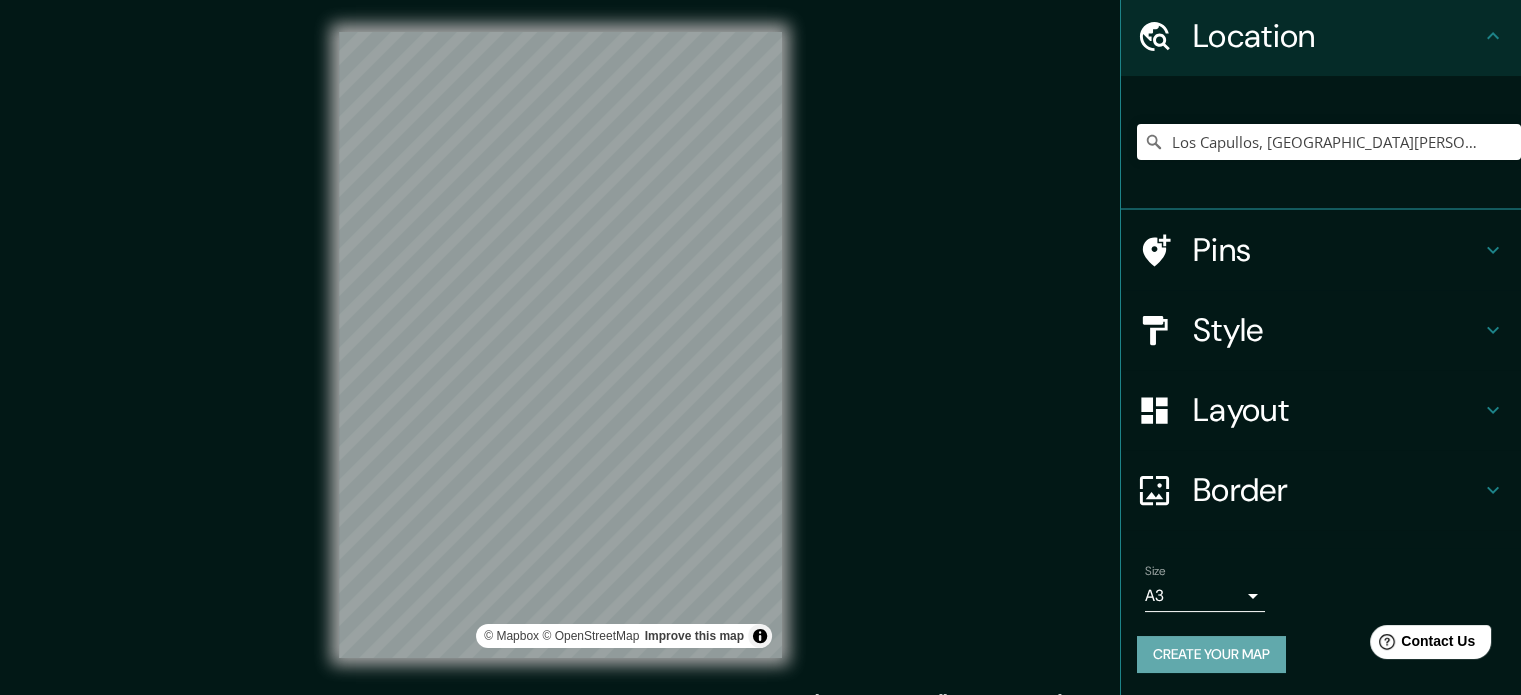 click on "Create your map" at bounding box center [1211, 654] 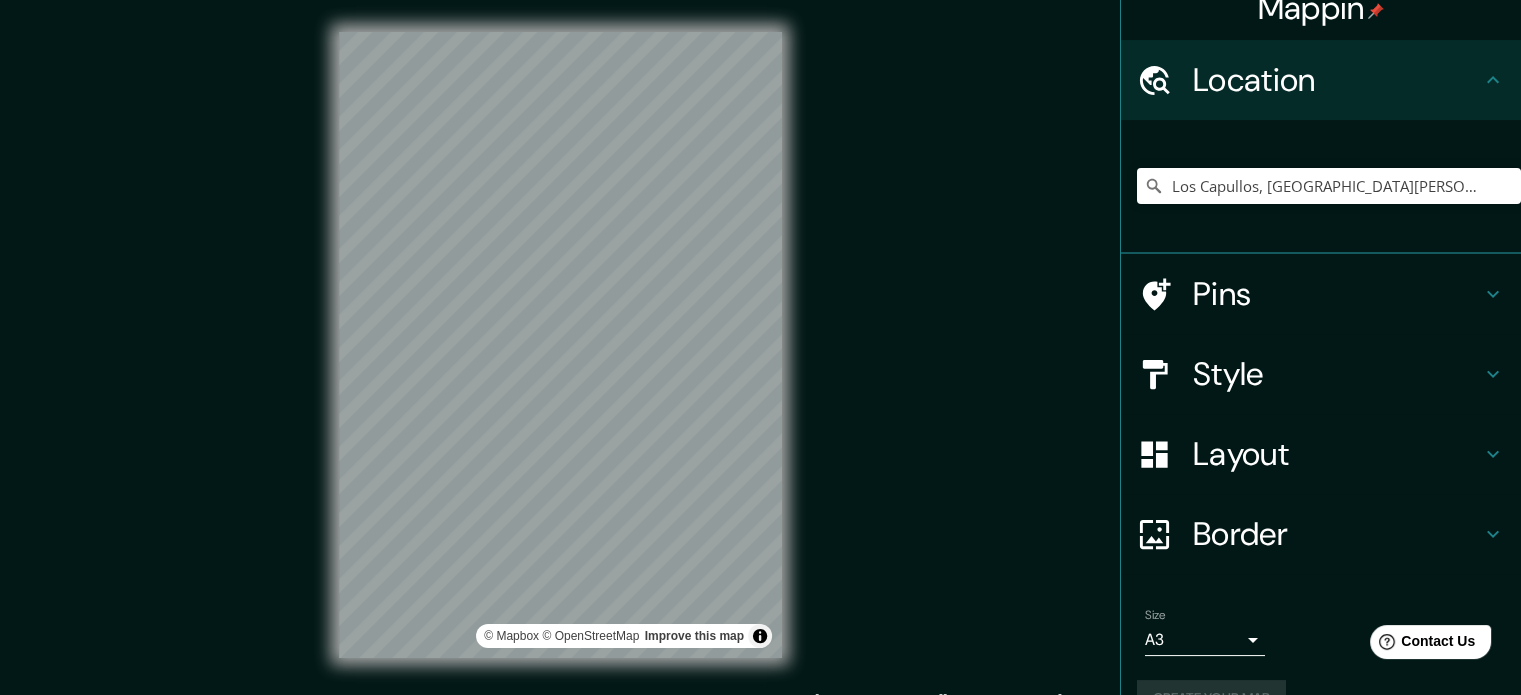 scroll, scrollTop: 0, scrollLeft: 0, axis: both 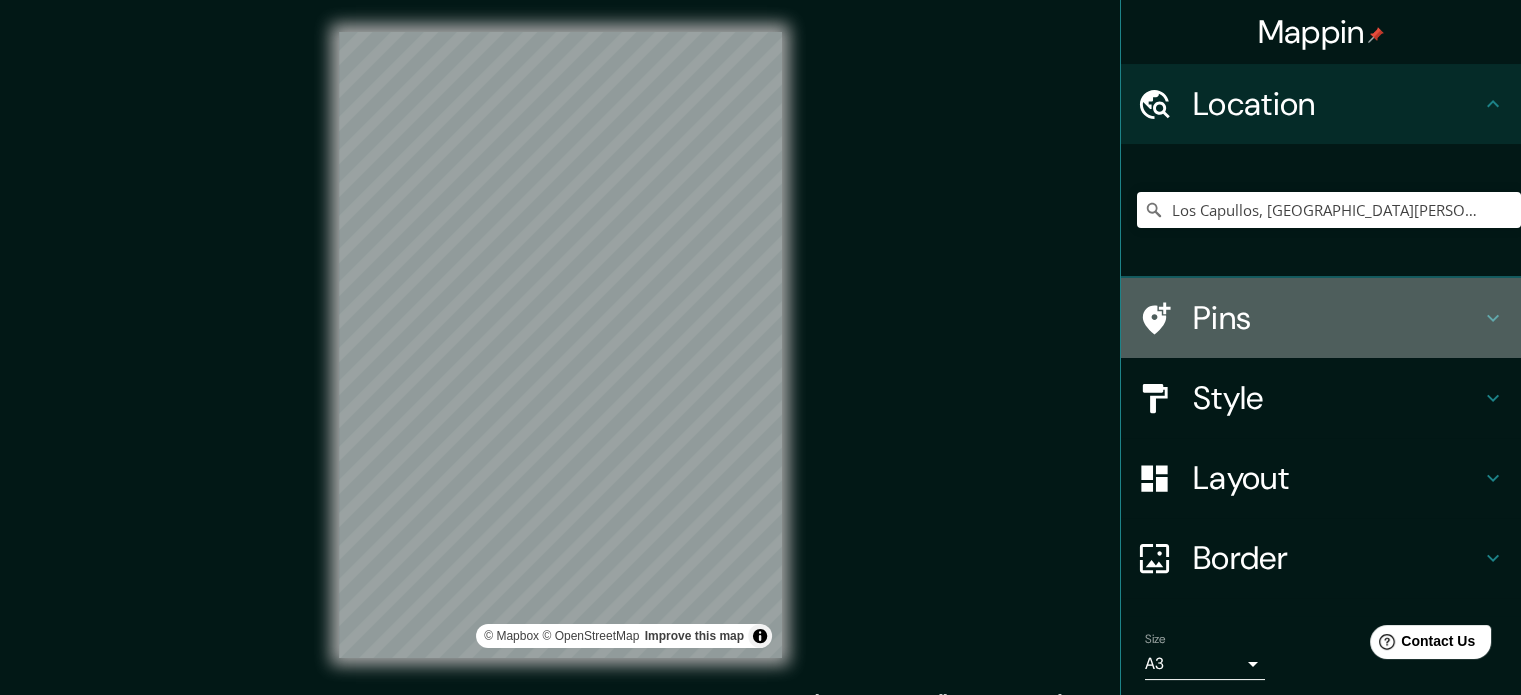click on "Pins" at bounding box center [1337, 318] 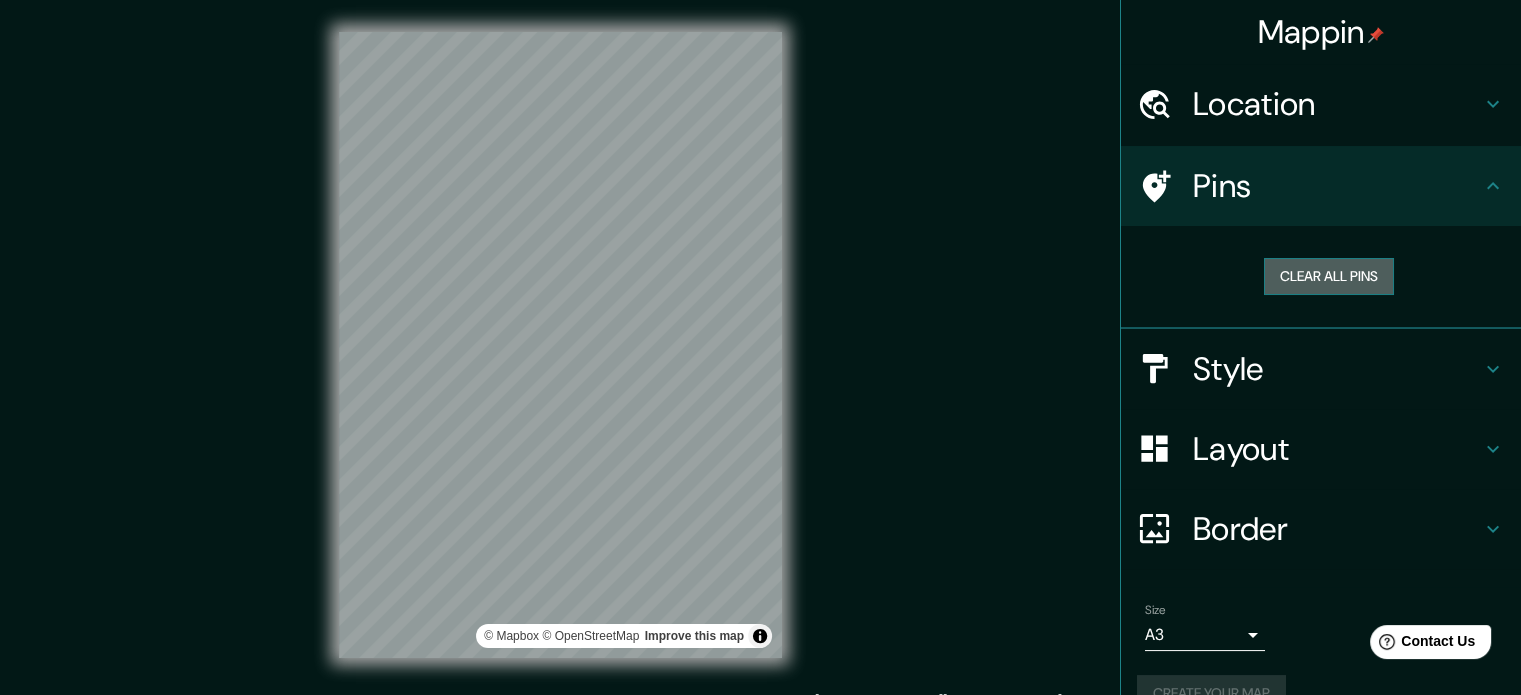 click on "Clear all pins" at bounding box center (1329, 276) 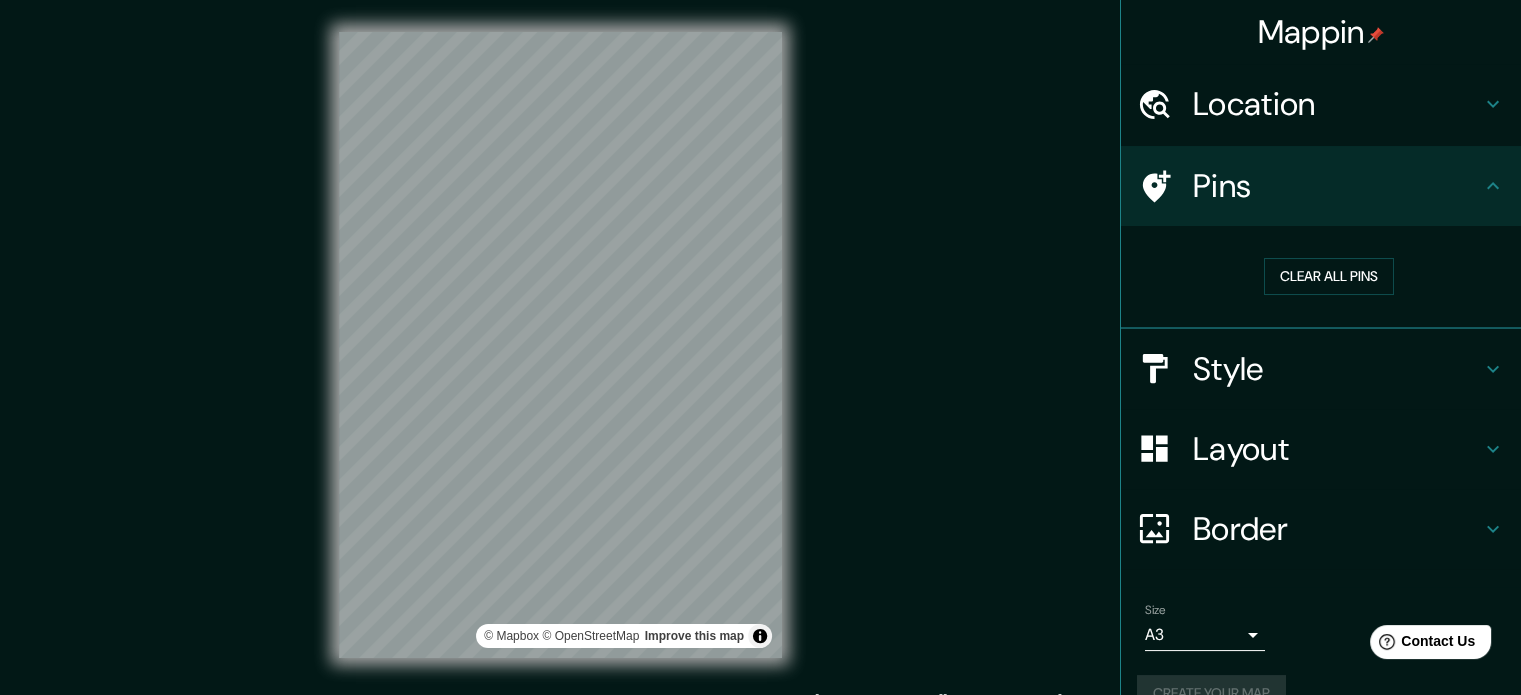 click on "Pins" at bounding box center (1337, 186) 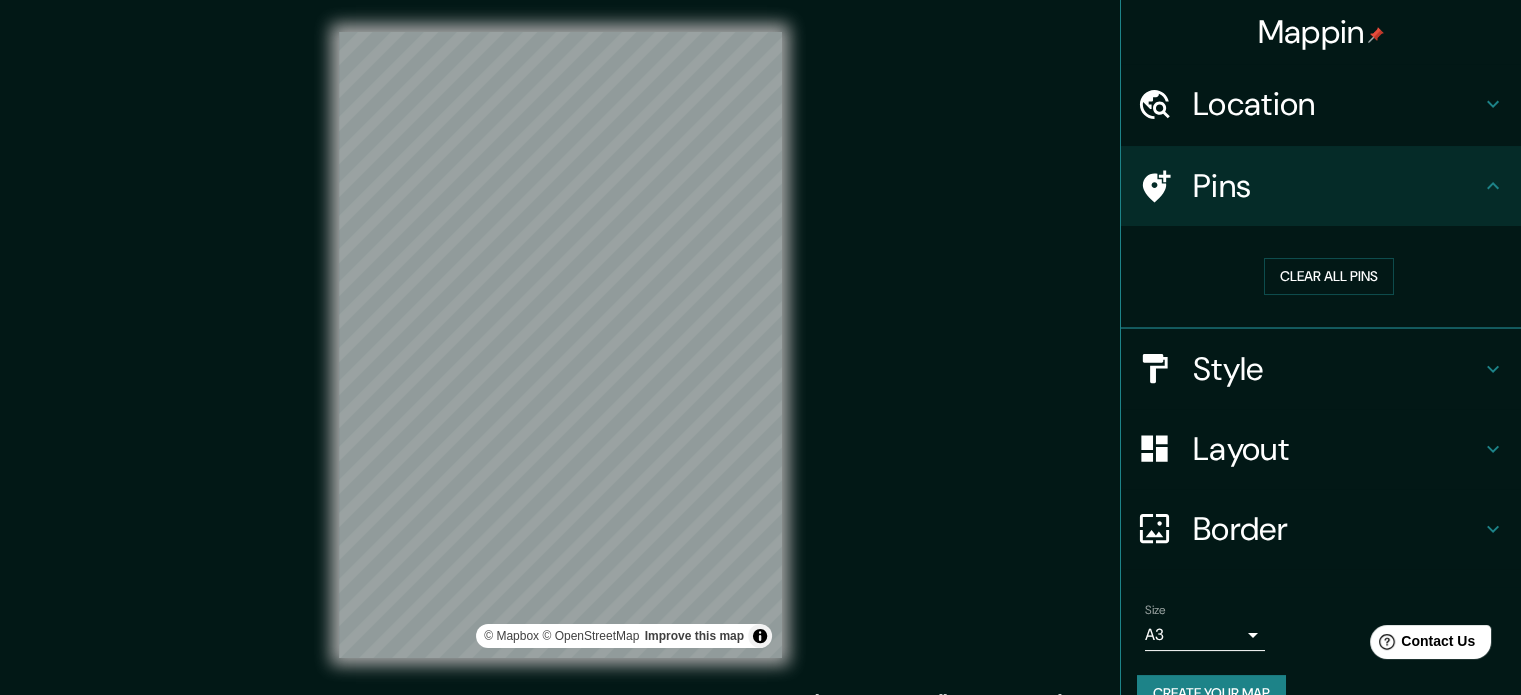 click 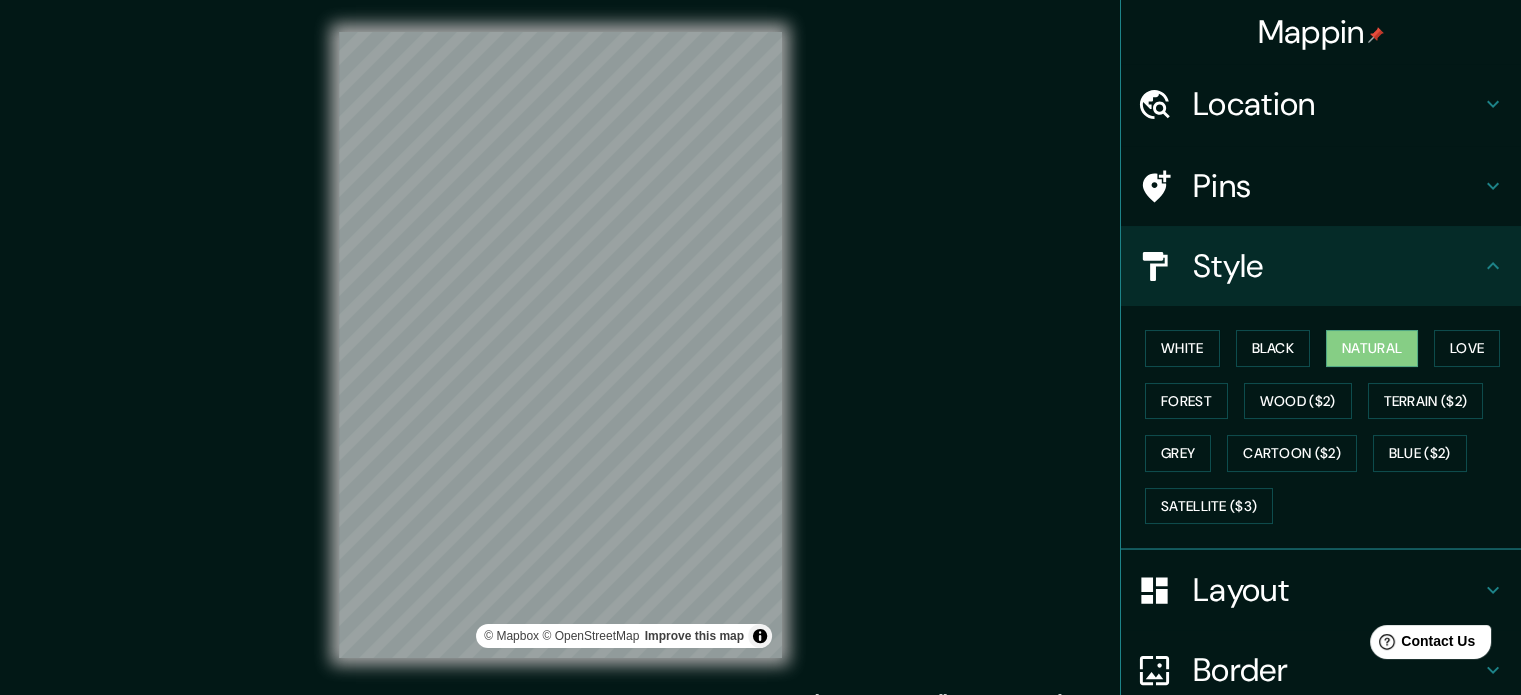 scroll, scrollTop: 178, scrollLeft: 0, axis: vertical 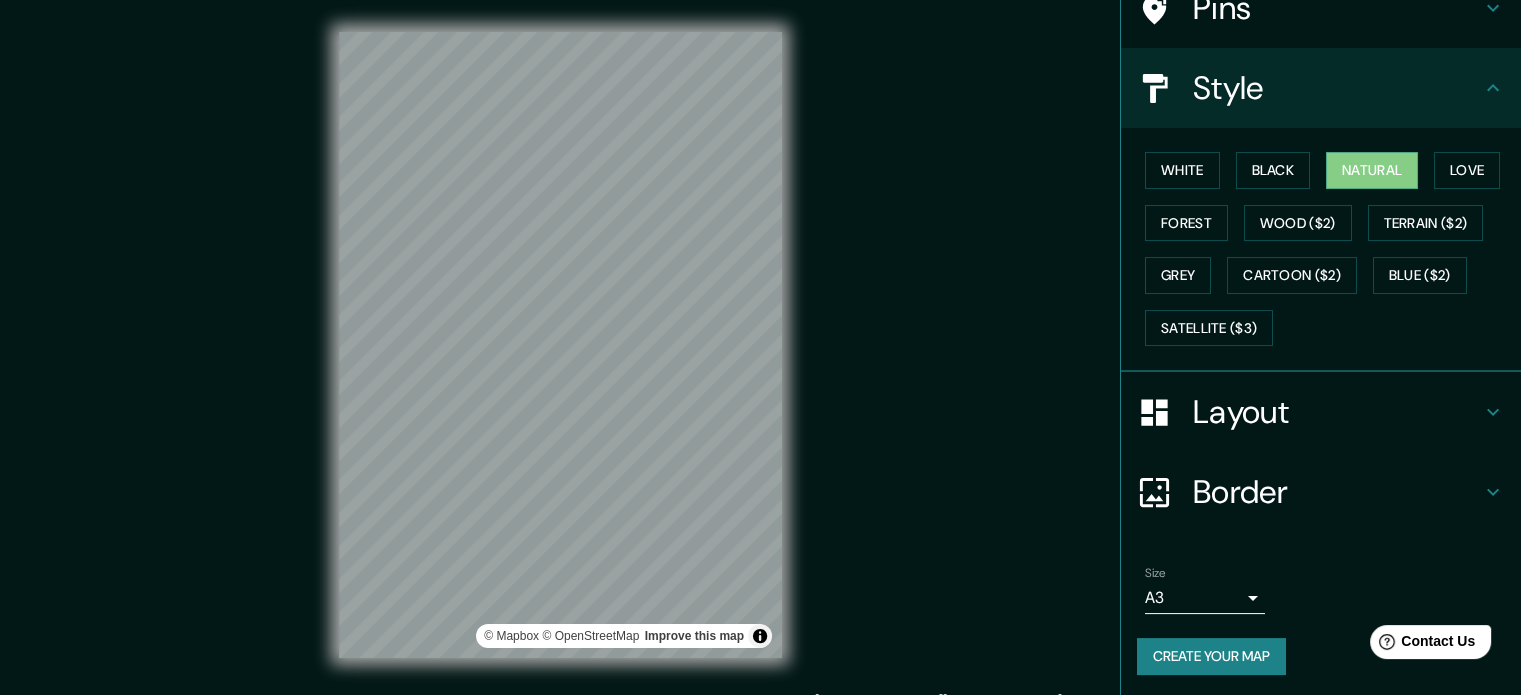 click on "Mappin Location Los Capullos, La Serena, Región de Coquimbo 1700000, Chile Pins Style White Black Natural Love Forest Wood ($2) Terrain ($2) Grey Cartoon ($2) Blue ($2) Satellite ($3) Layout Border Choose a border.  Hint : you can make layers of the frame opaque to create some cool effects. None Simple Transparent Fancy Size A3 a4 Create your map © Mapbox   © OpenStreetMap   Improve this map Any problems, suggestions, or concerns please email    help@mappin.pro . . ." at bounding box center [760, 361] 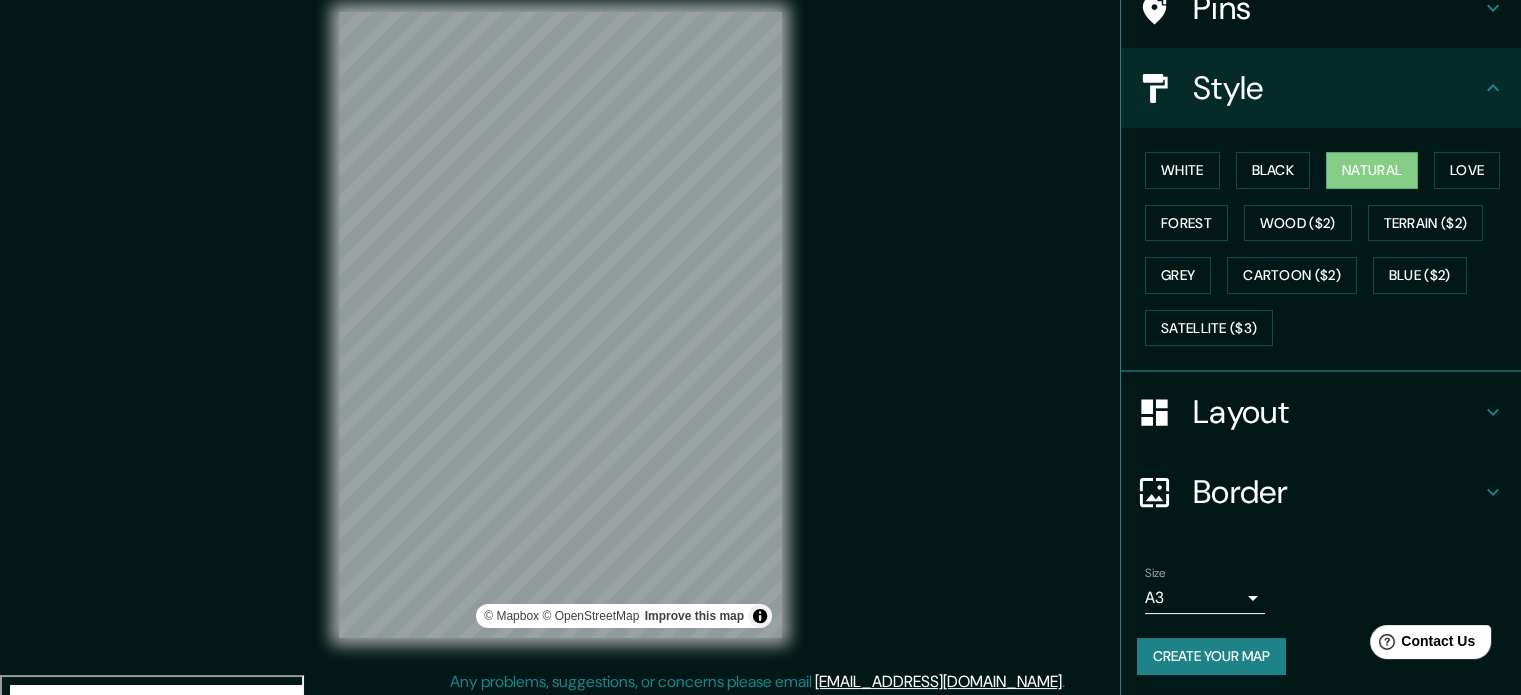 scroll, scrollTop: 26, scrollLeft: 0, axis: vertical 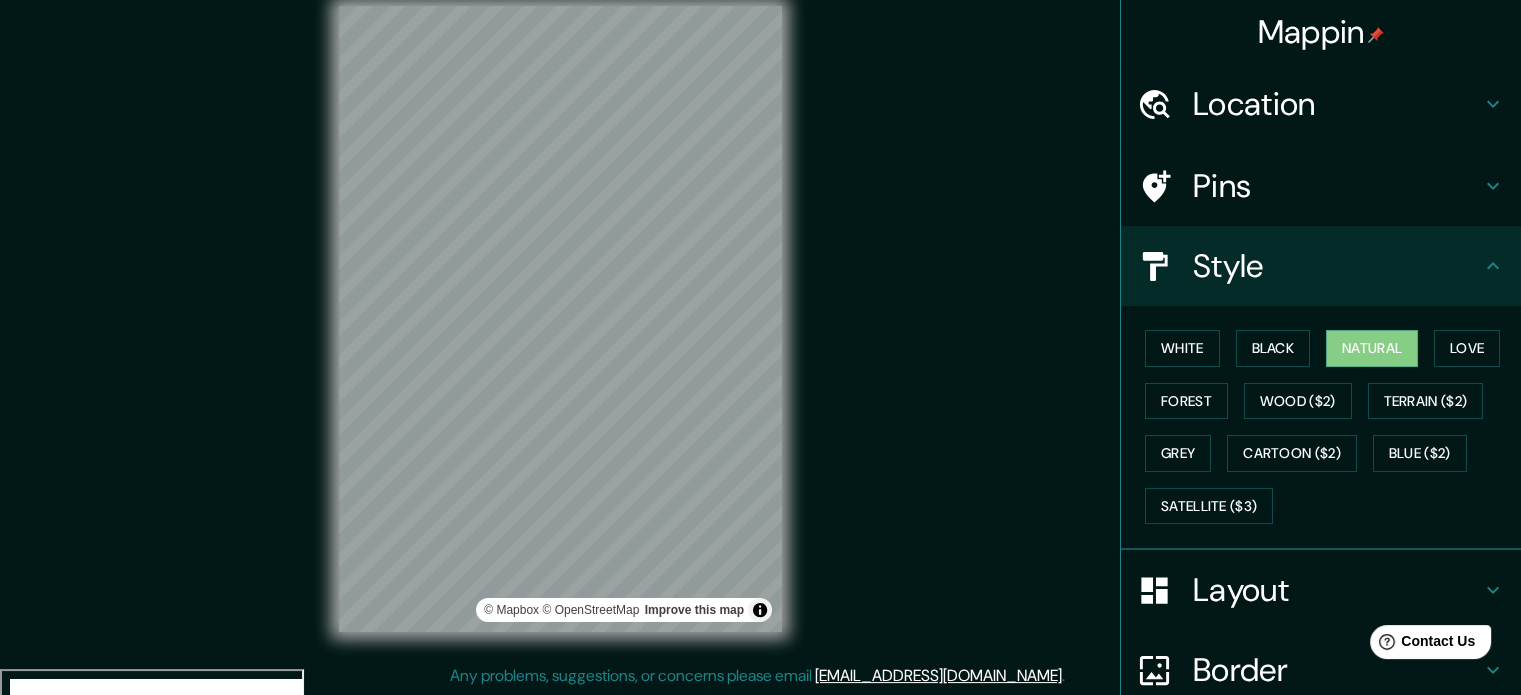 click on "Mappin" at bounding box center (1321, 32) 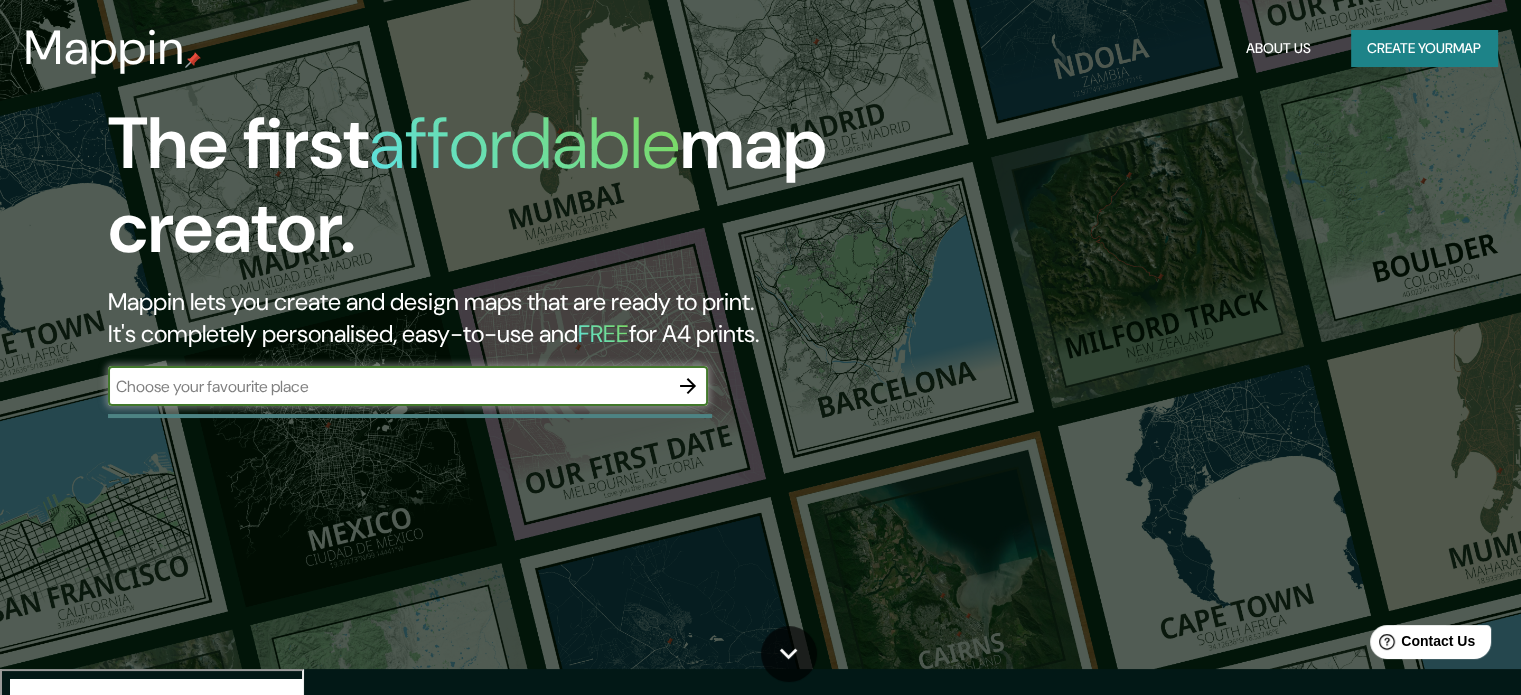 scroll, scrollTop: 0, scrollLeft: 0, axis: both 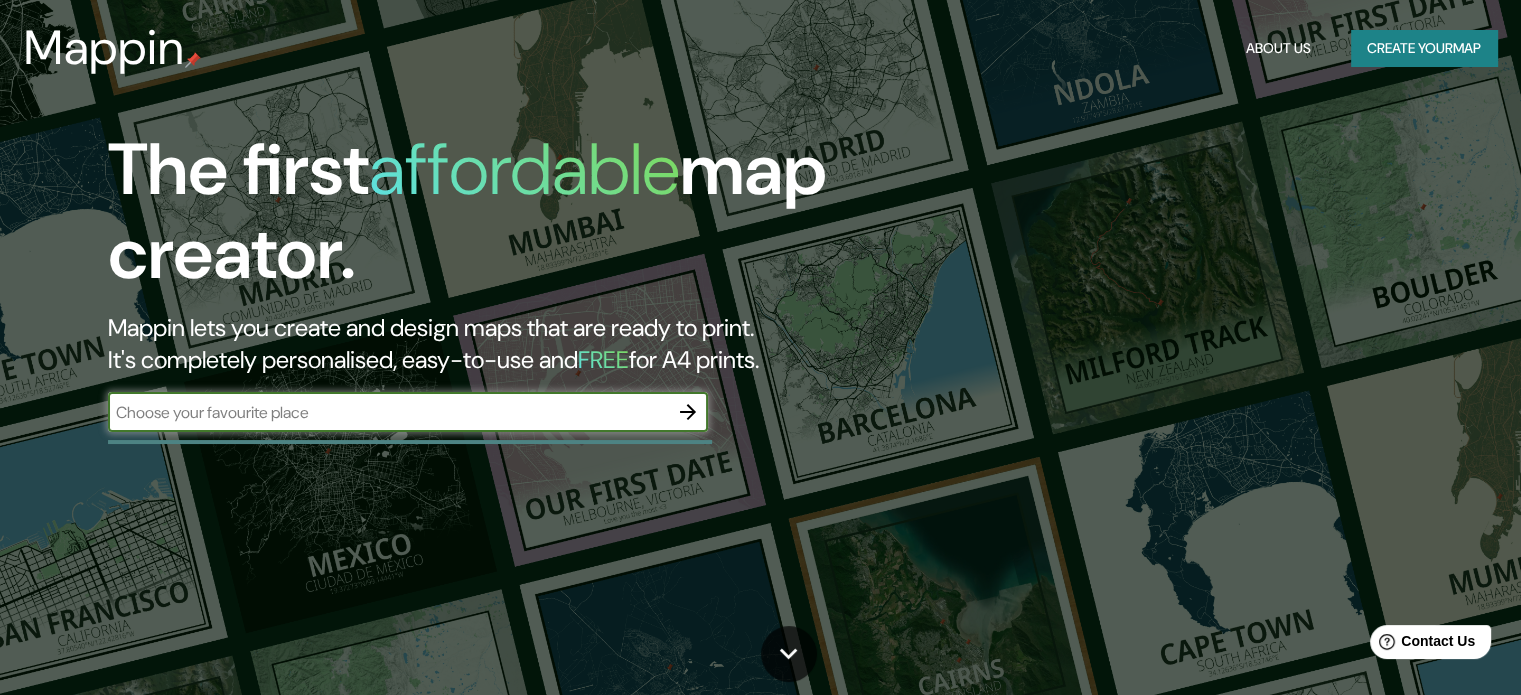 click 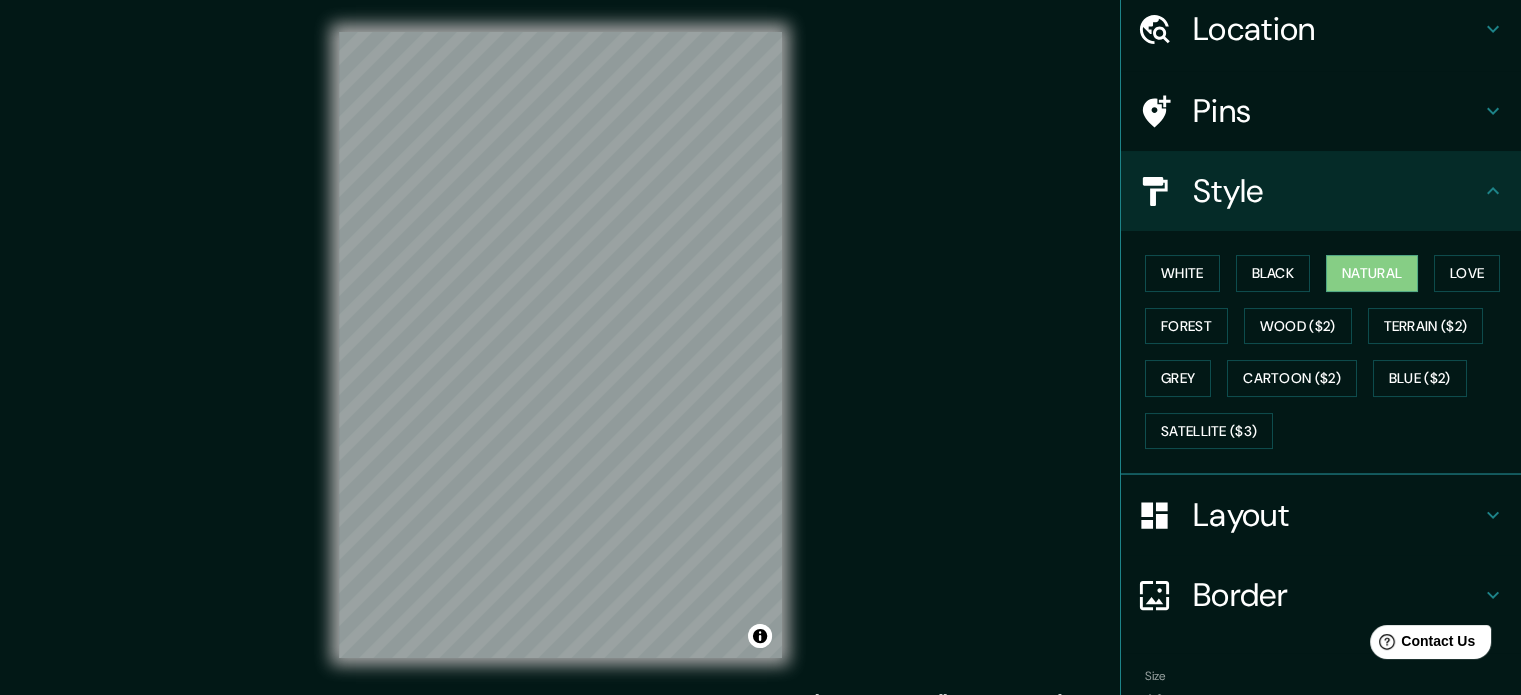 scroll, scrollTop: 178, scrollLeft: 0, axis: vertical 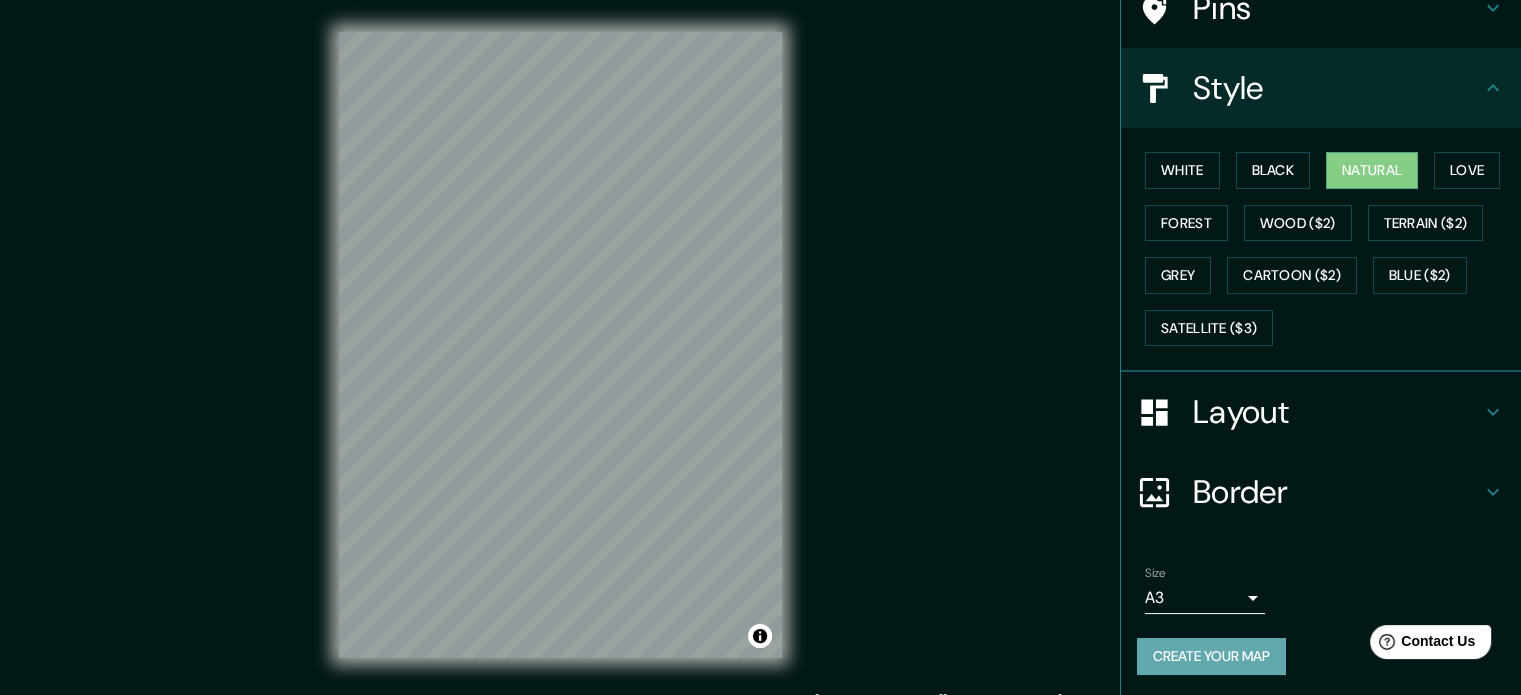 click on "Create your map" at bounding box center (1211, 656) 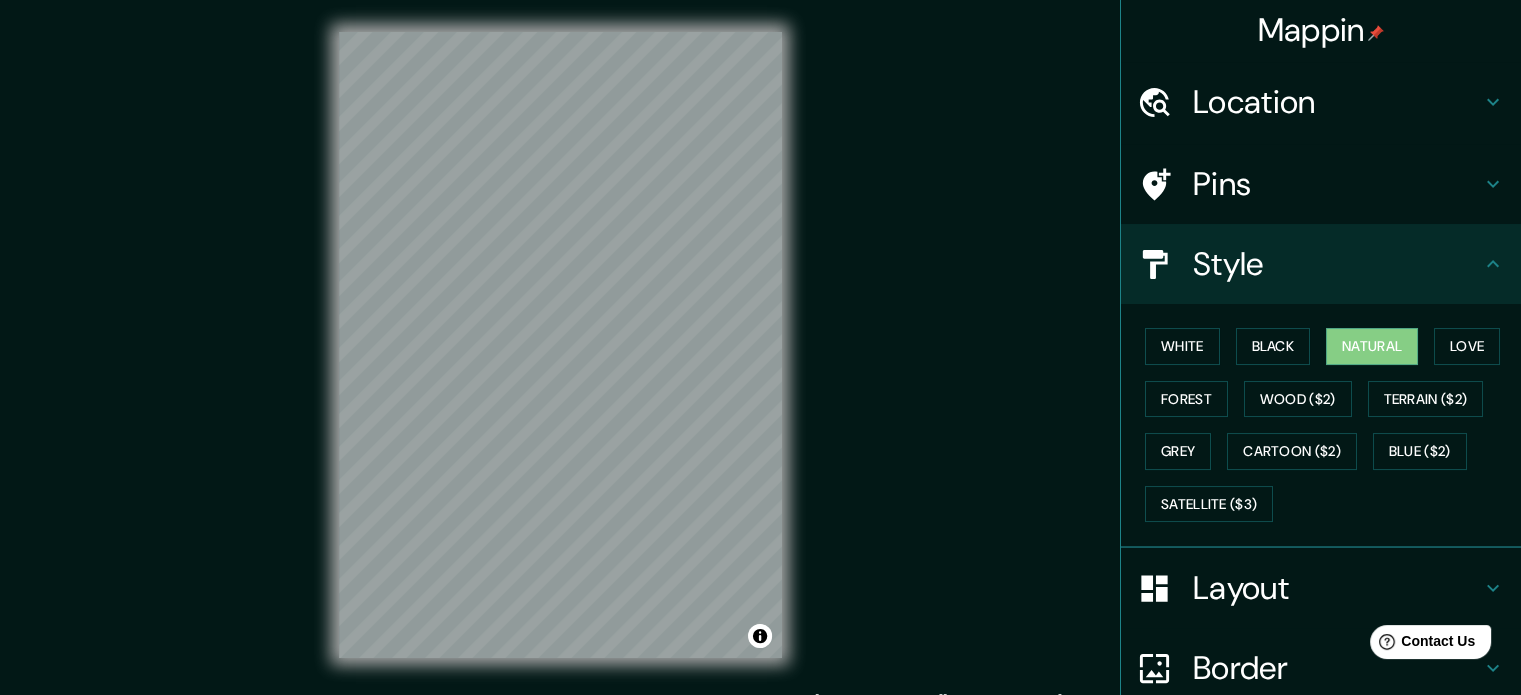 scroll, scrollTop: 0, scrollLeft: 0, axis: both 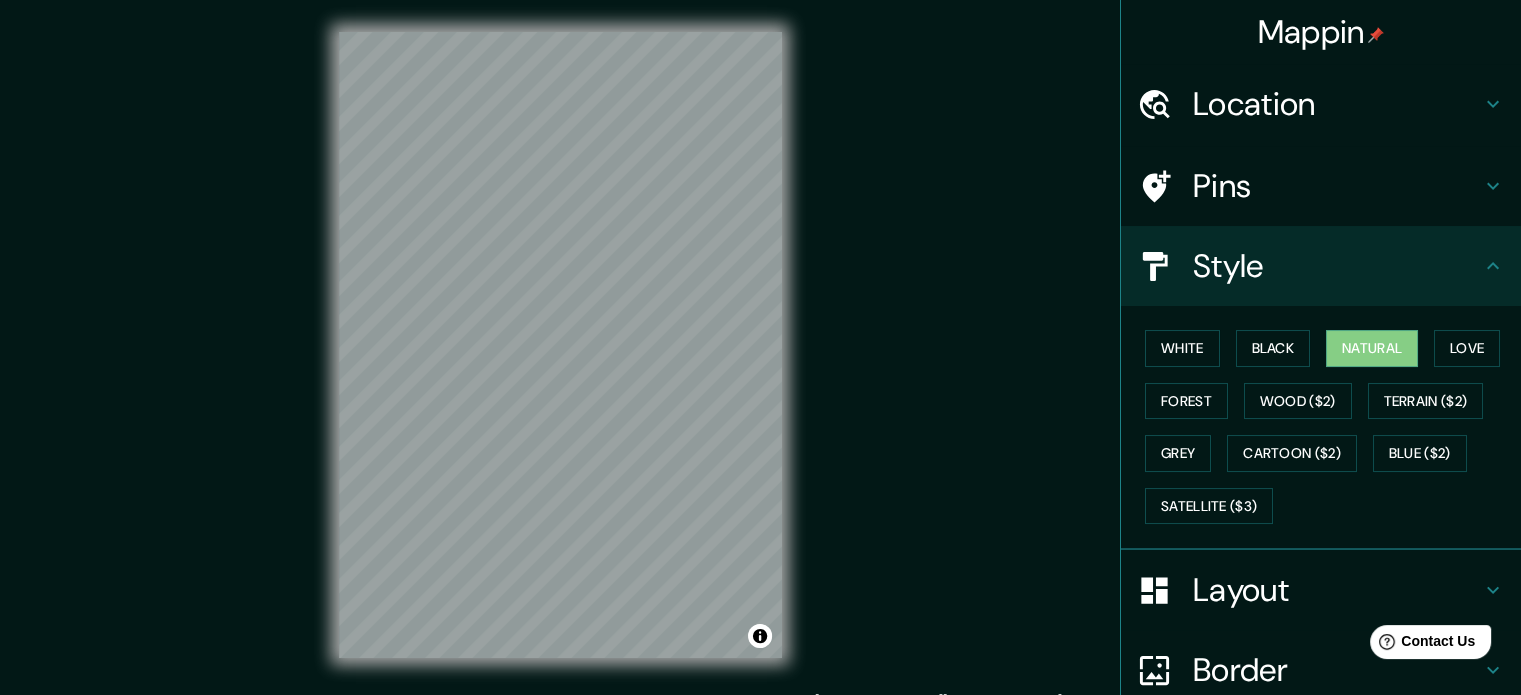 click on "Location" at bounding box center (1337, 104) 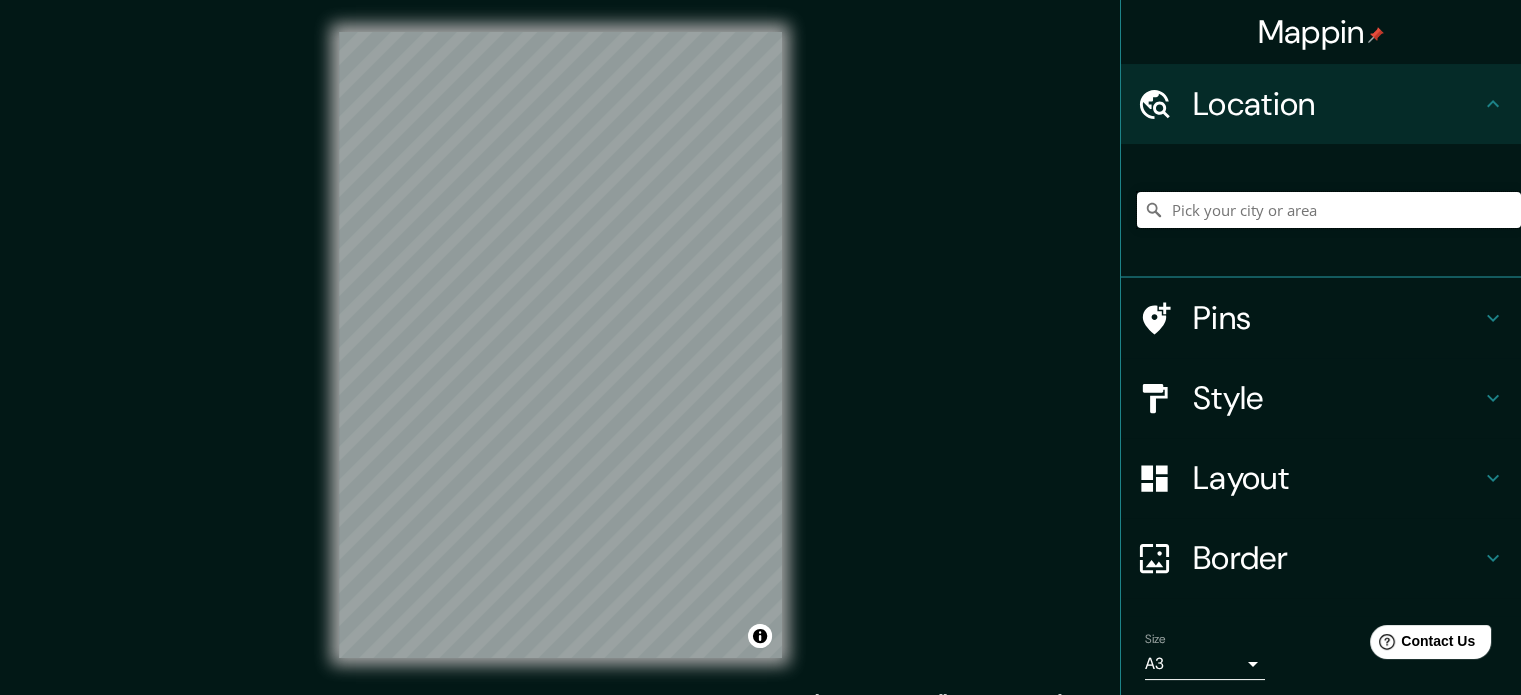 click at bounding box center [1329, 210] 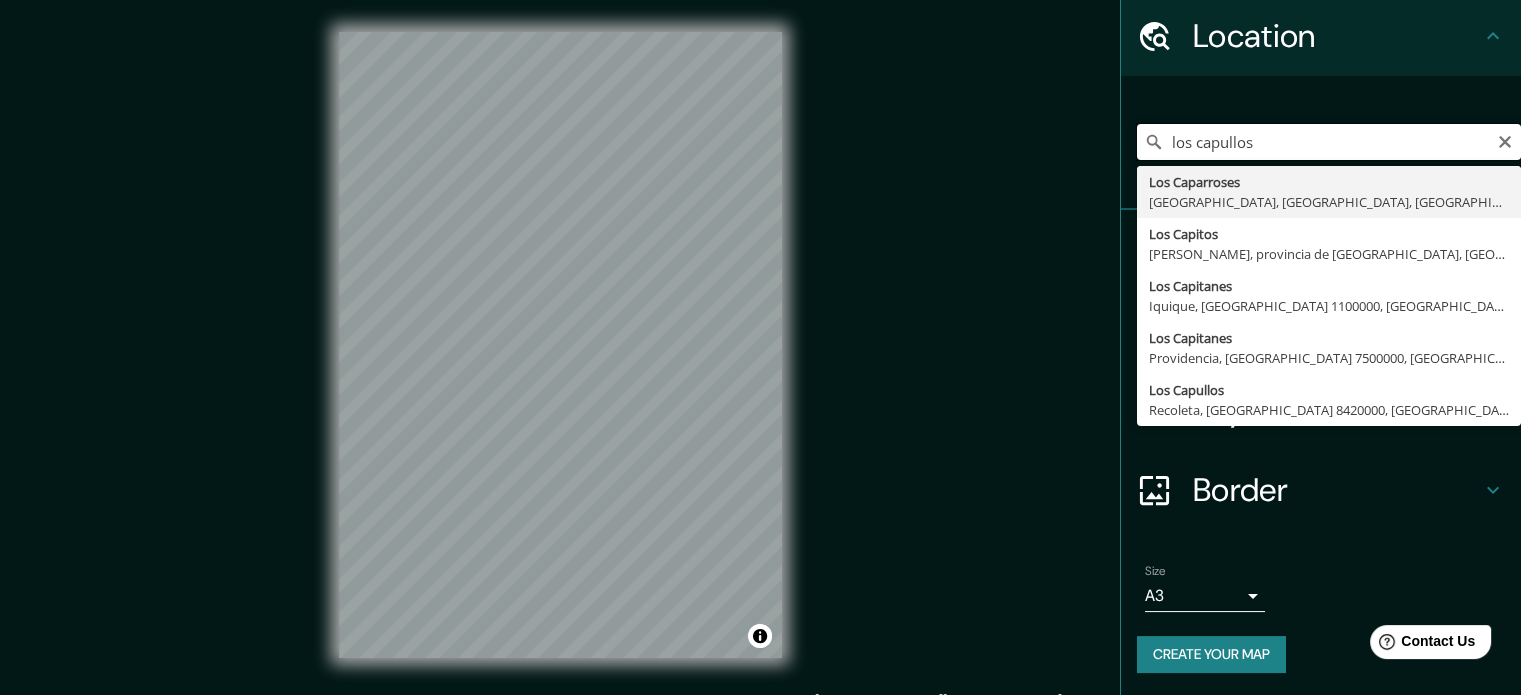 scroll, scrollTop: 68, scrollLeft: 0, axis: vertical 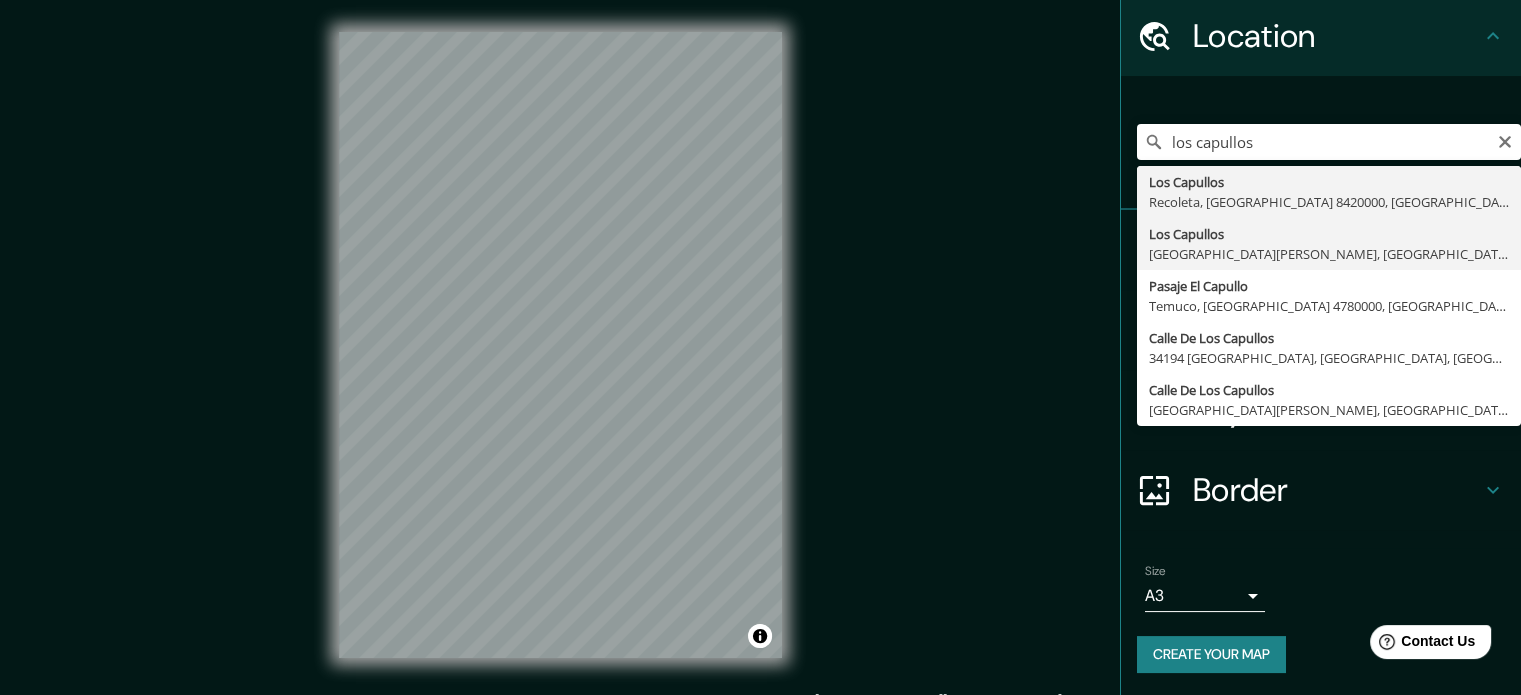 type on "Los Capullos, [GEOGRAPHIC_DATA], [GEOGRAPHIC_DATA] 1700000, [GEOGRAPHIC_DATA]" 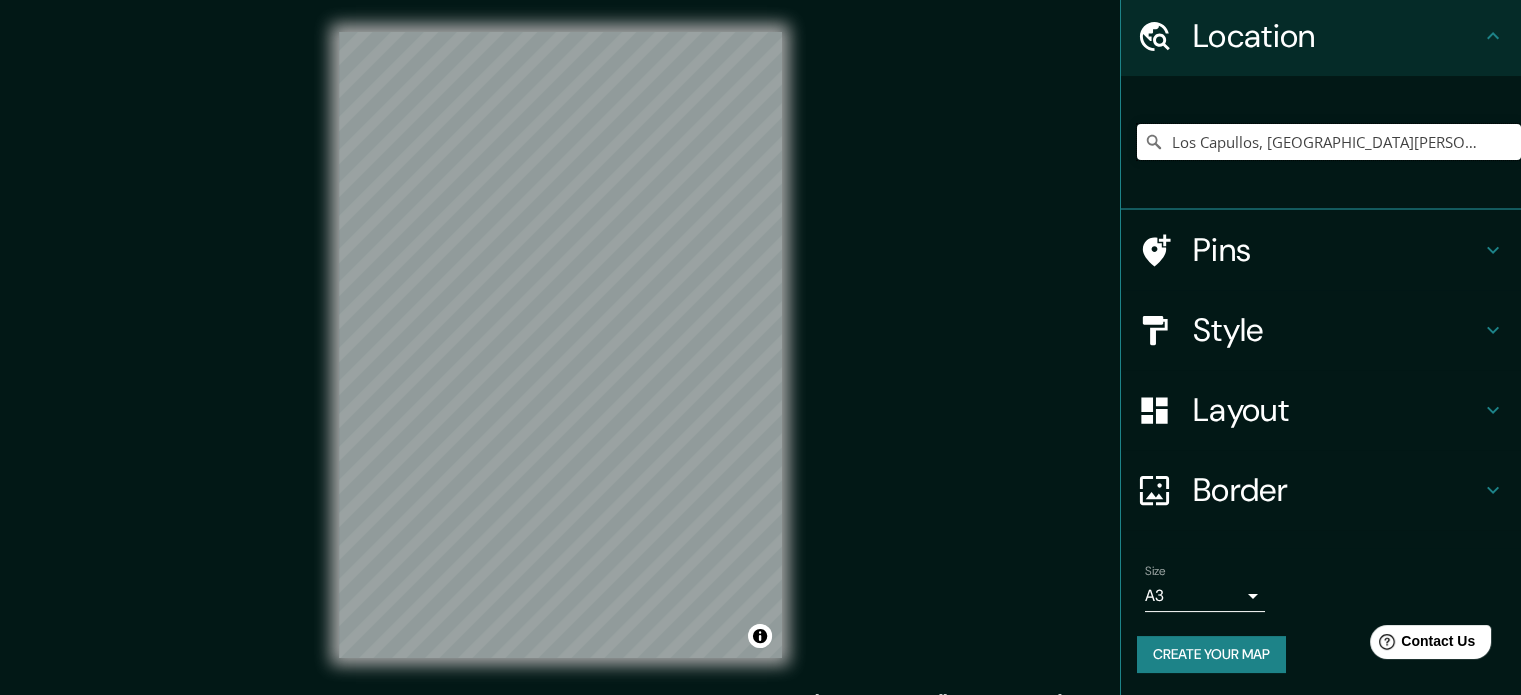 scroll, scrollTop: 0, scrollLeft: 0, axis: both 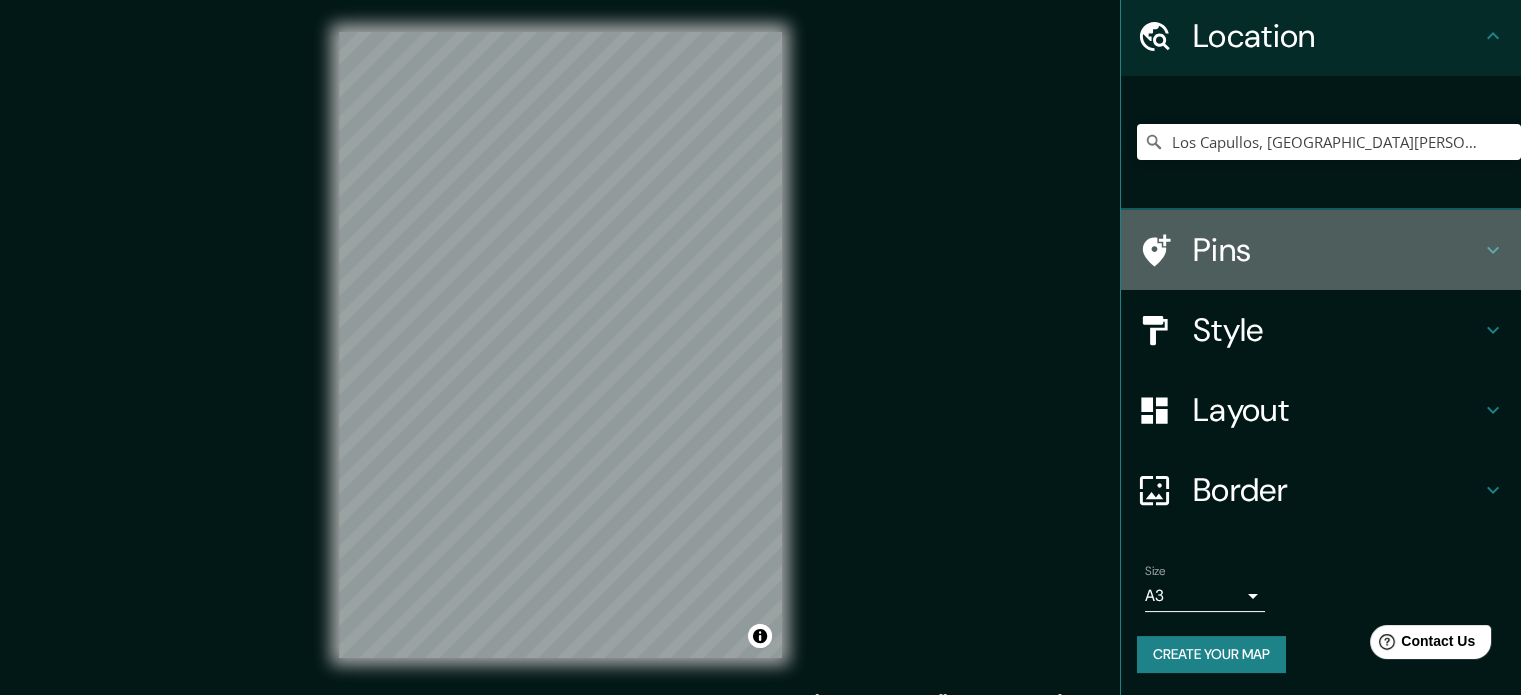 click on "Pins" at bounding box center (1337, 250) 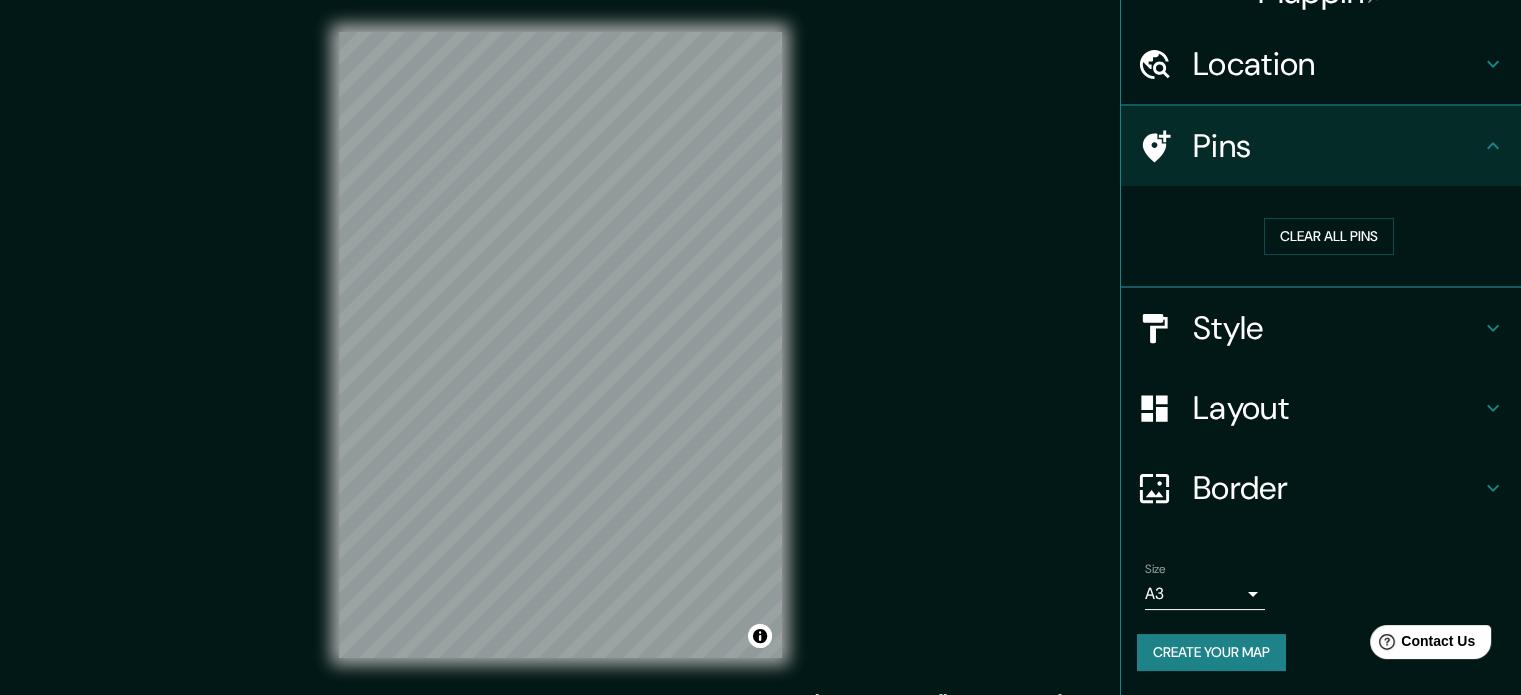 scroll, scrollTop: 38, scrollLeft: 0, axis: vertical 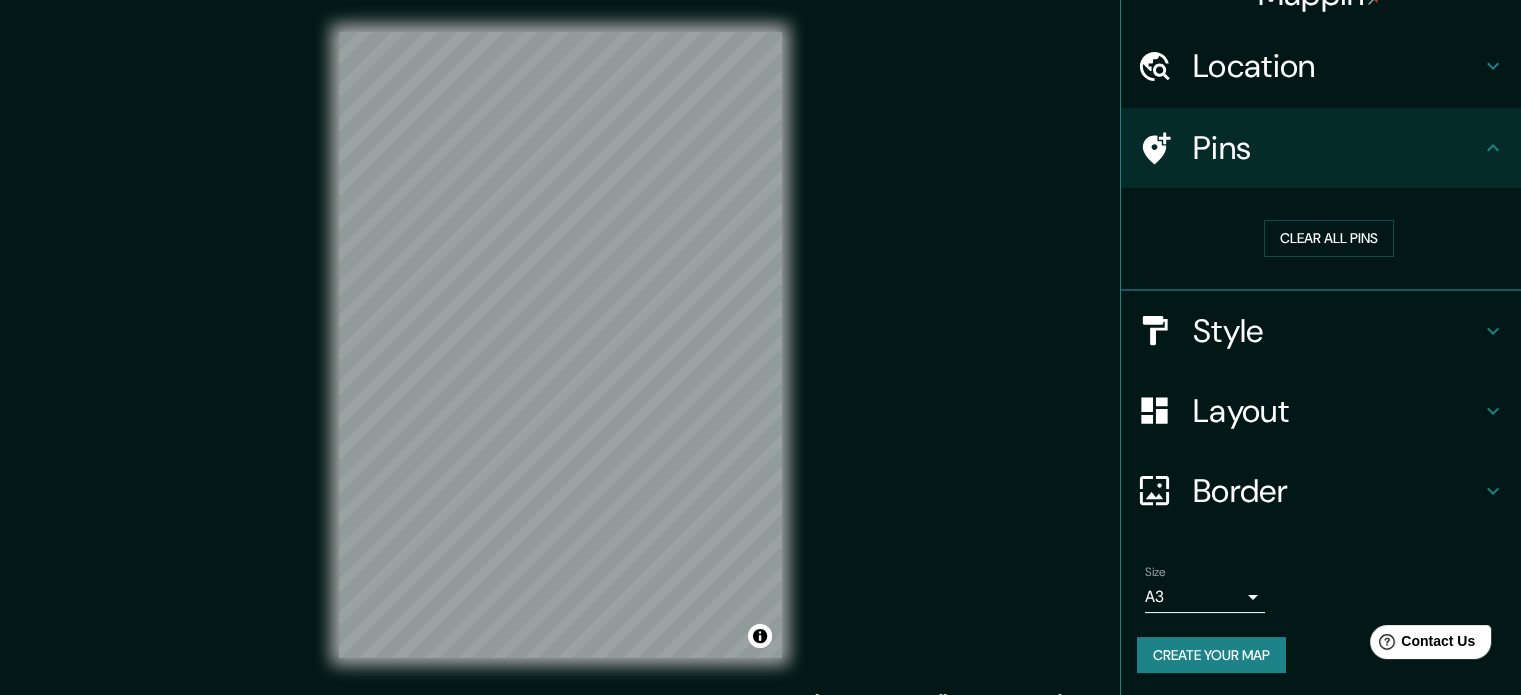 click 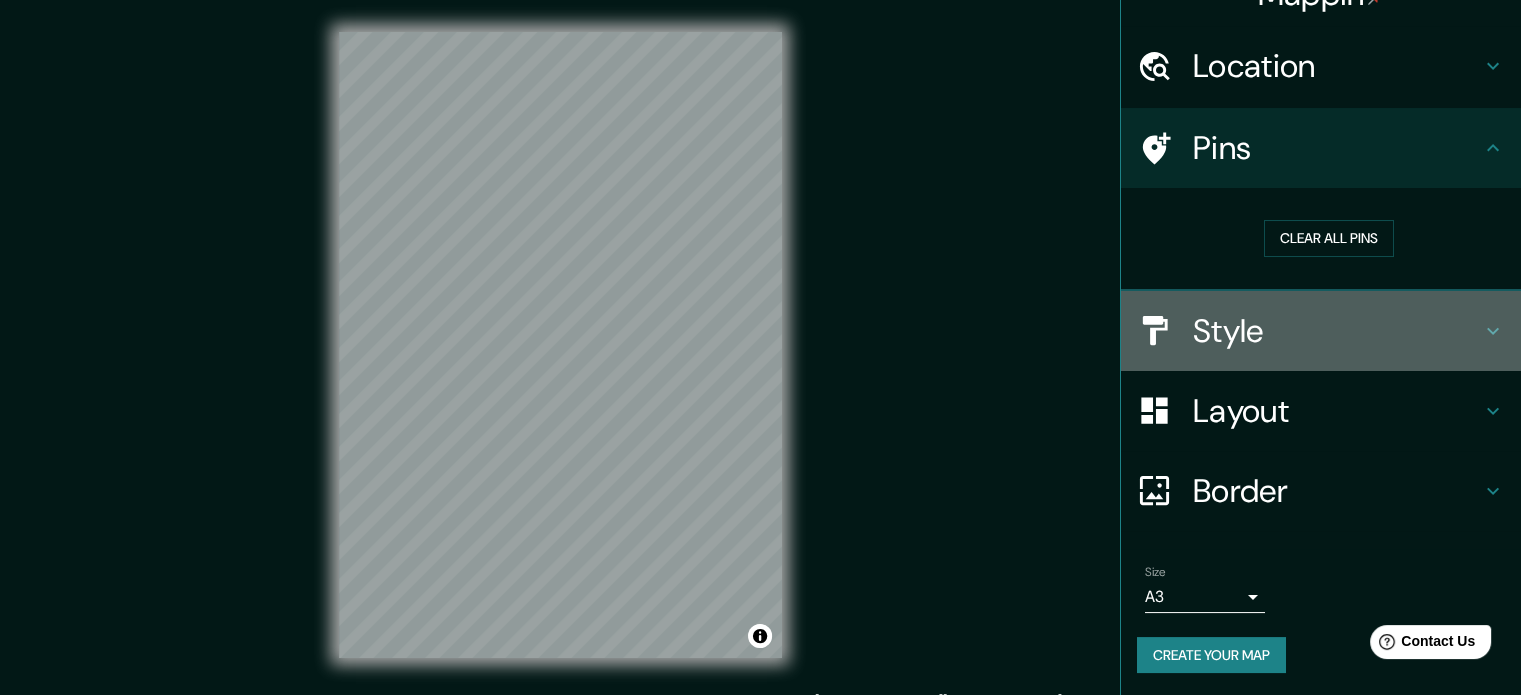 click on "Style" at bounding box center [1337, 331] 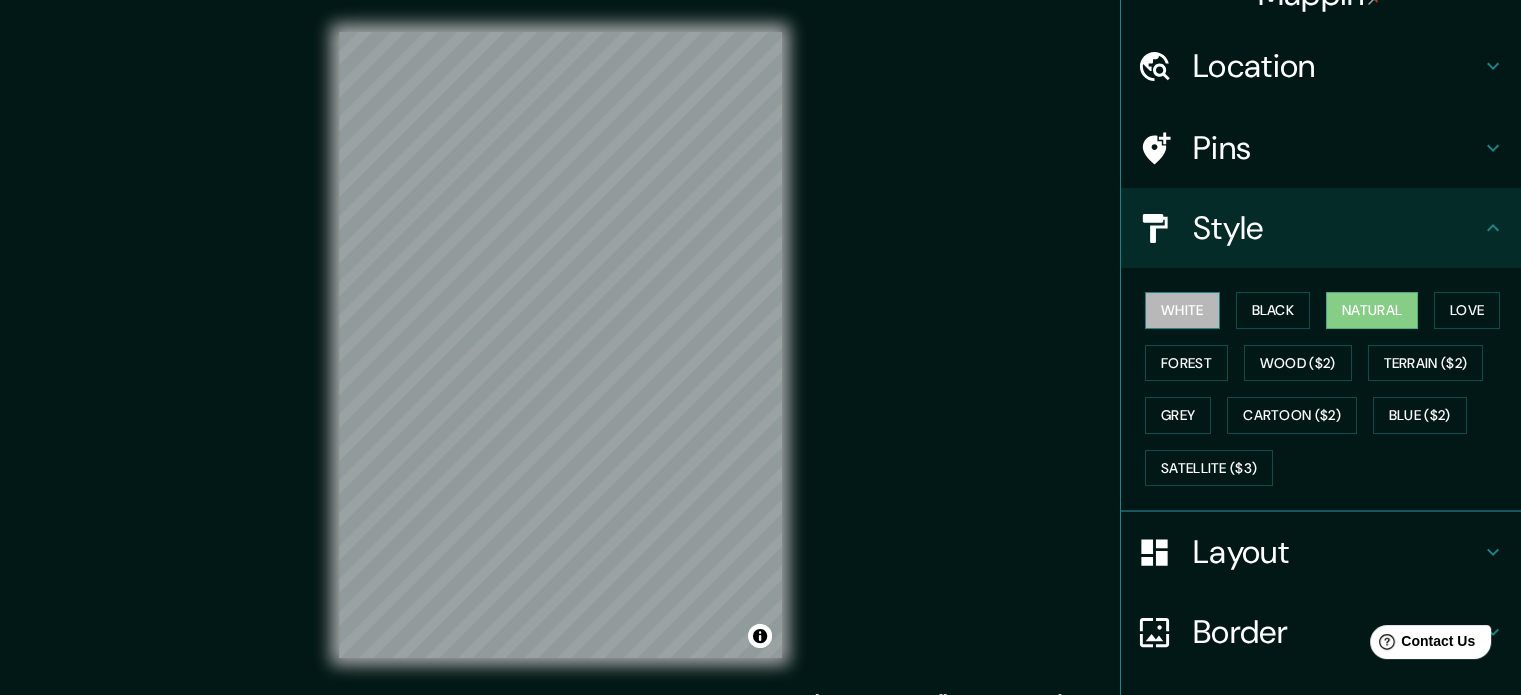 click on "White" at bounding box center (1182, 310) 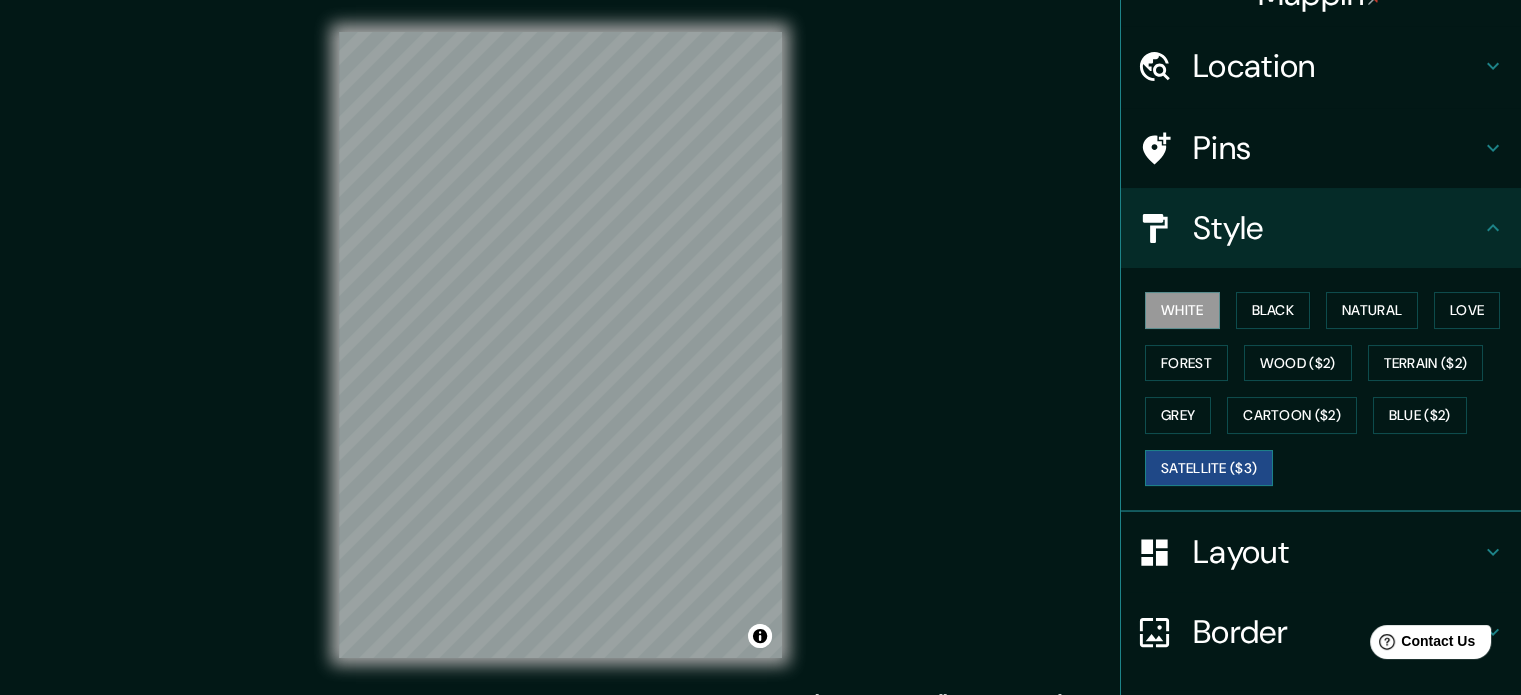 scroll, scrollTop: 178, scrollLeft: 0, axis: vertical 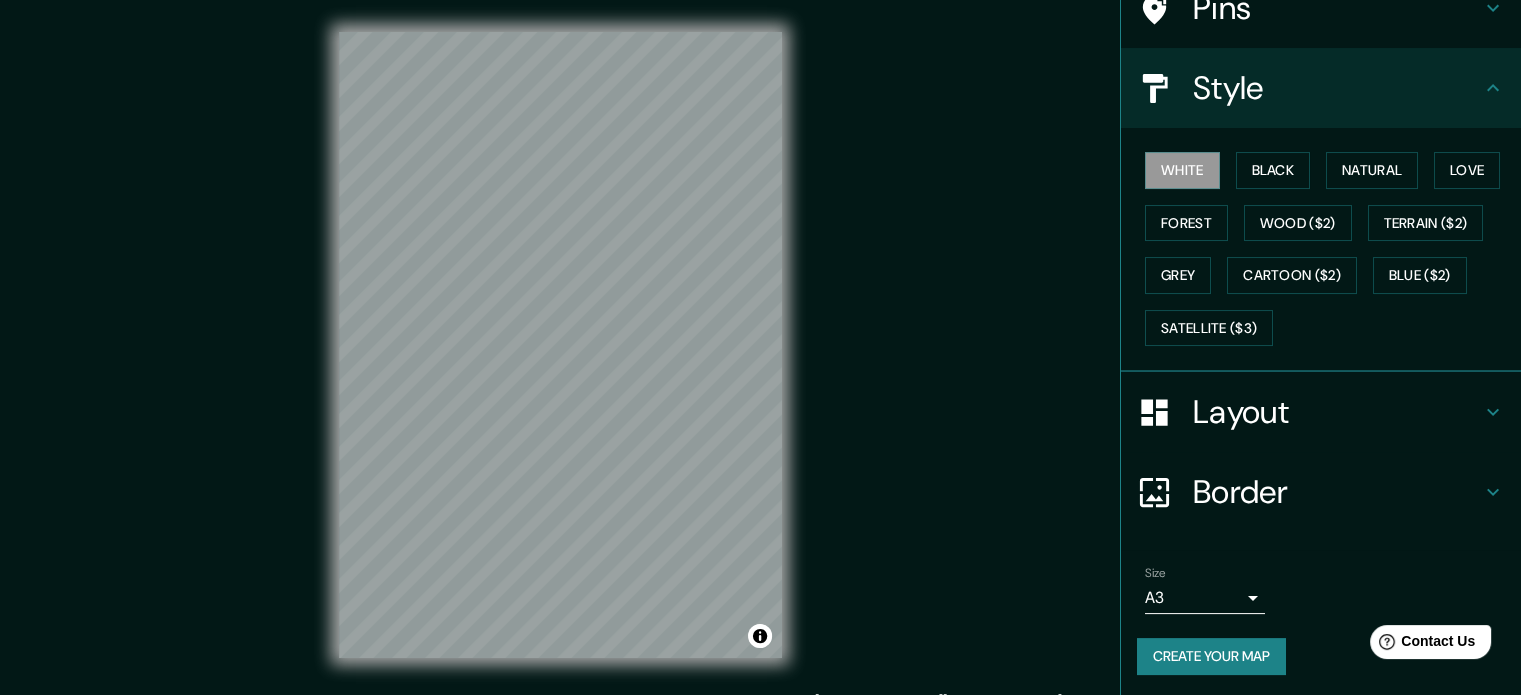 click on "Create your map" at bounding box center (1211, 656) 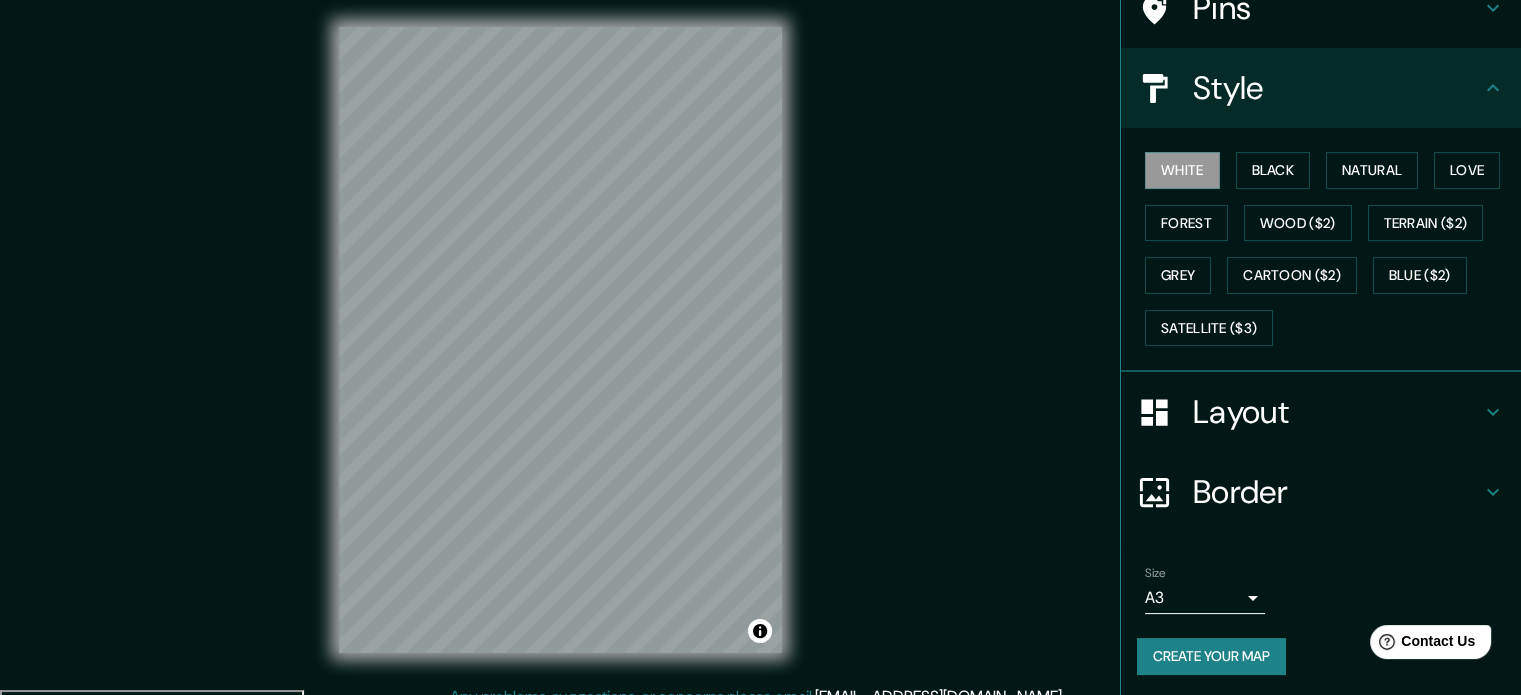scroll, scrollTop: 0, scrollLeft: 0, axis: both 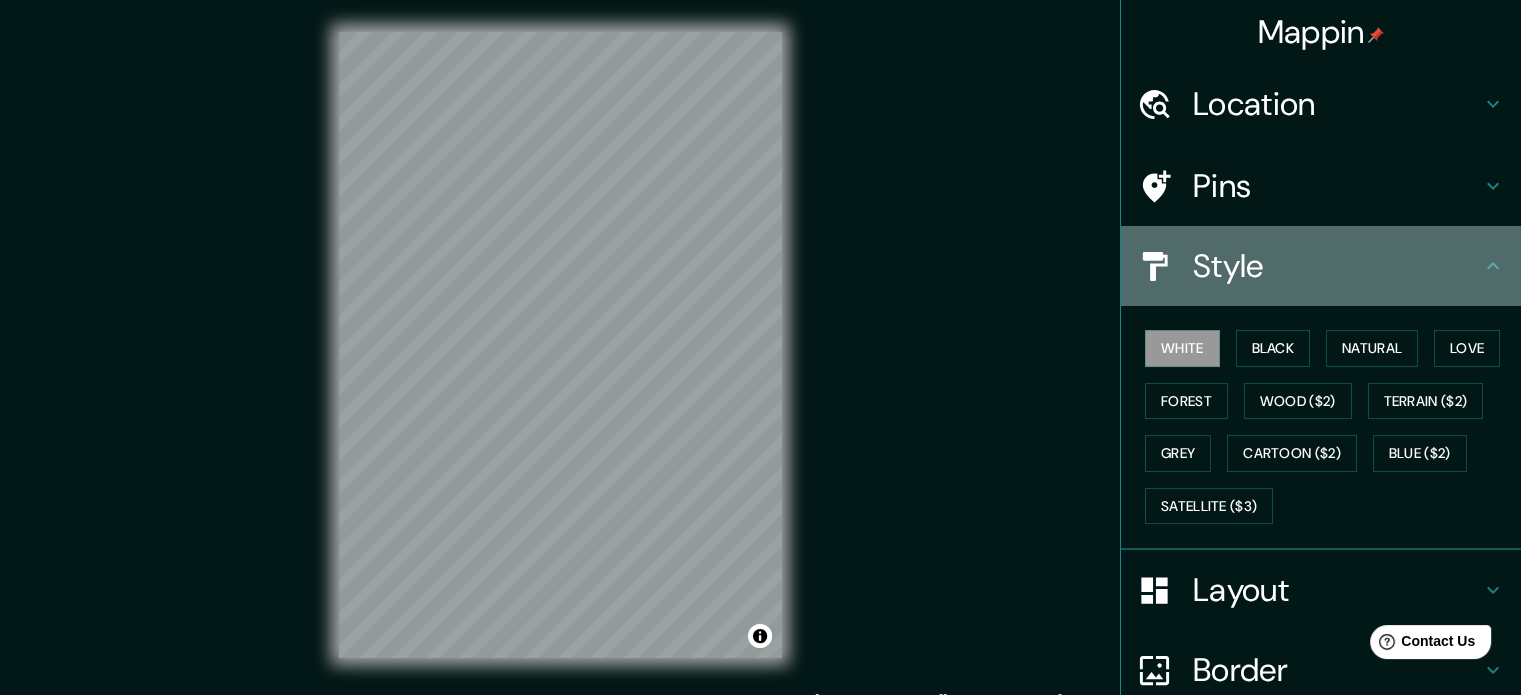 click 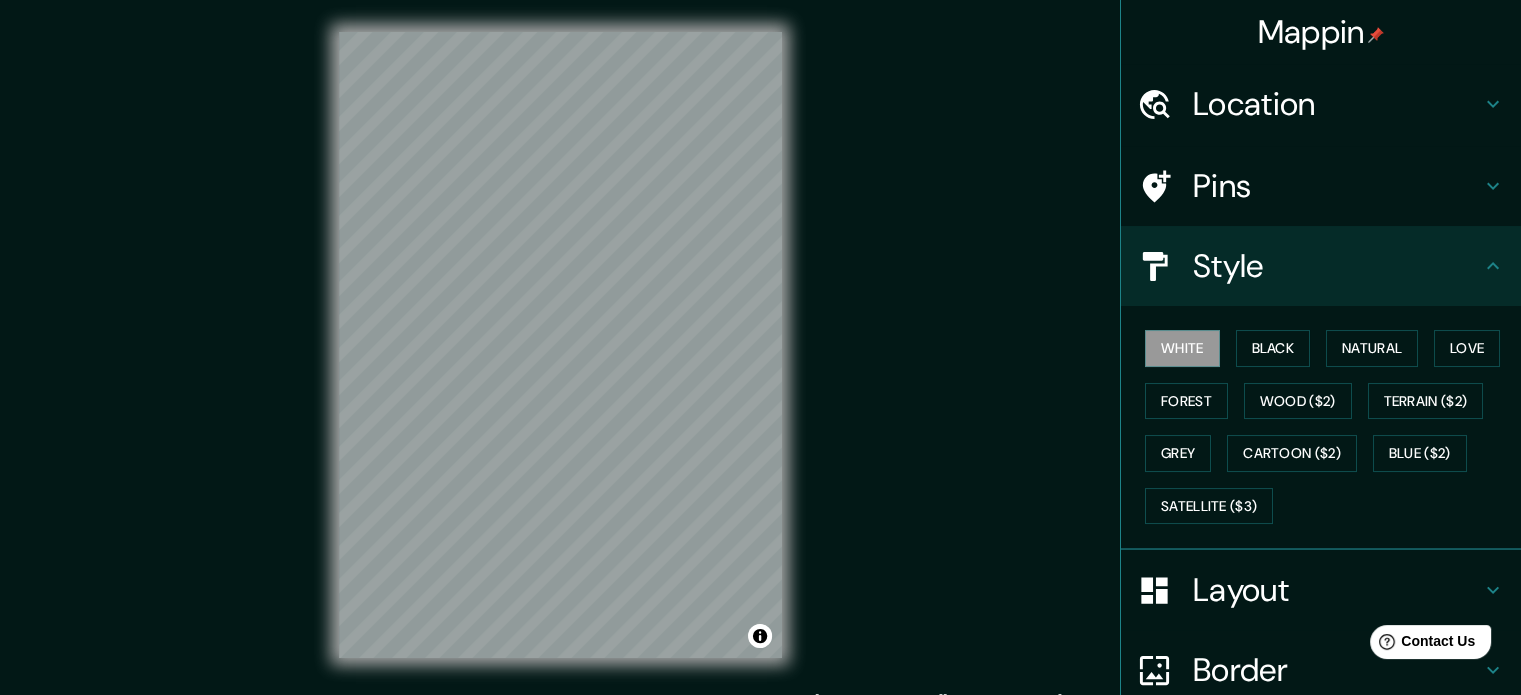 click 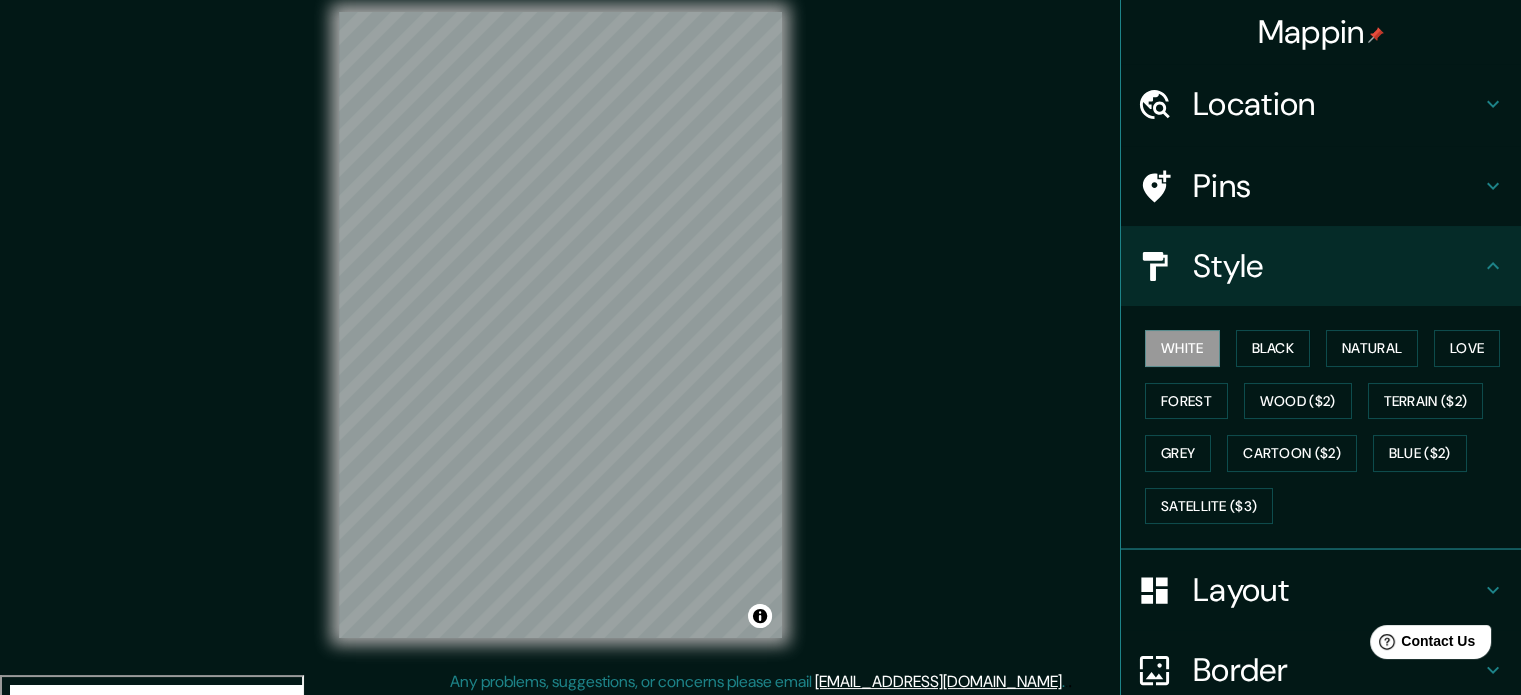 scroll, scrollTop: 26, scrollLeft: 0, axis: vertical 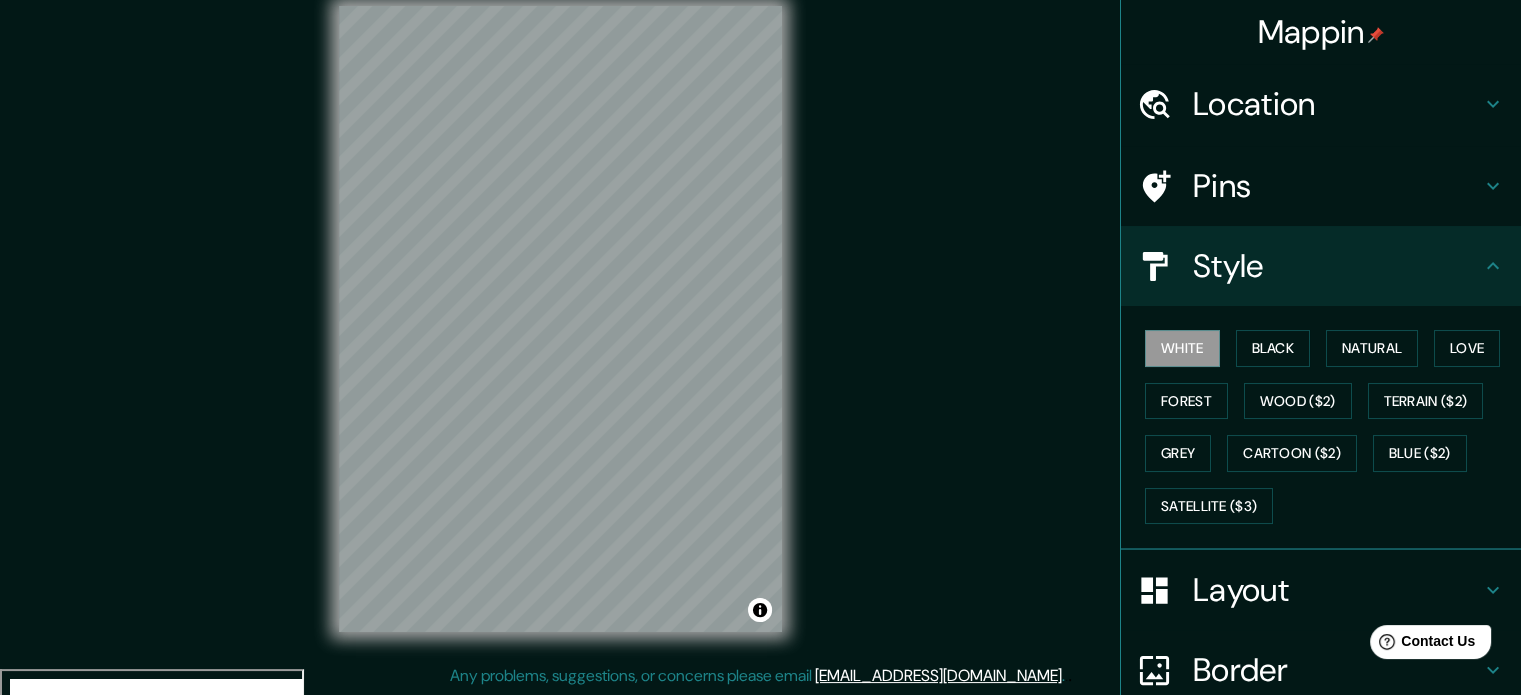 click on "Pins" at bounding box center (1337, 186) 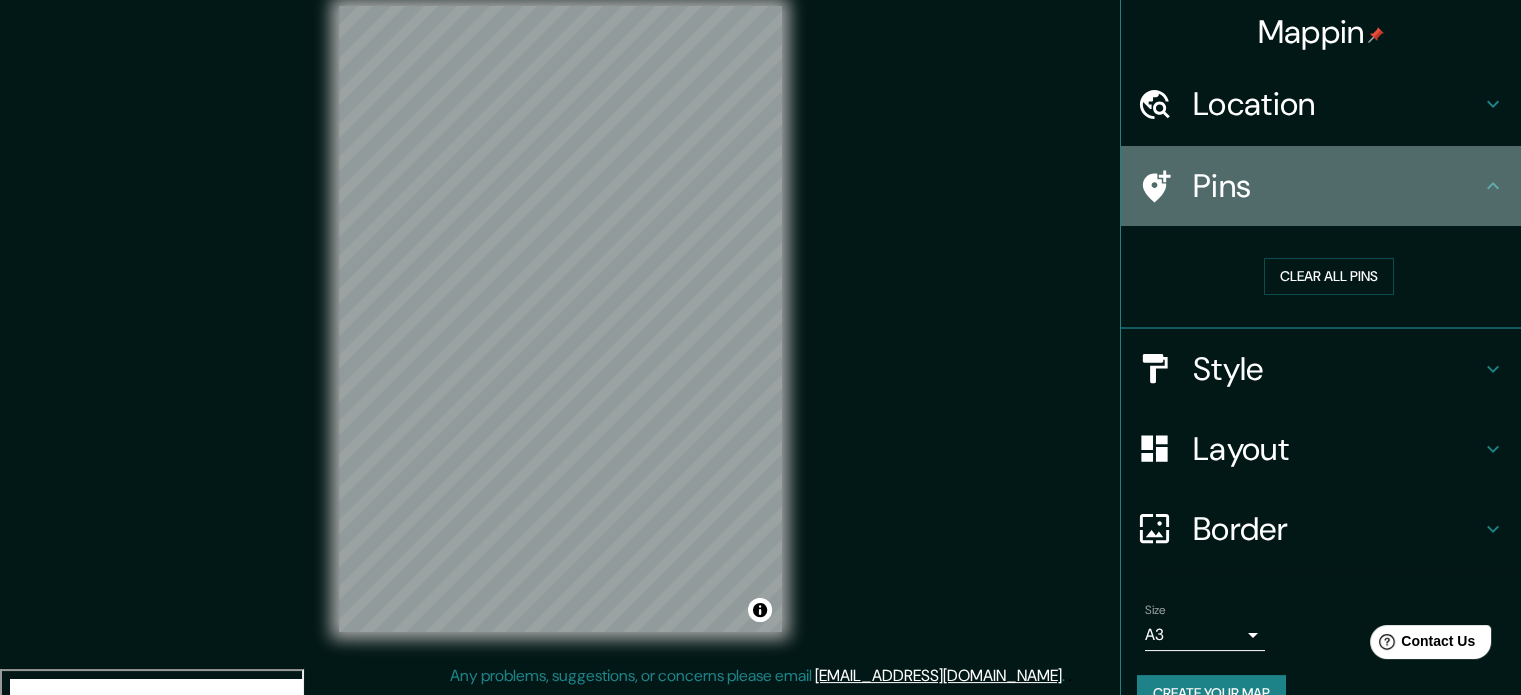 click 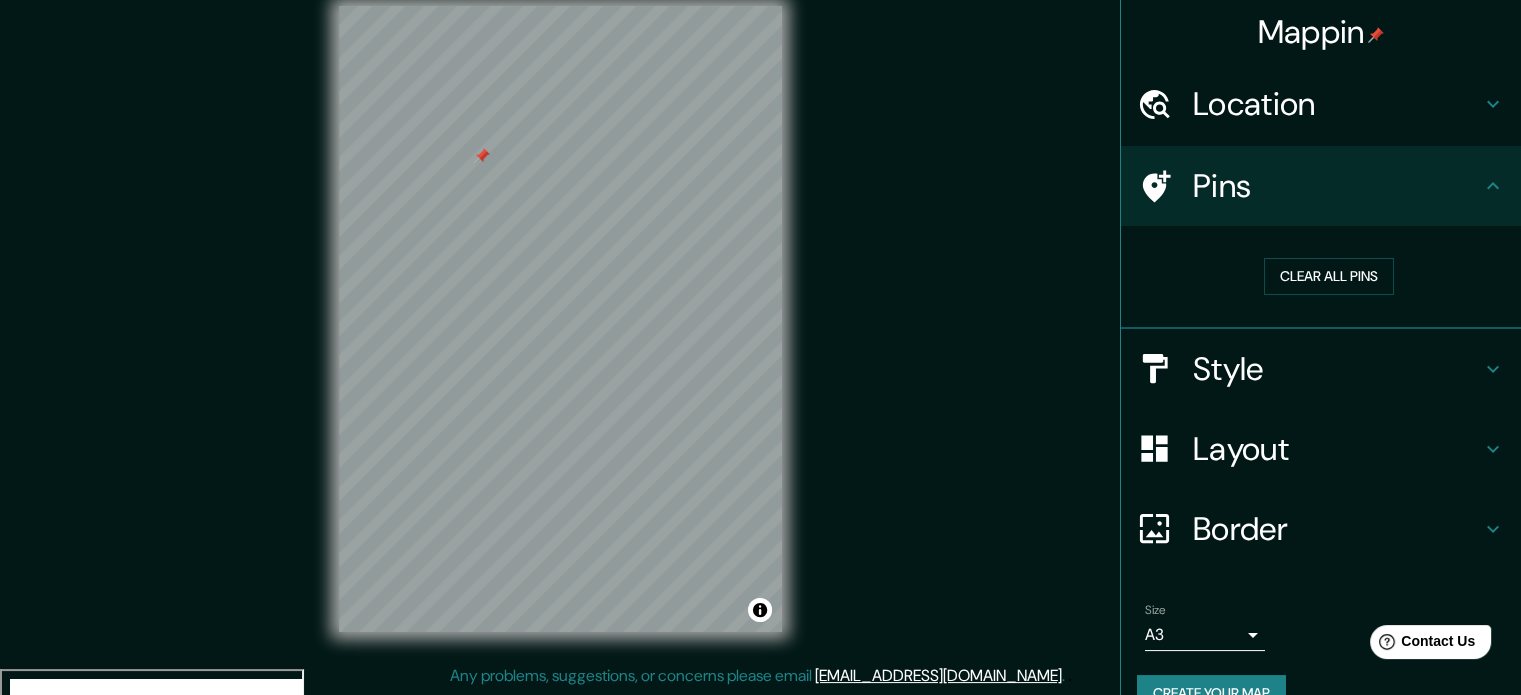 click on "Create your map" at bounding box center [1211, 693] 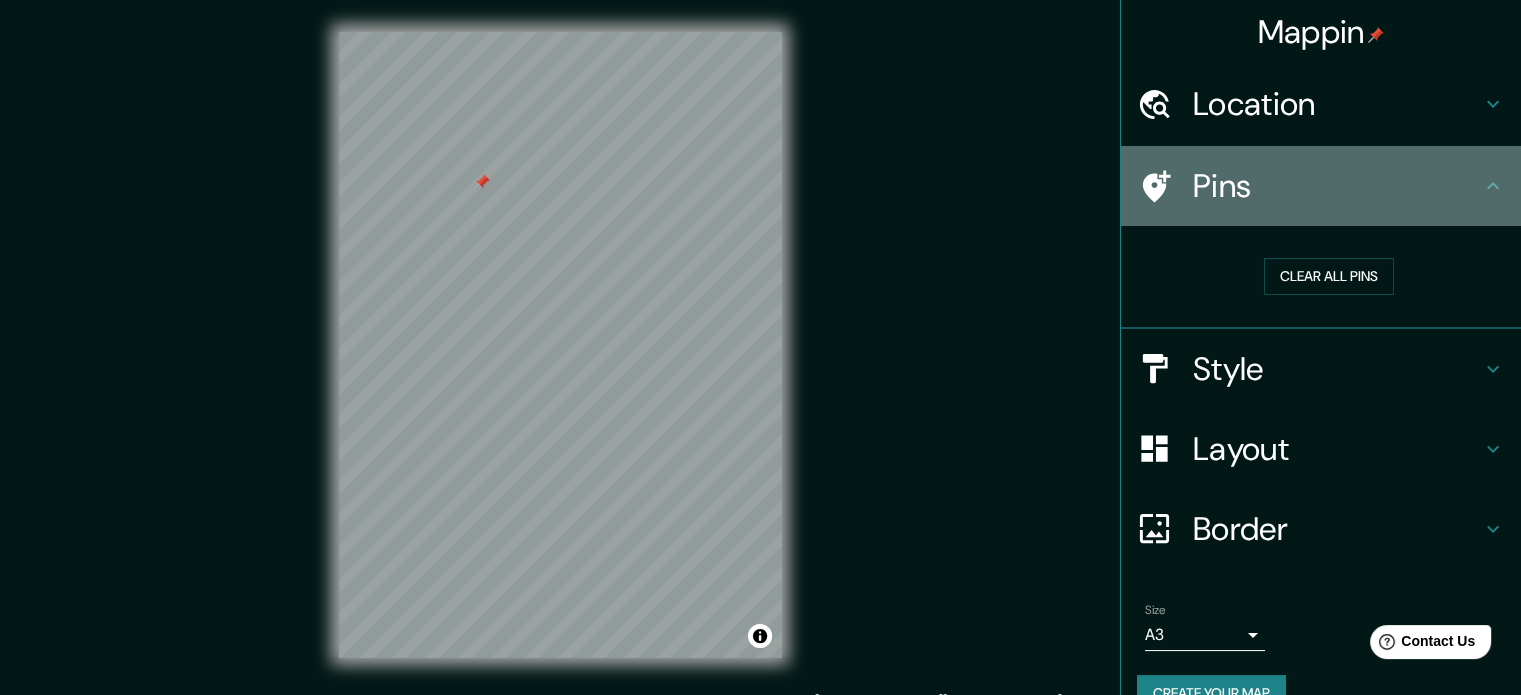 click 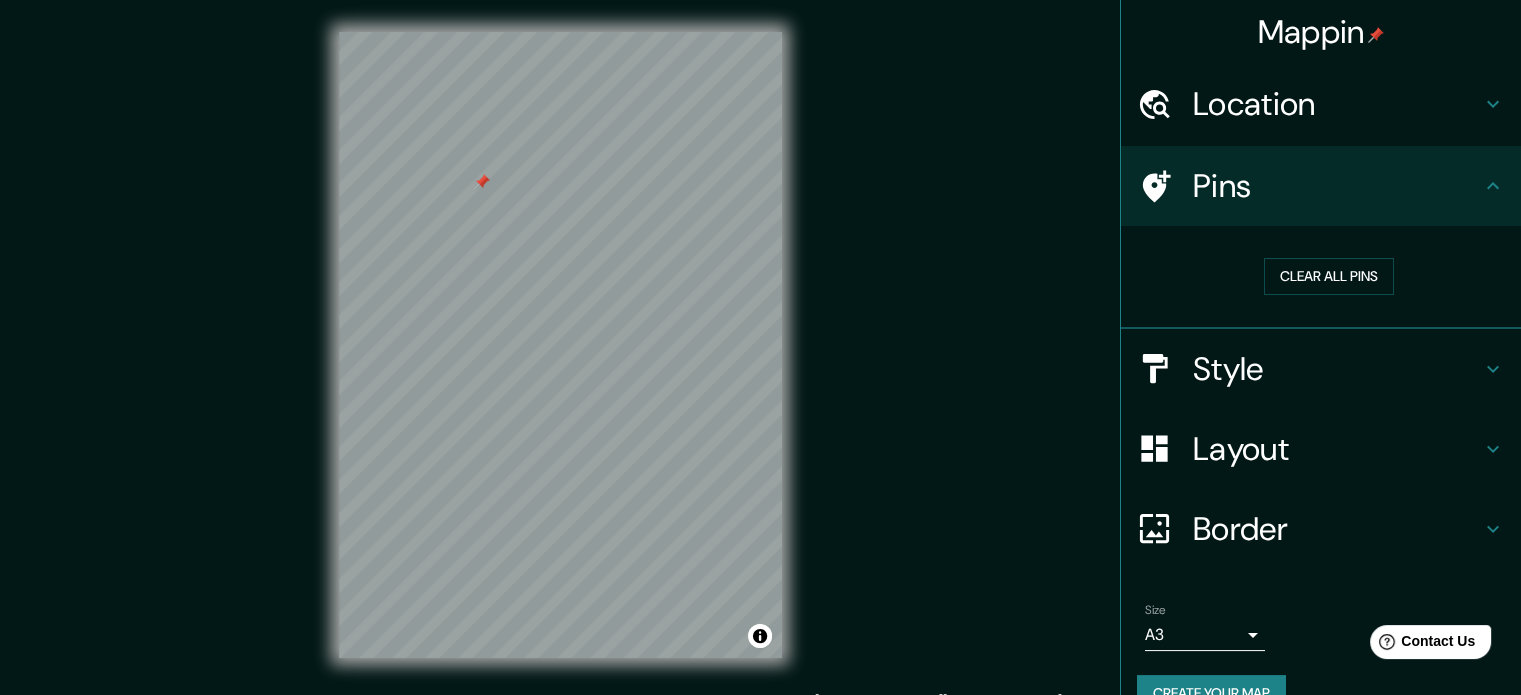 scroll, scrollTop: 38, scrollLeft: 0, axis: vertical 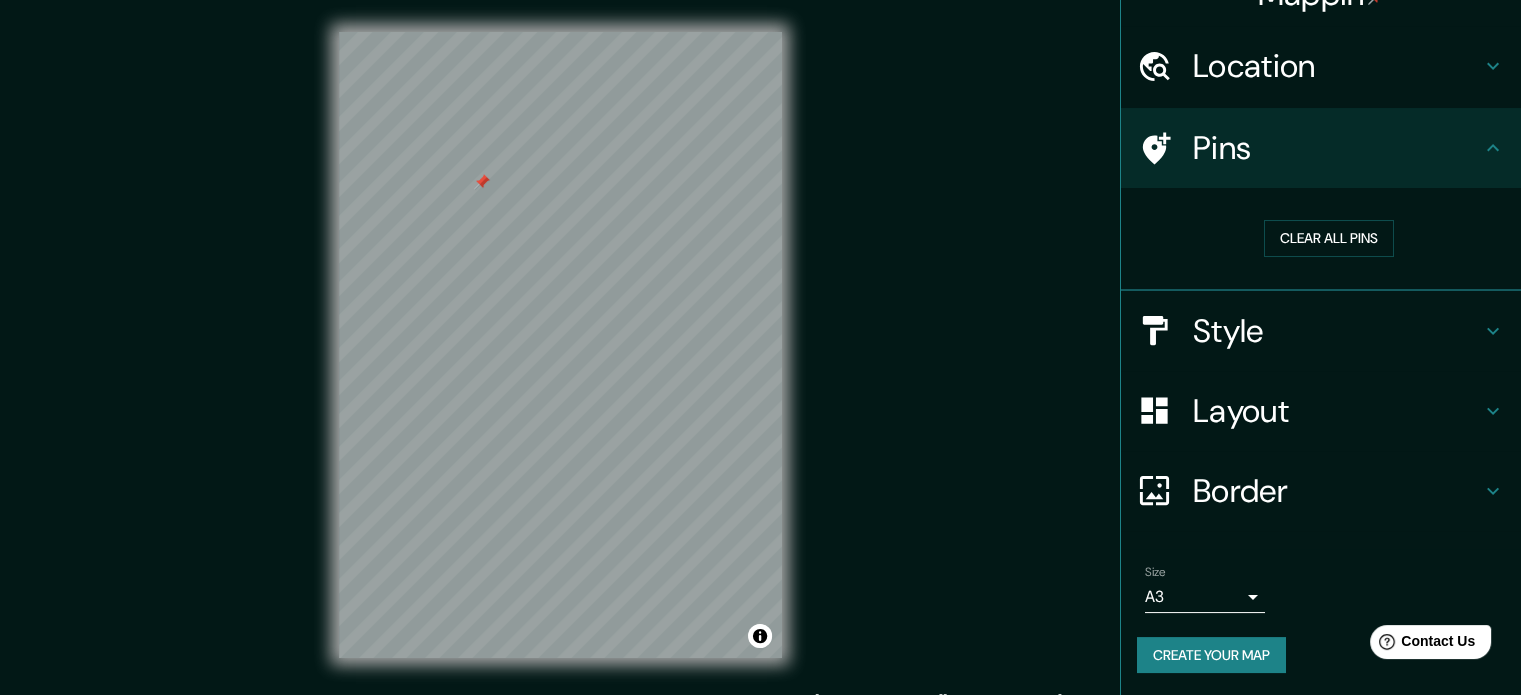 click on "Mappin Location Los Capullos, La Serena, Región de Coquimbo 1700000, Chile Pins Clear all pins Style Layout Border Choose a border.  Hint : you can make layers of the frame opaque to create some cool effects. None Simple Transparent Fancy Size A3 a4 Create your map © Mapbox   © OpenStreetMap   Improve this map Any problems, suggestions, or concerns please email    help@mappin.pro . . ." at bounding box center [760, 347] 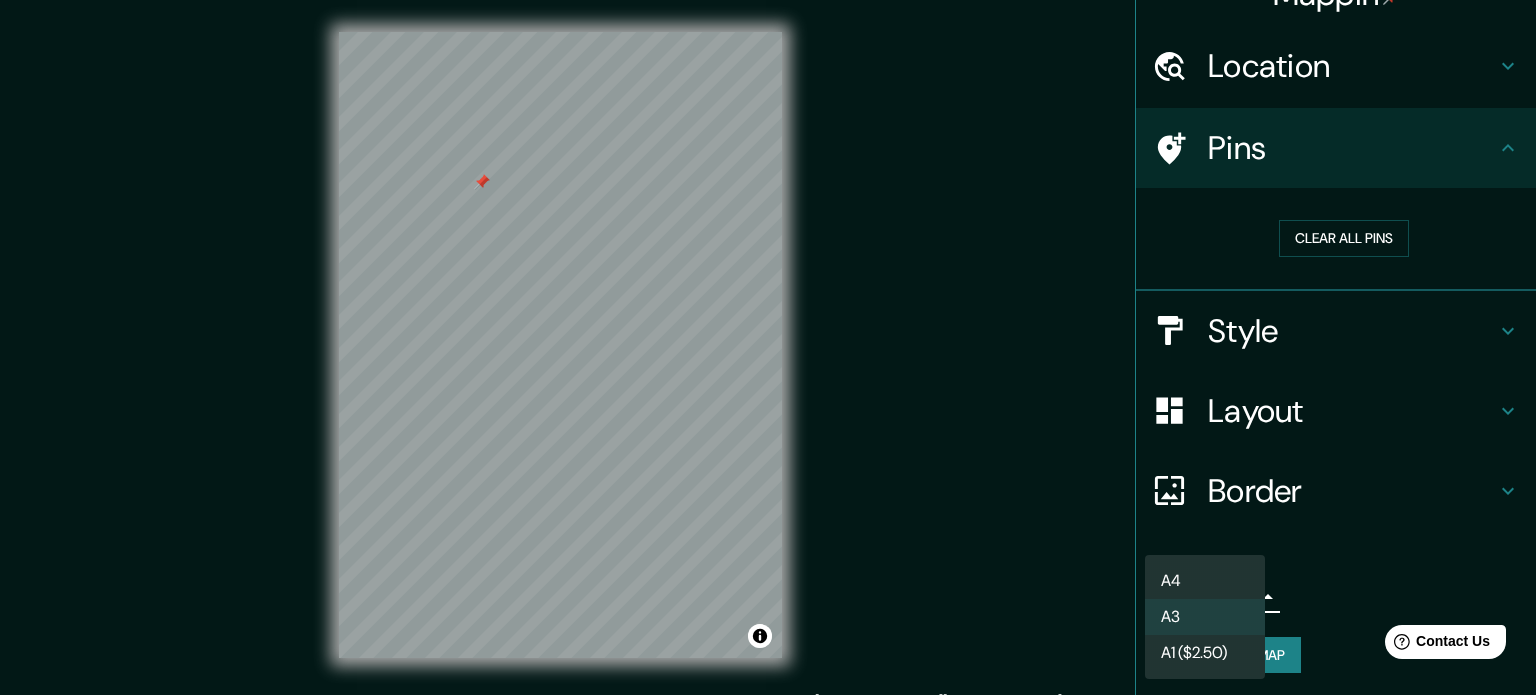 click on "A4" at bounding box center (1205, 581) 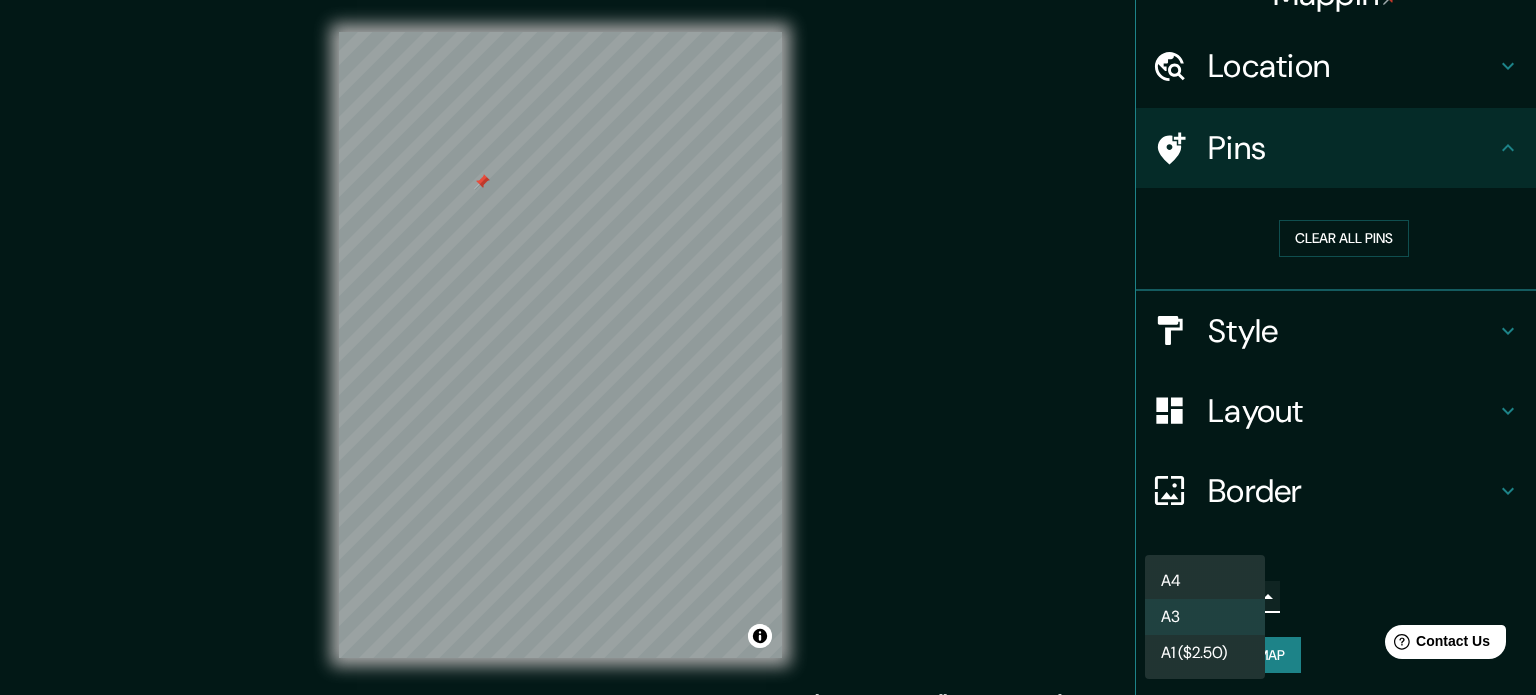 type on "single" 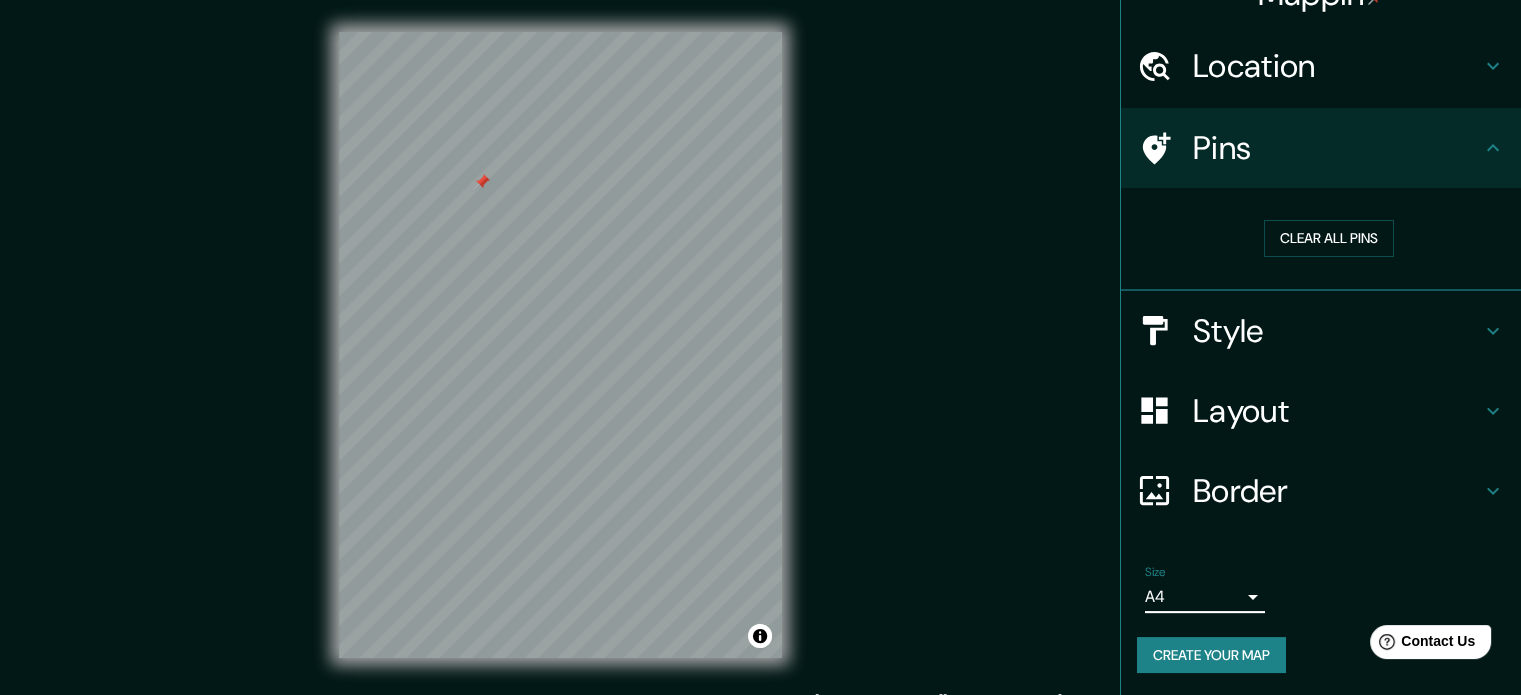 click on "Create your map" at bounding box center (1211, 655) 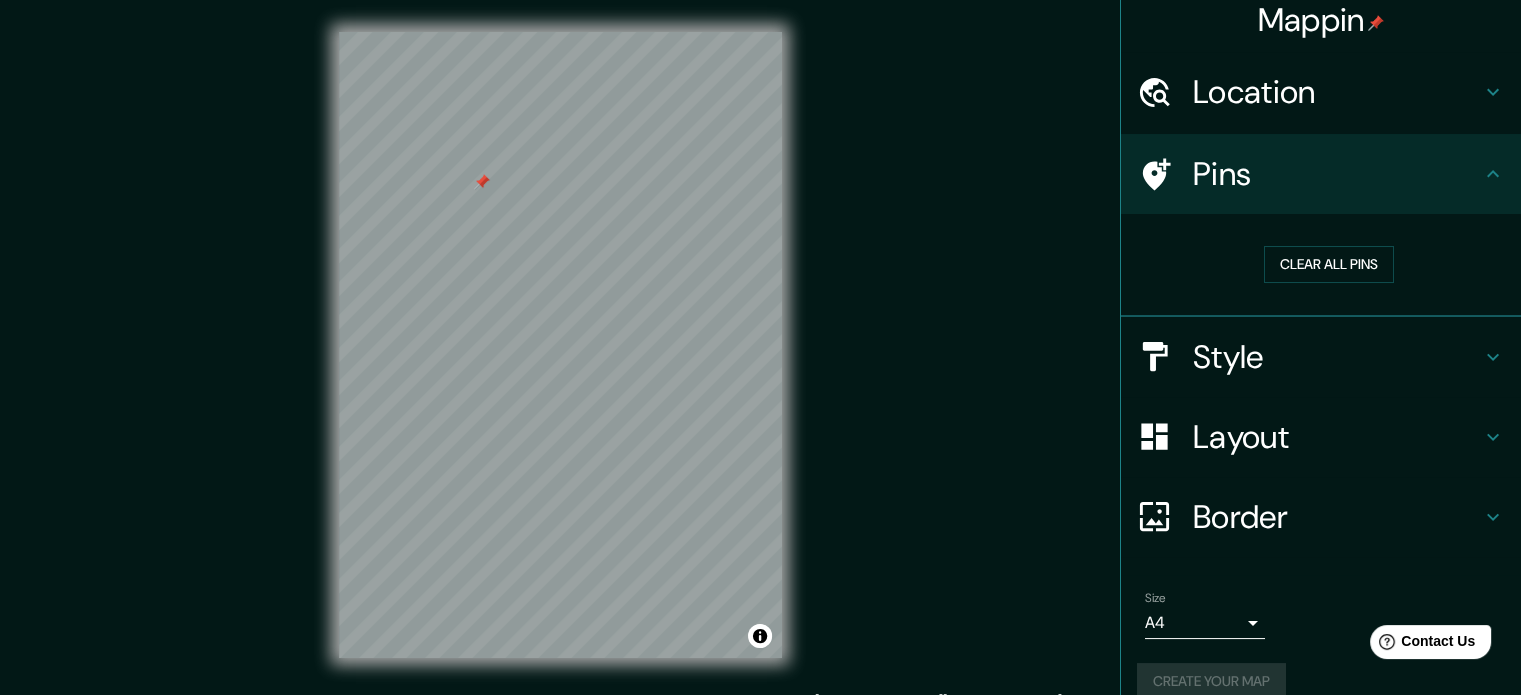 scroll, scrollTop: 0, scrollLeft: 0, axis: both 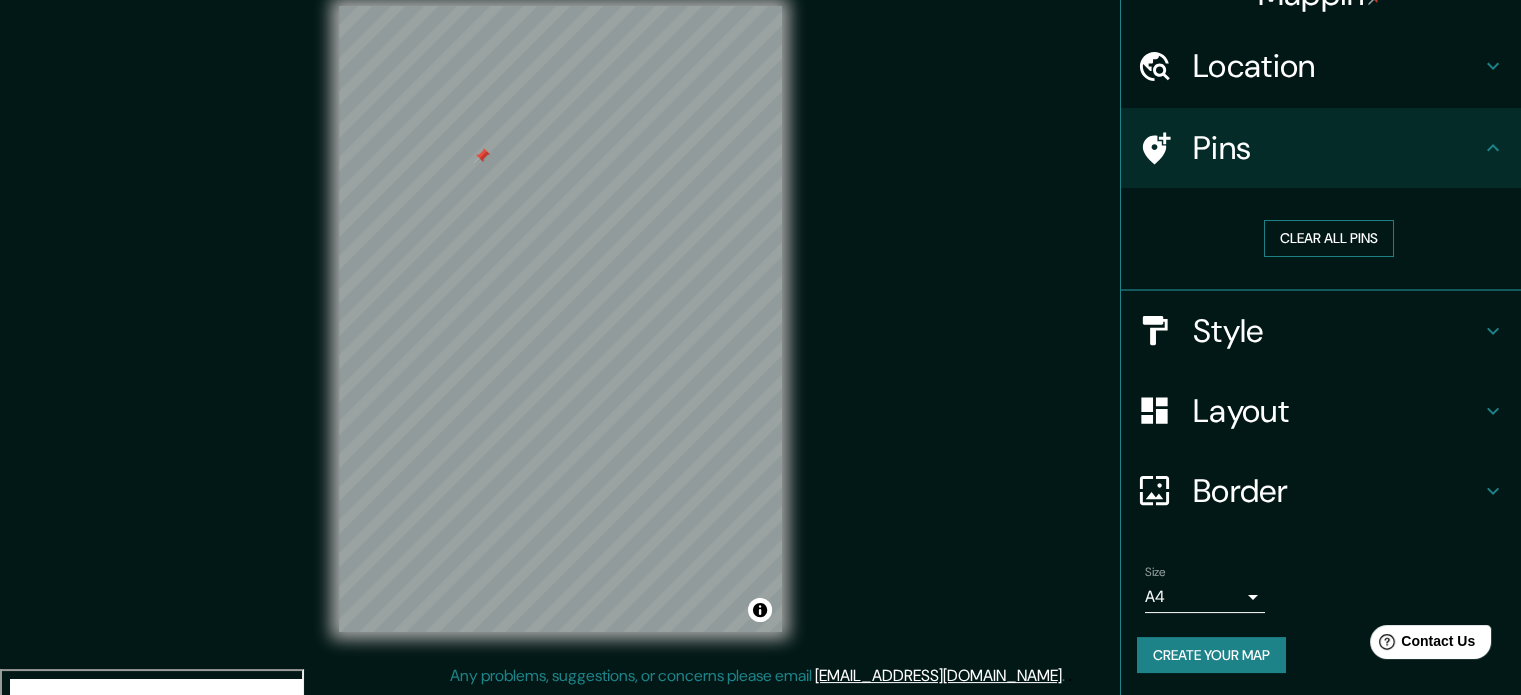 click on "Clear all pins" at bounding box center [1329, 238] 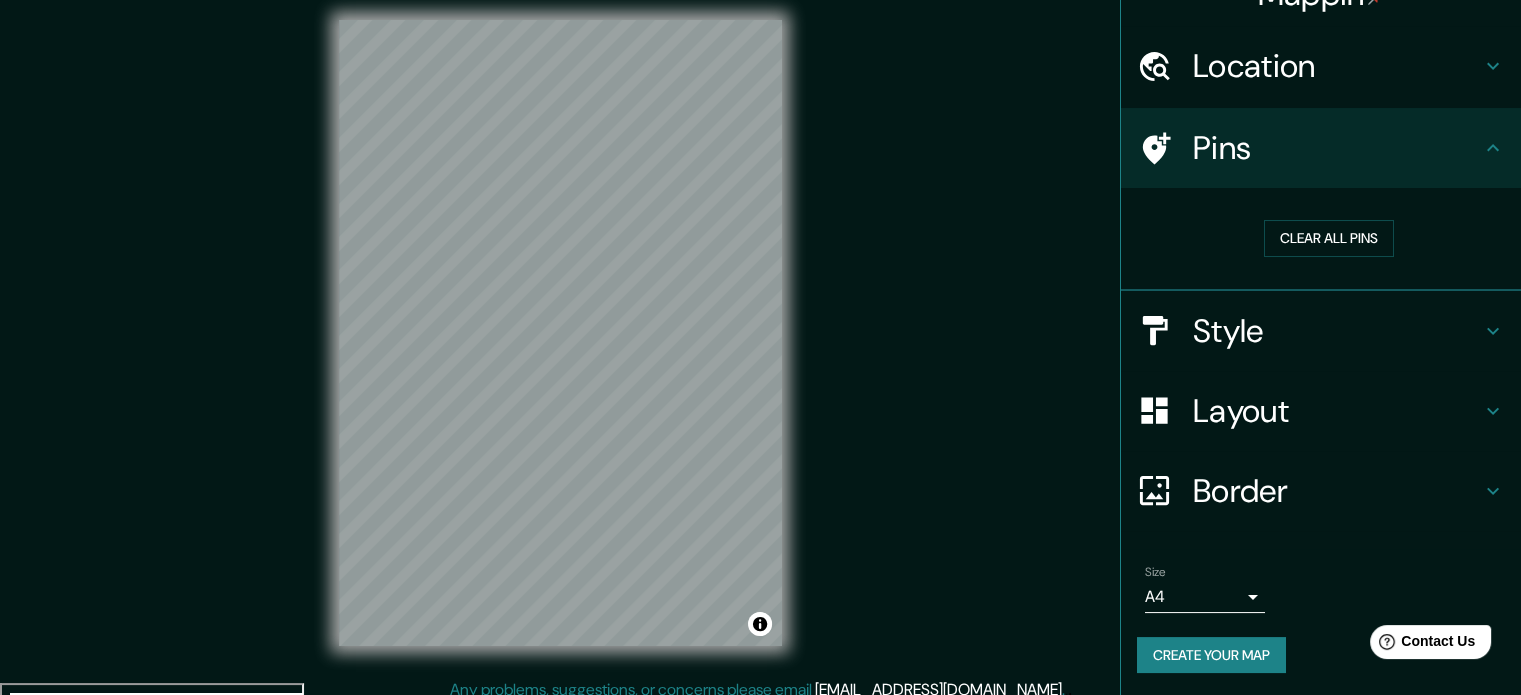 scroll, scrollTop: 0, scrollLeft: 0, axis: both 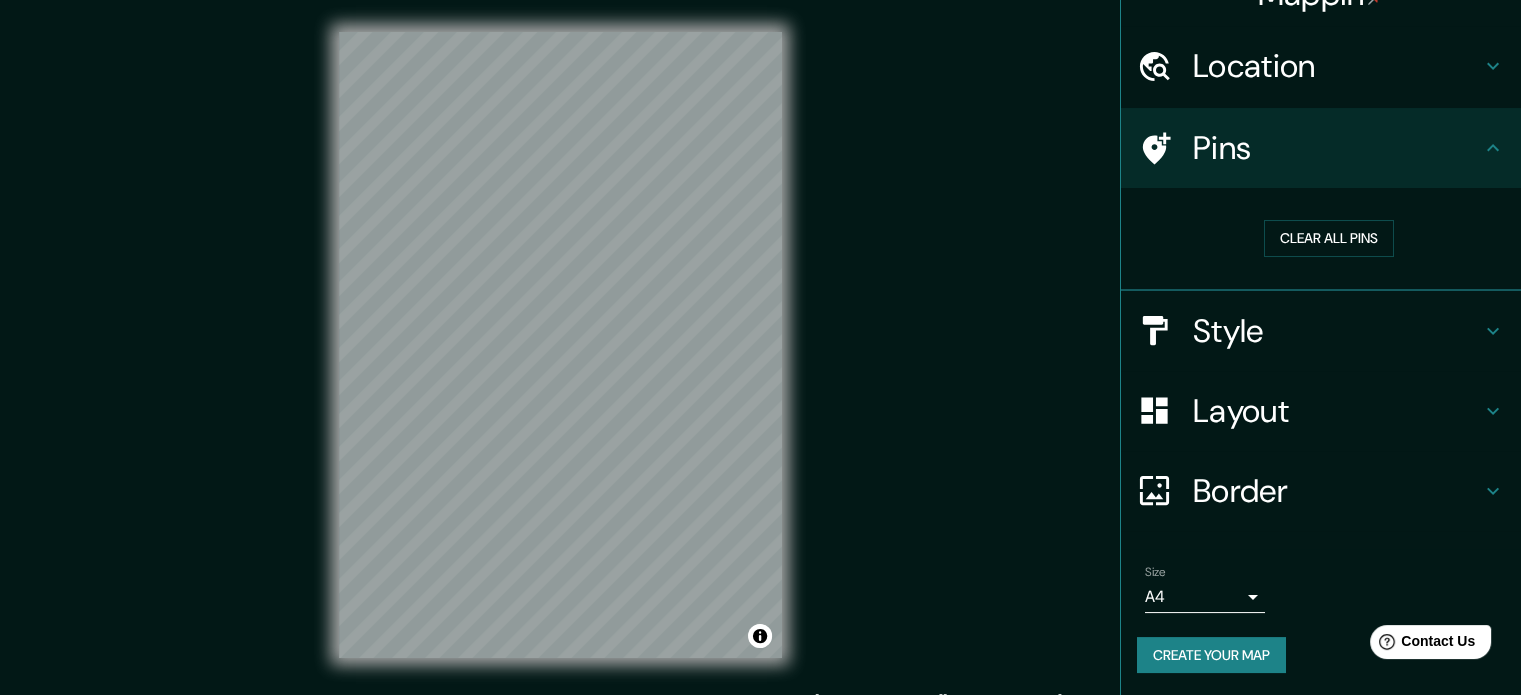click on "Pins" at bounding box center [1337, 148] 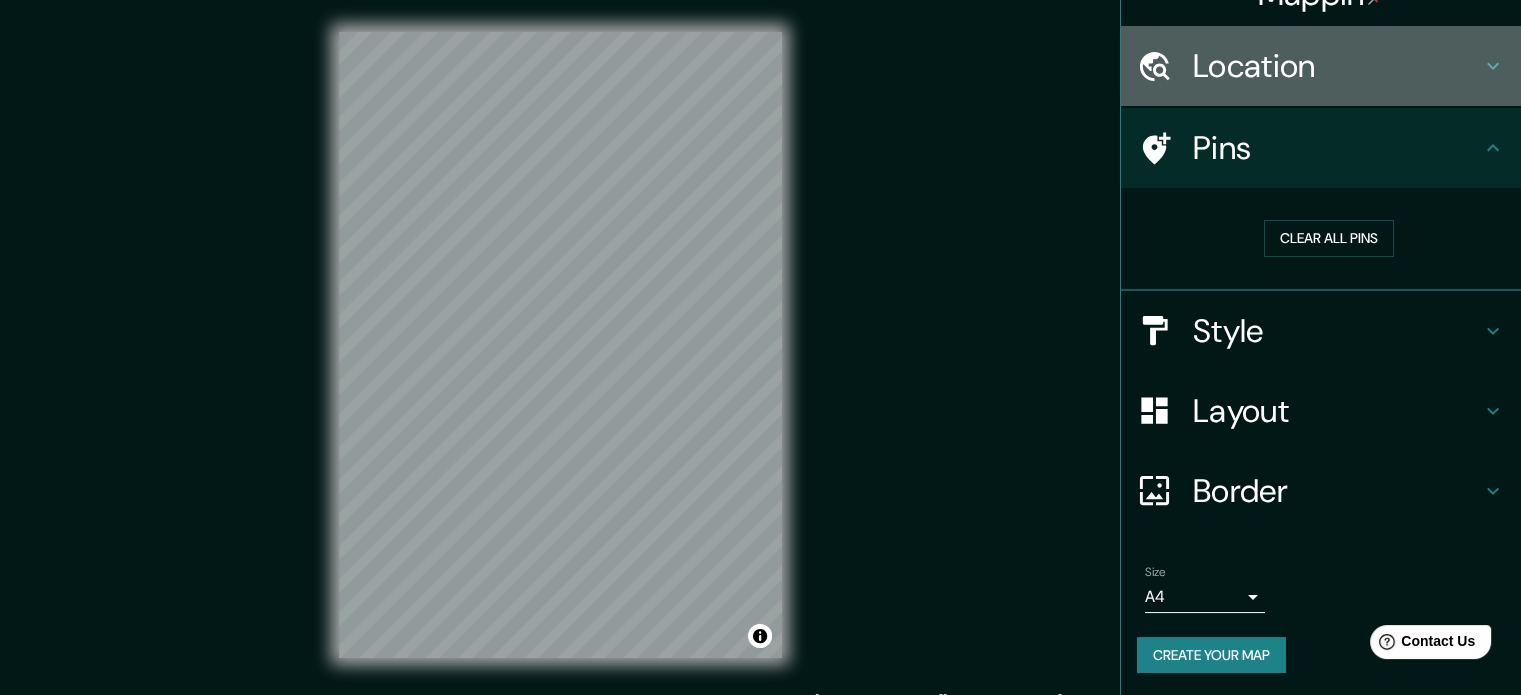 click 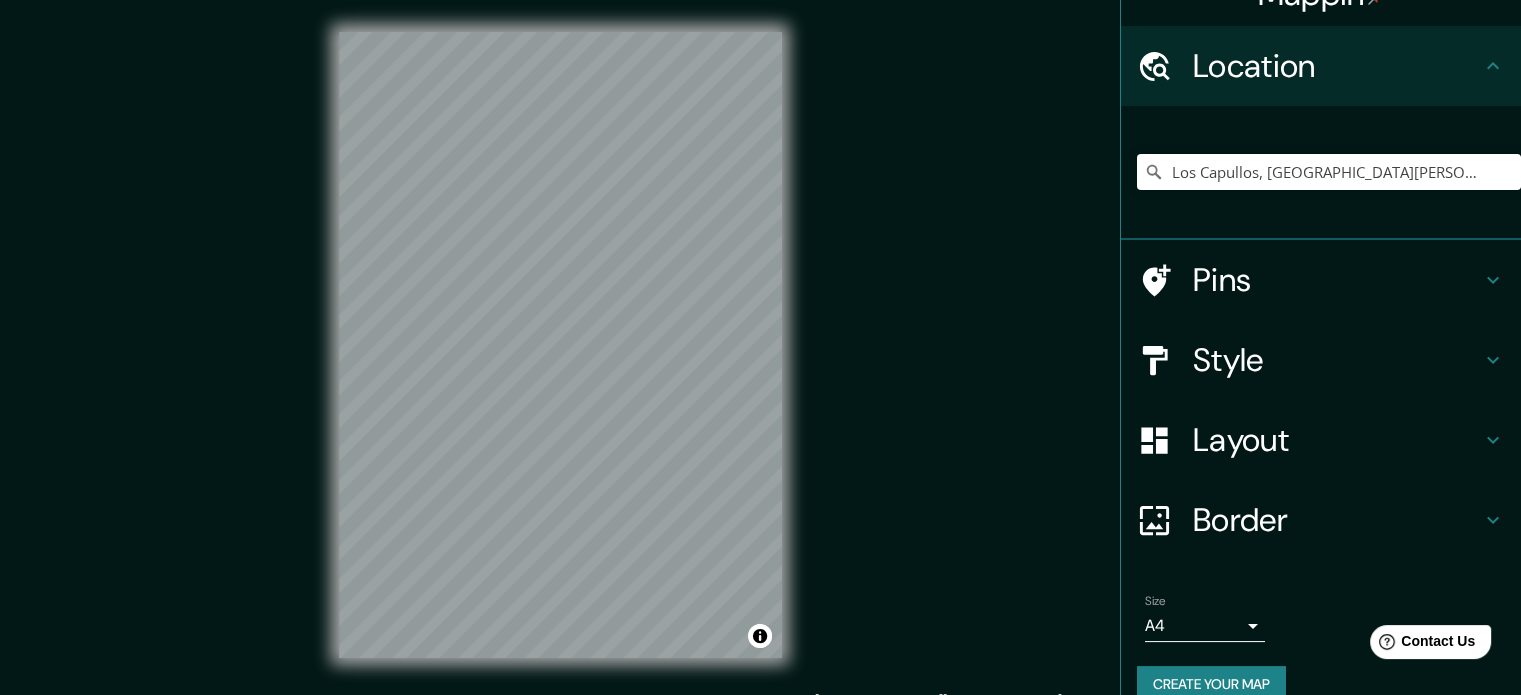 click 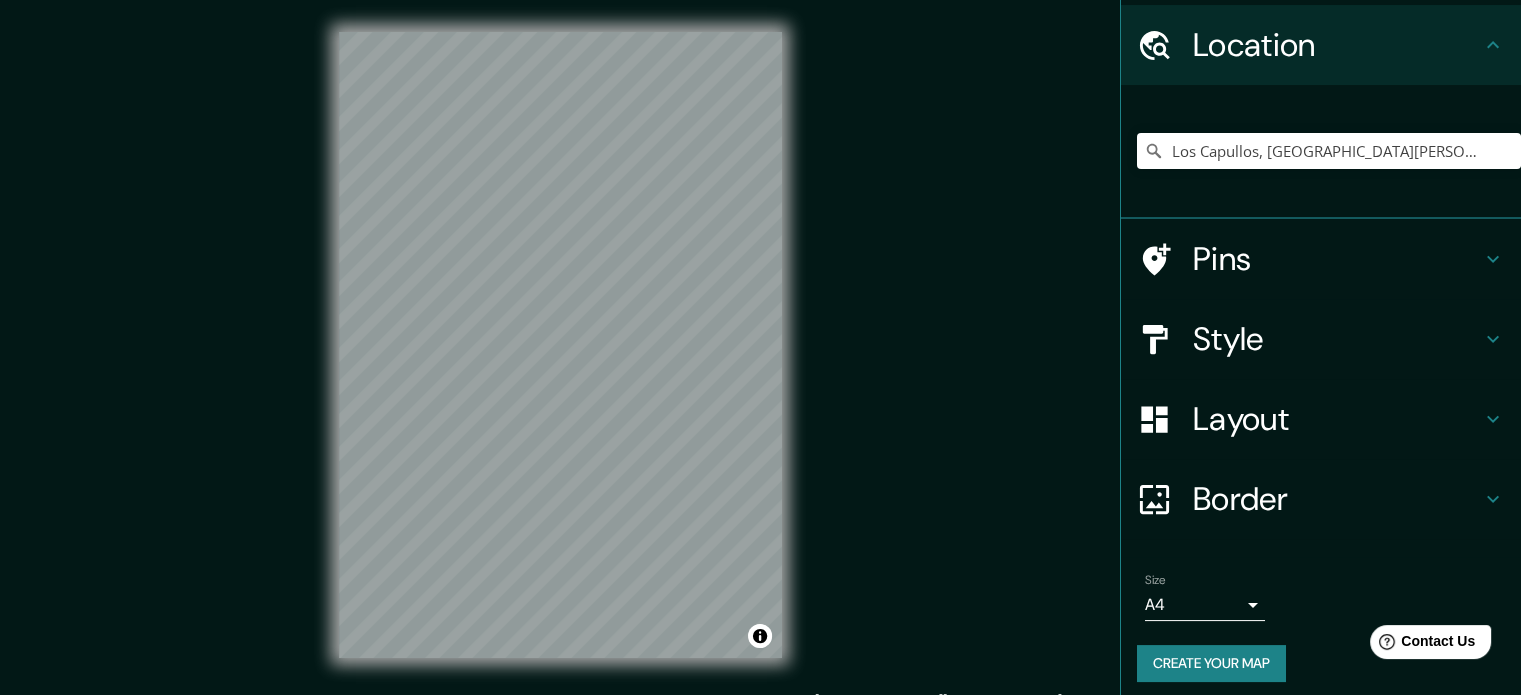 scroll, scrollTop: 68, scrollLeft: 0, axis: vertical 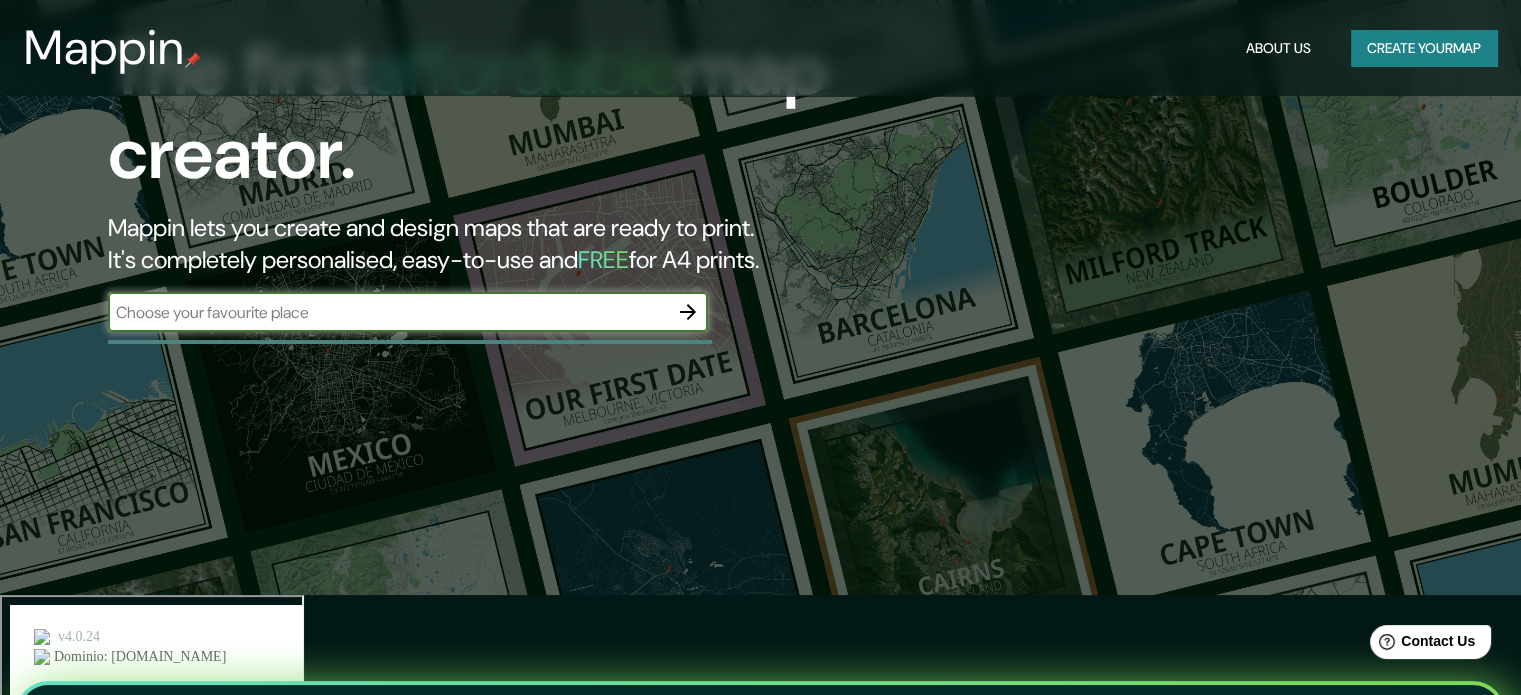 click at bounding box center (388, 312) 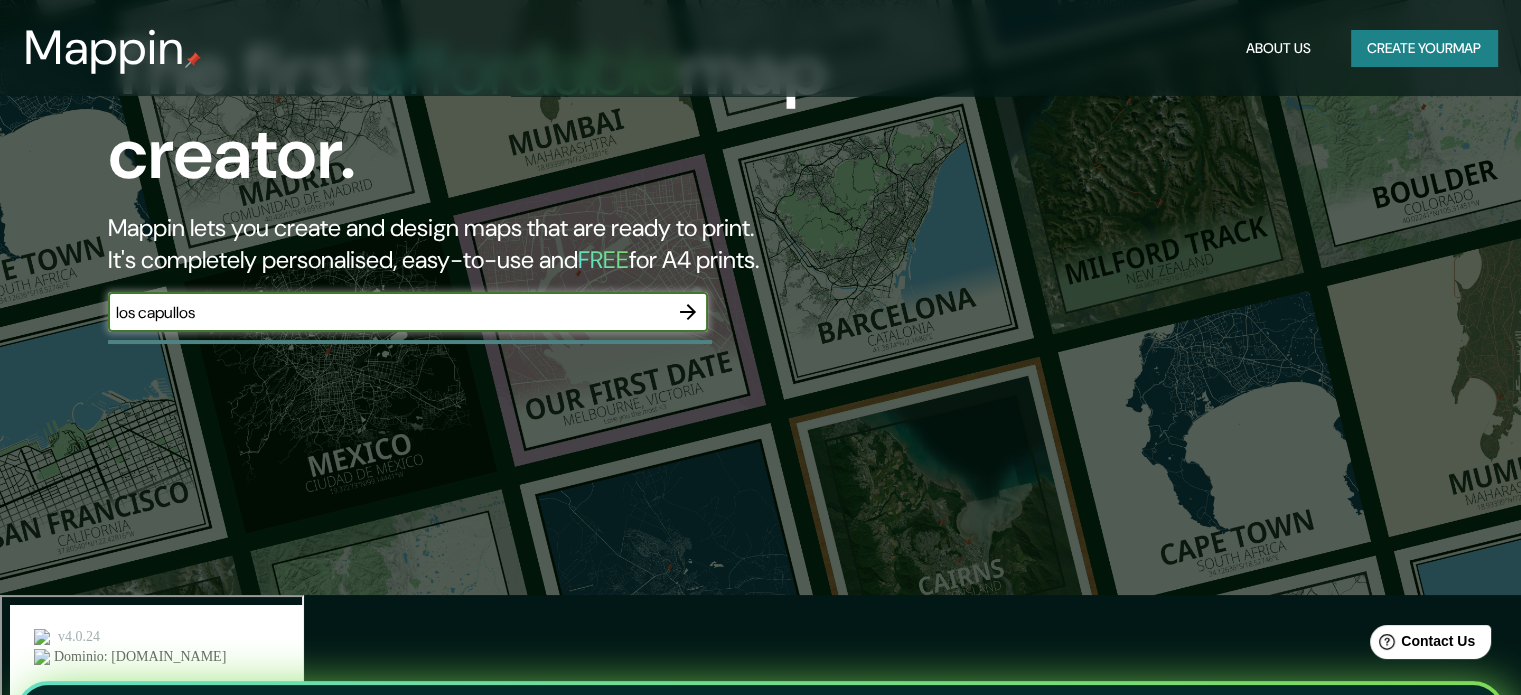 type on "los capullos" 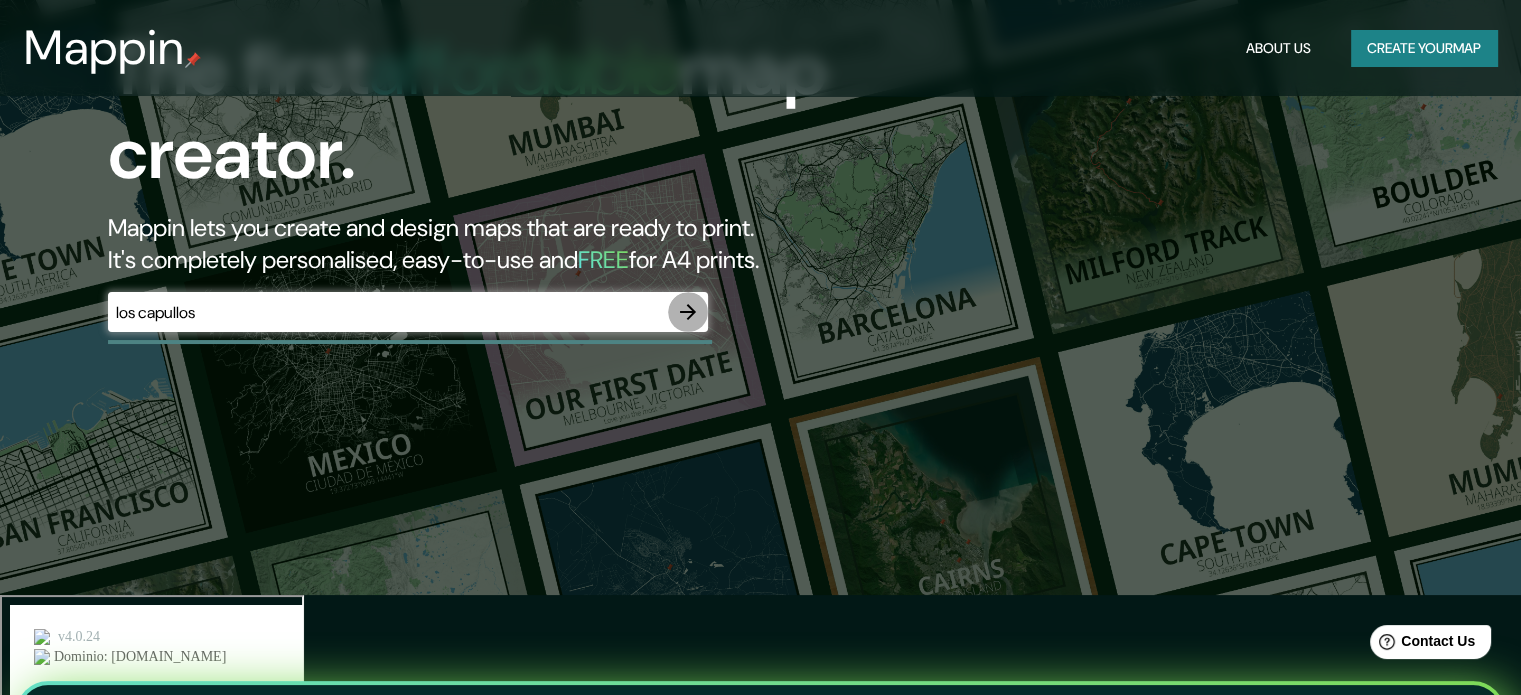 click 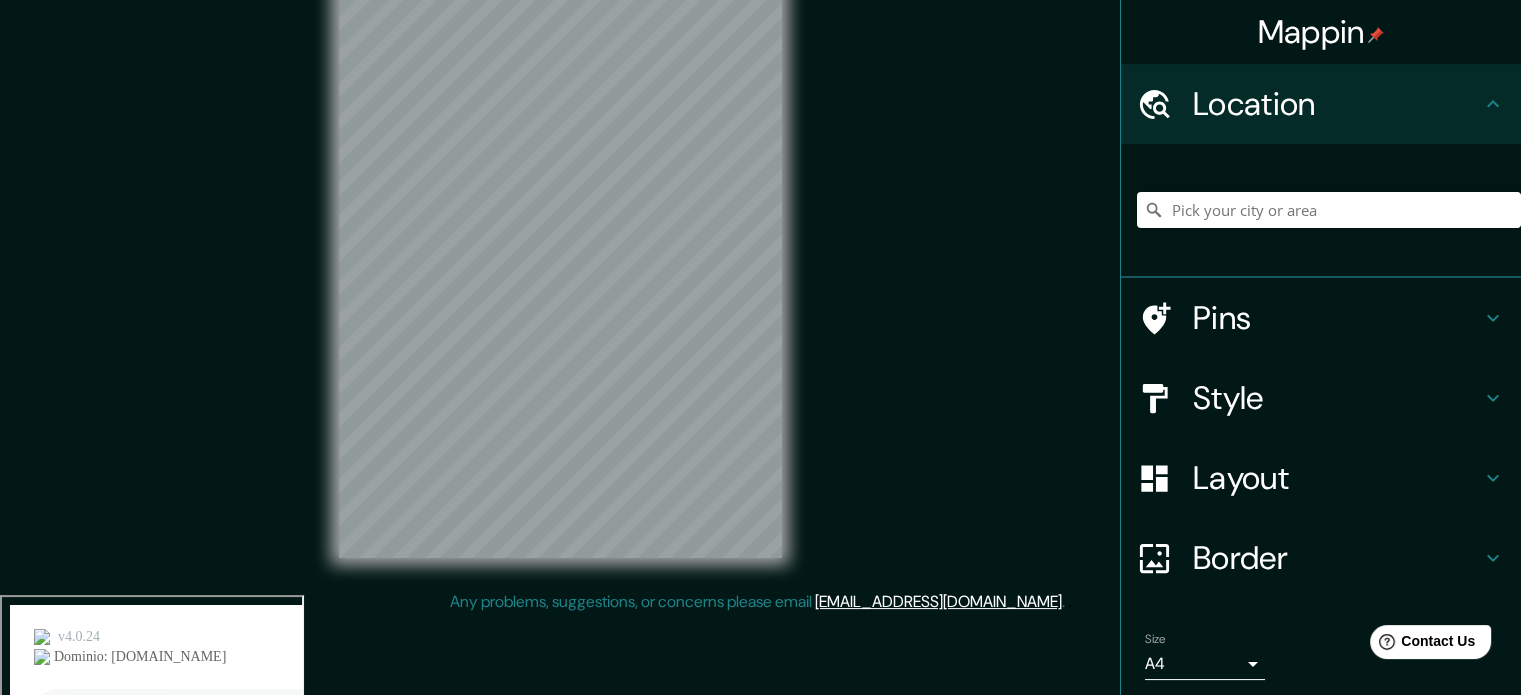 scroll, scrollTop: 0, scrollLeft: 0, axis: both 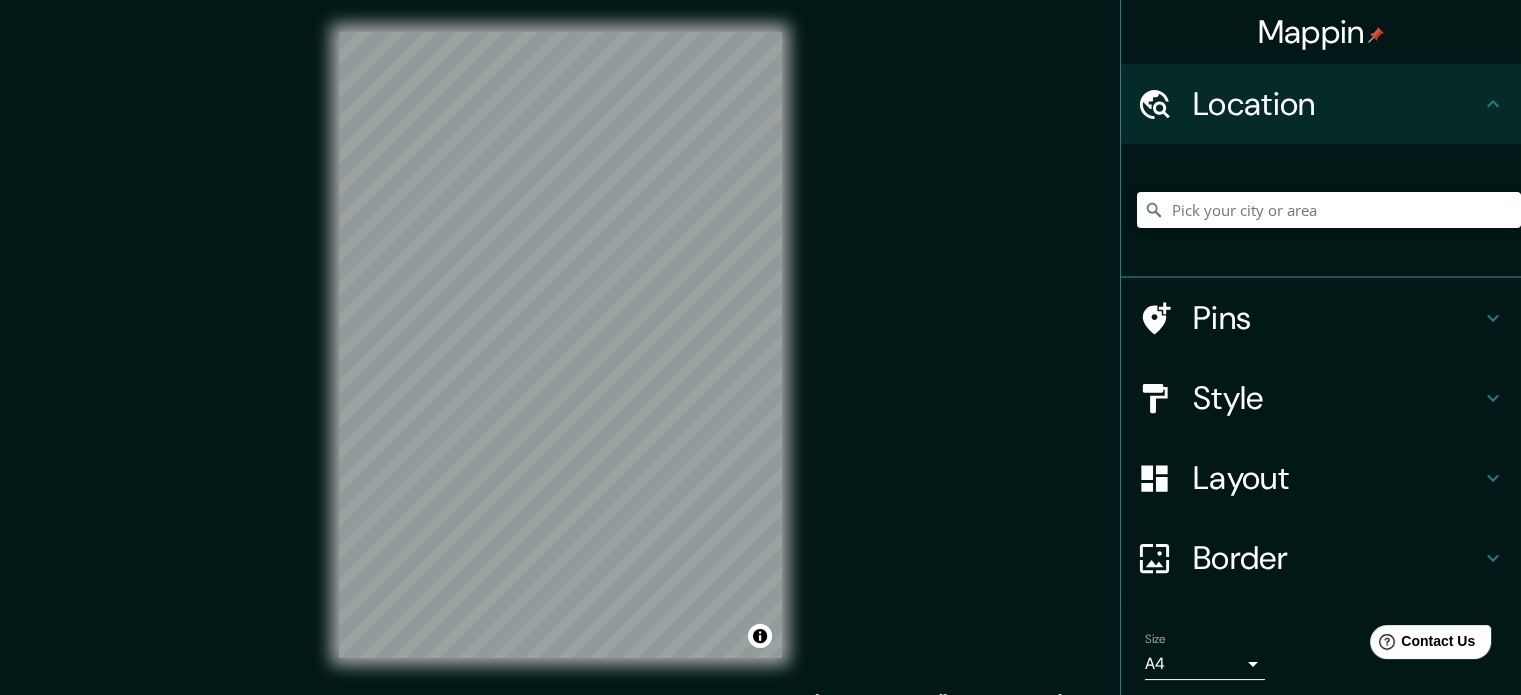 click on "Style" at bounding box center [1337, 398] 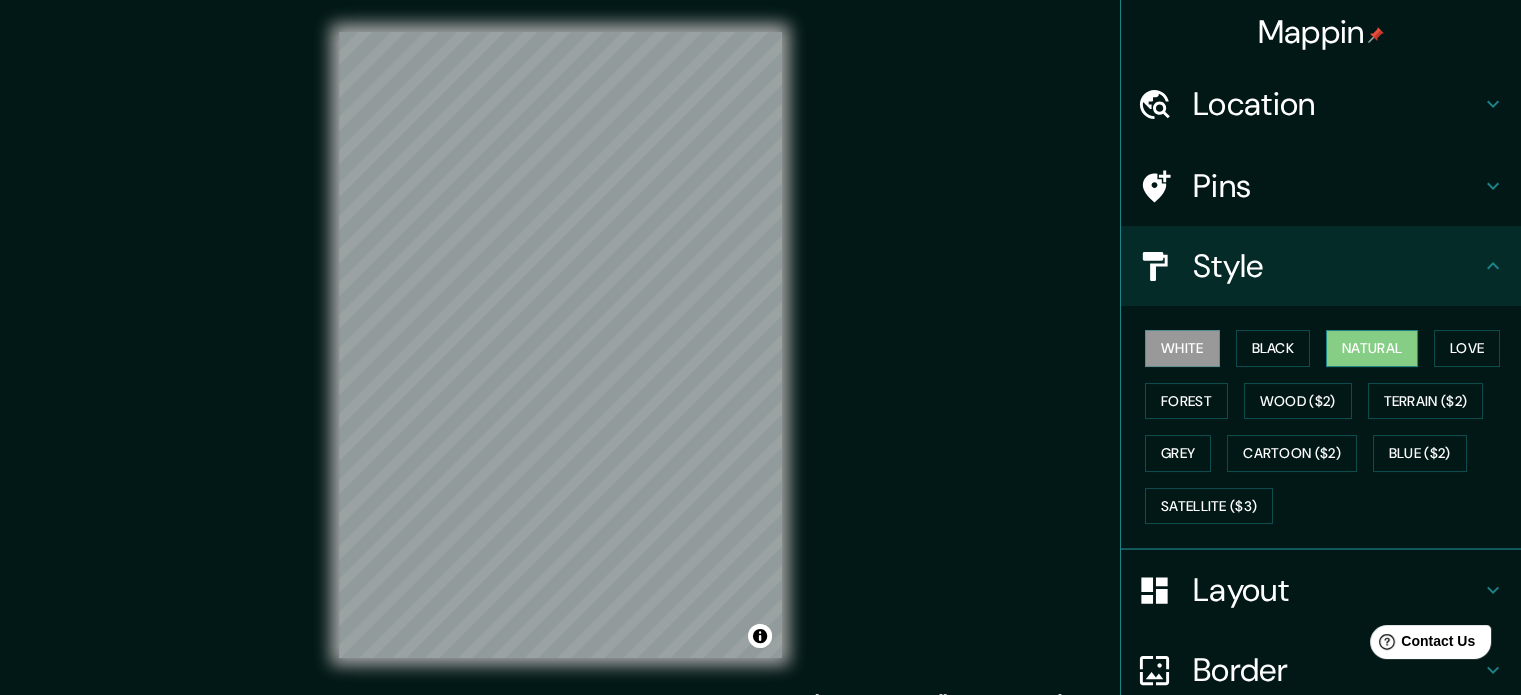 click on "Natural" at bounding box center (1372, 348) 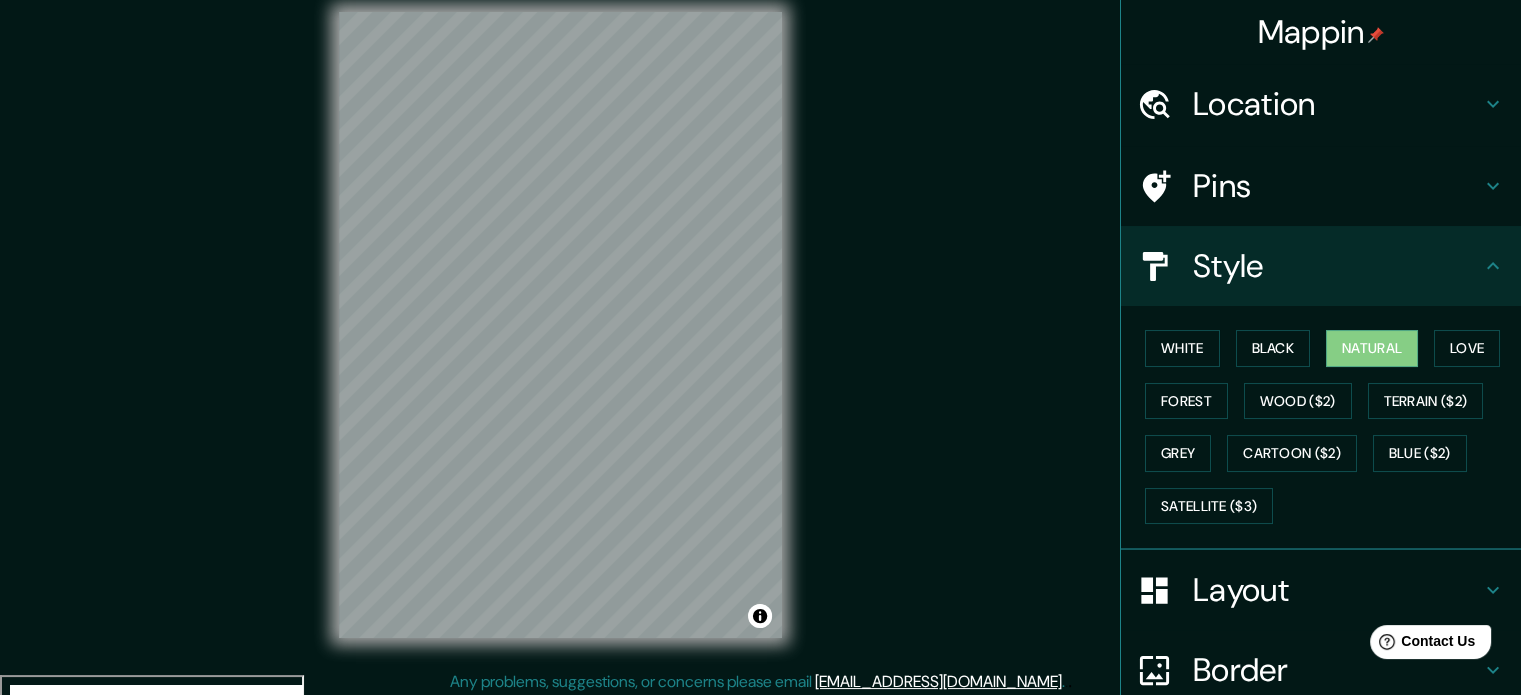 scroll, scrollTop: 26, scrollLeft: 0, axis: vertical 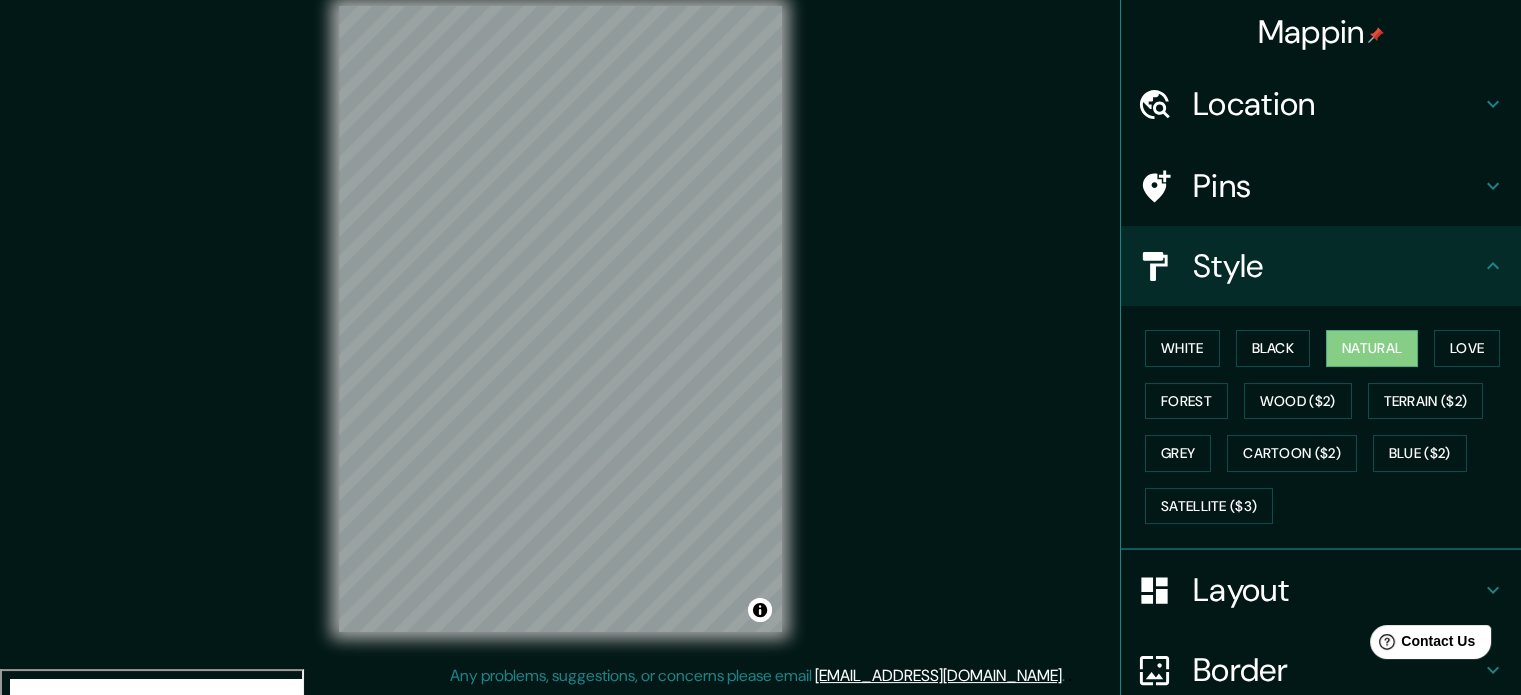 click on "Location" at bounding box center [1337, 104] 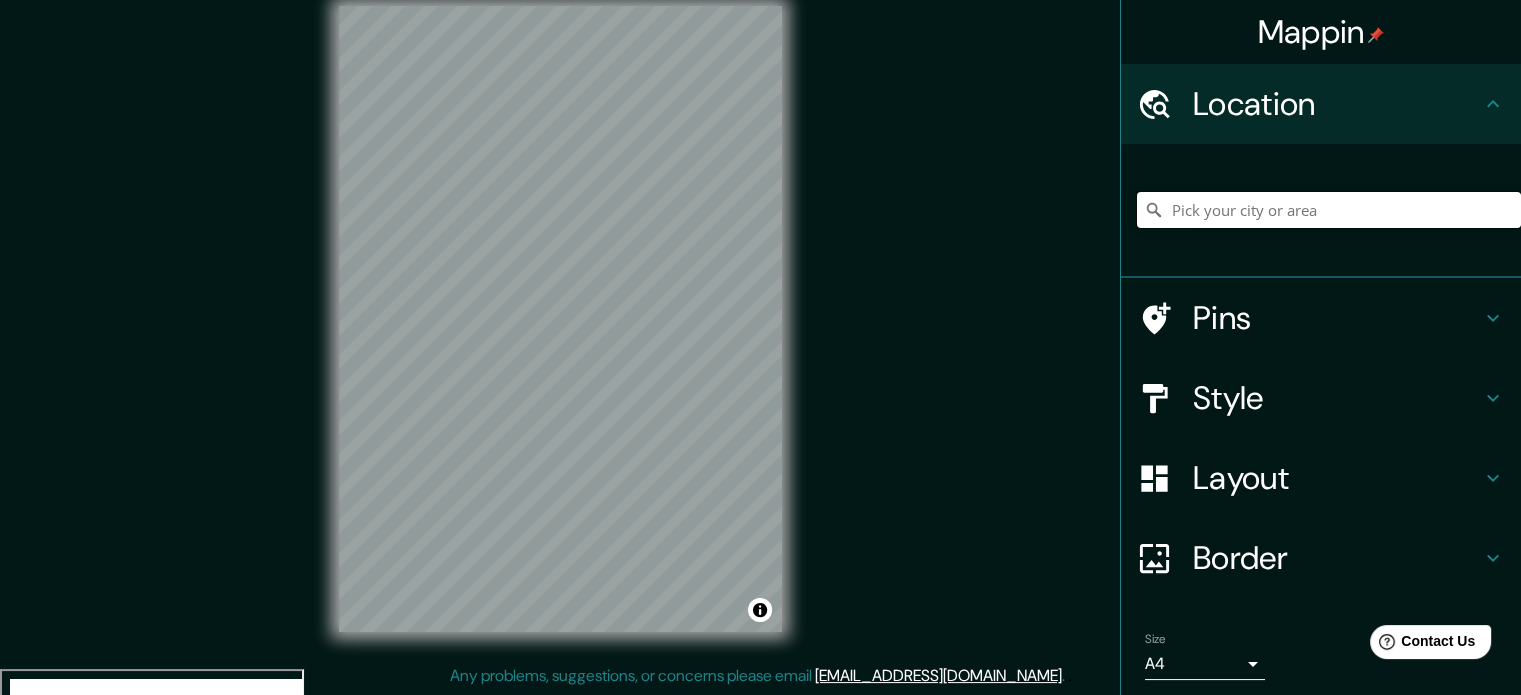 click at bounding box center [1329, 210] 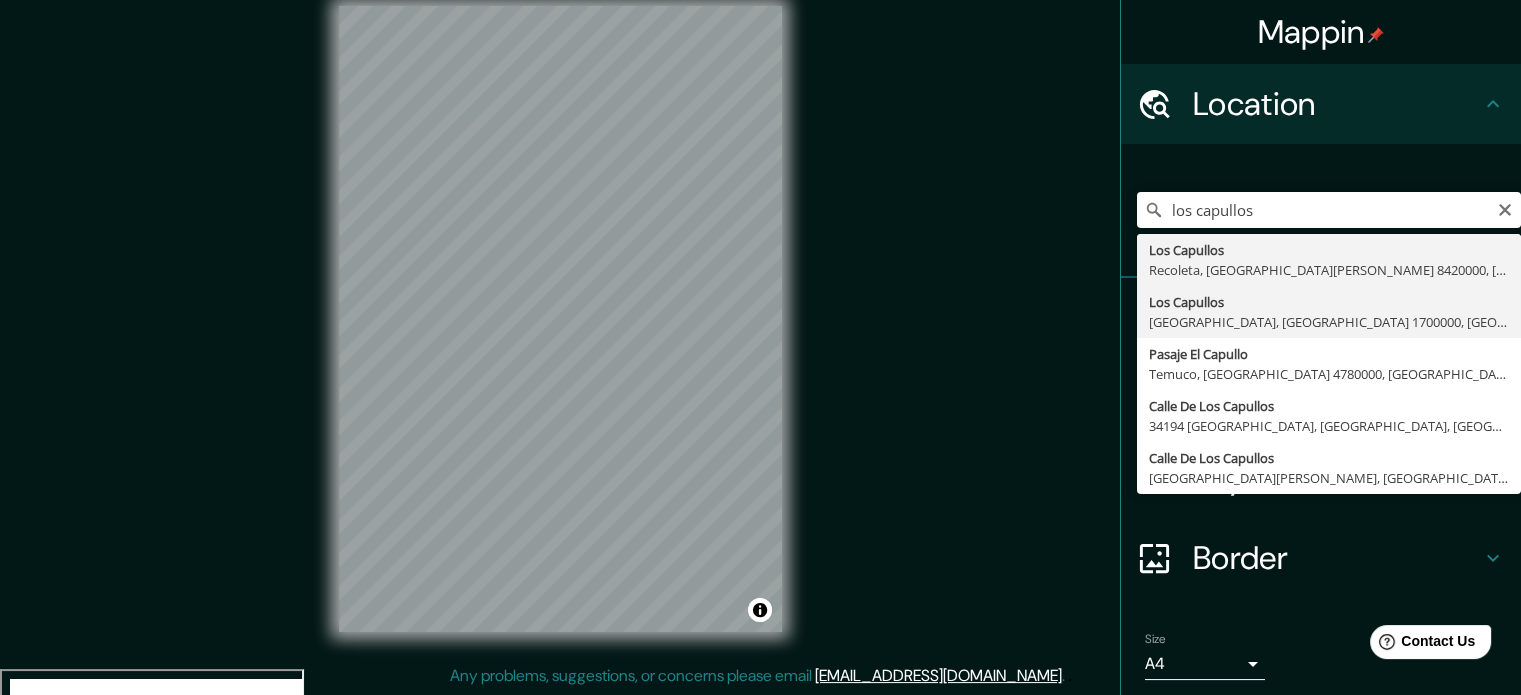 type on "Los Capullos, [GEOGRAPHIC_DATA], [GEOGRAPHIC_DATA] 1700000, [GEOGRAPHIC_DATA]" 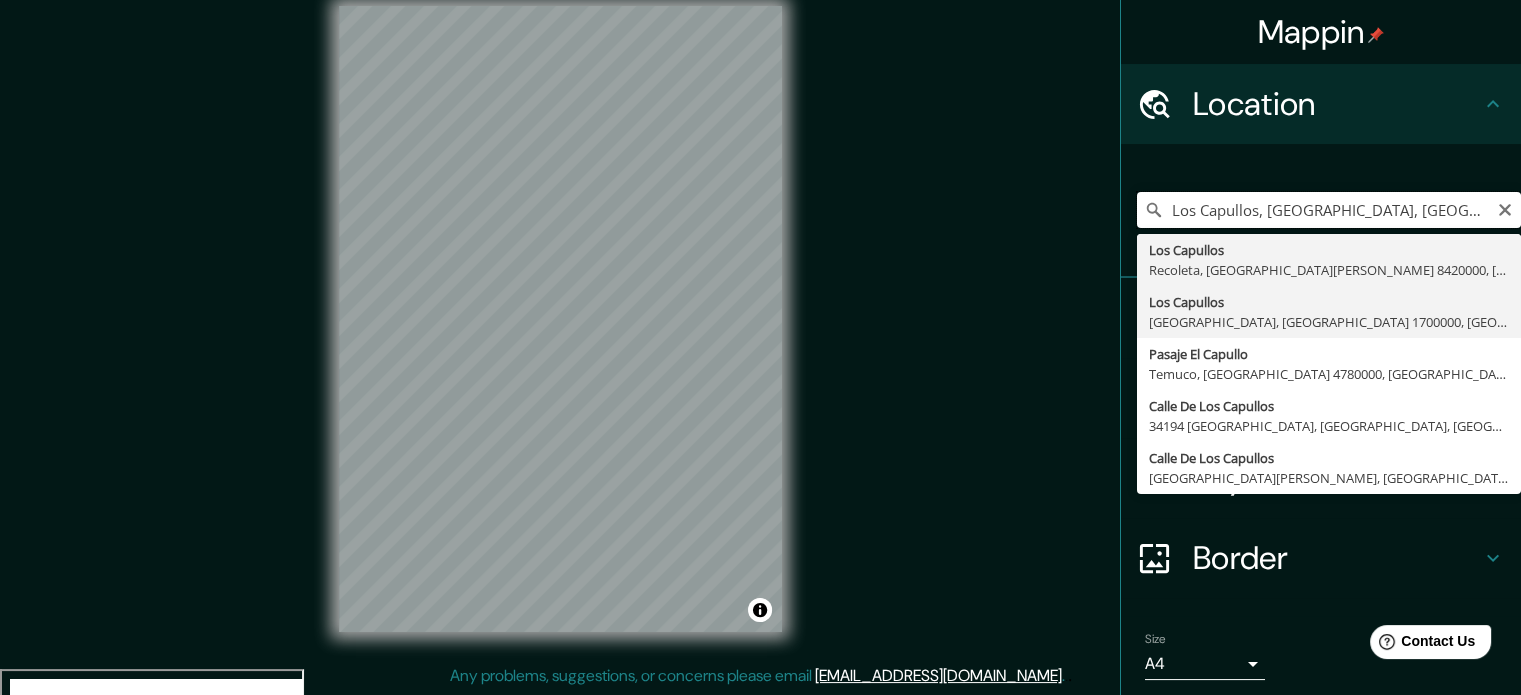 scroll, scrollTop: 0, scrollLeft: 0, axis: both 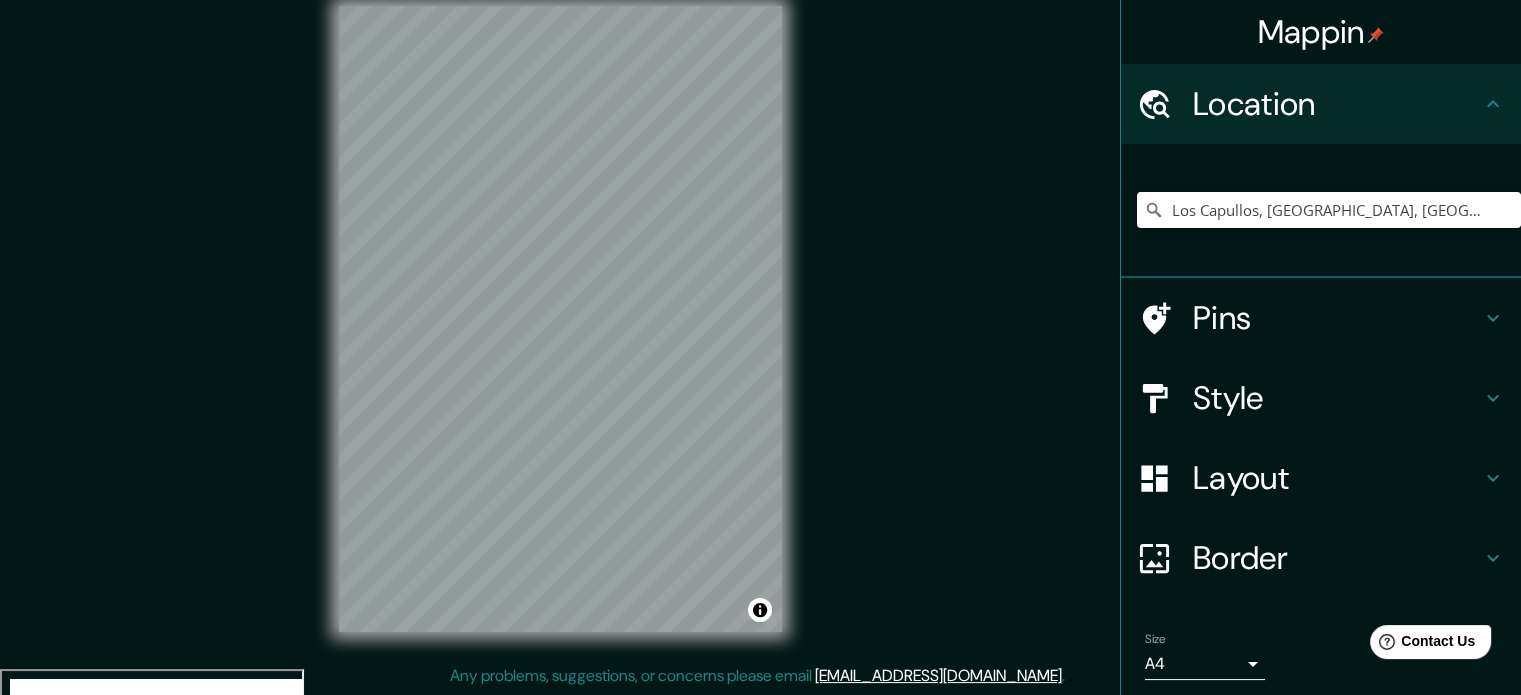 click on "Pins" at bounding box center [1337, 318] 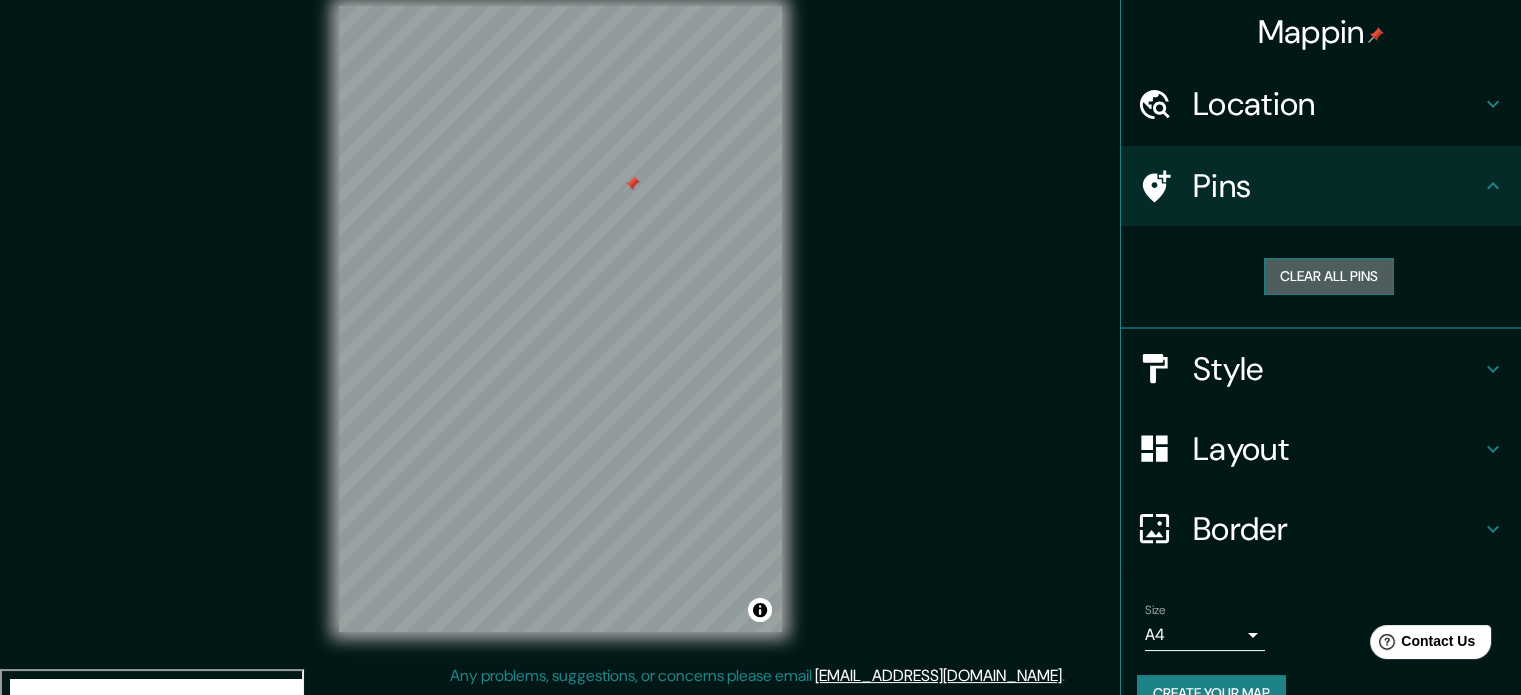 click on "Clear all pins" at bounding box center [1329, 276] 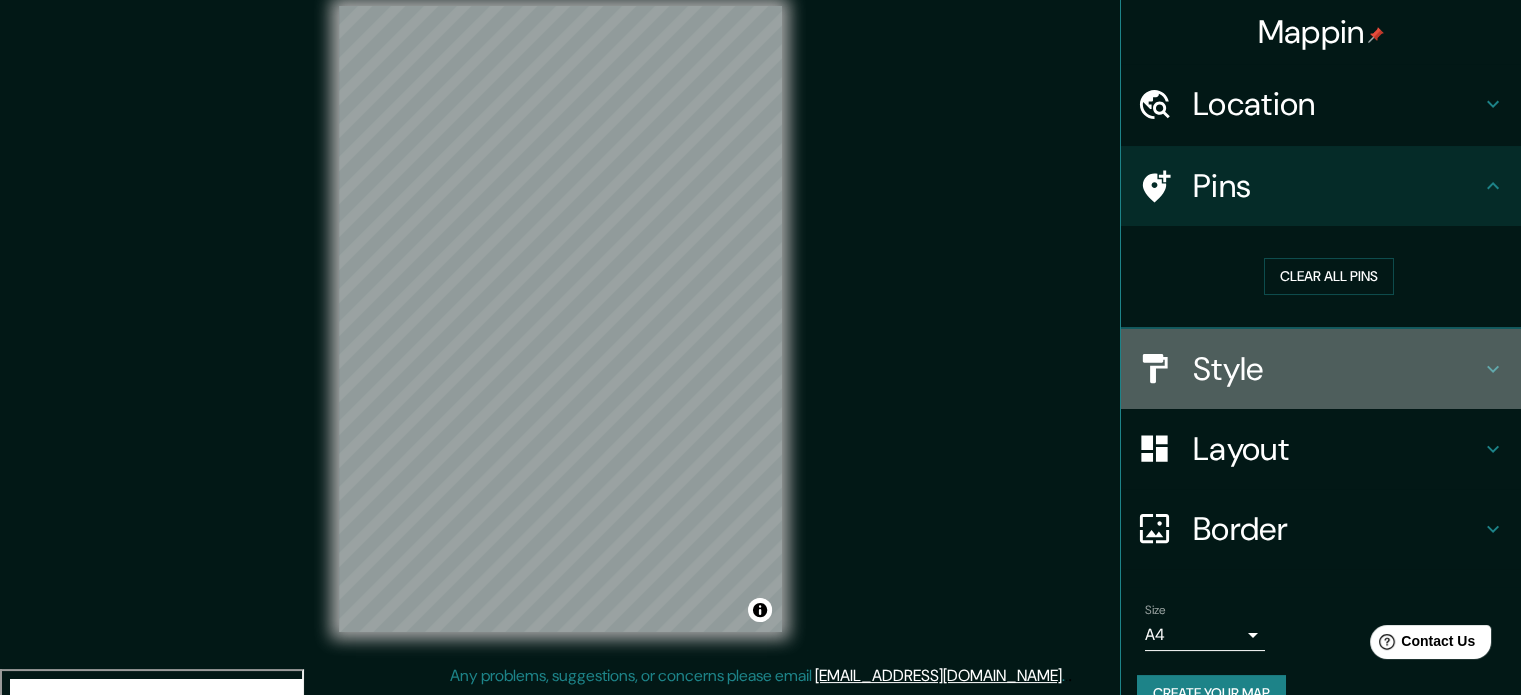 click on "Style" at bounding box center (1321, 369) 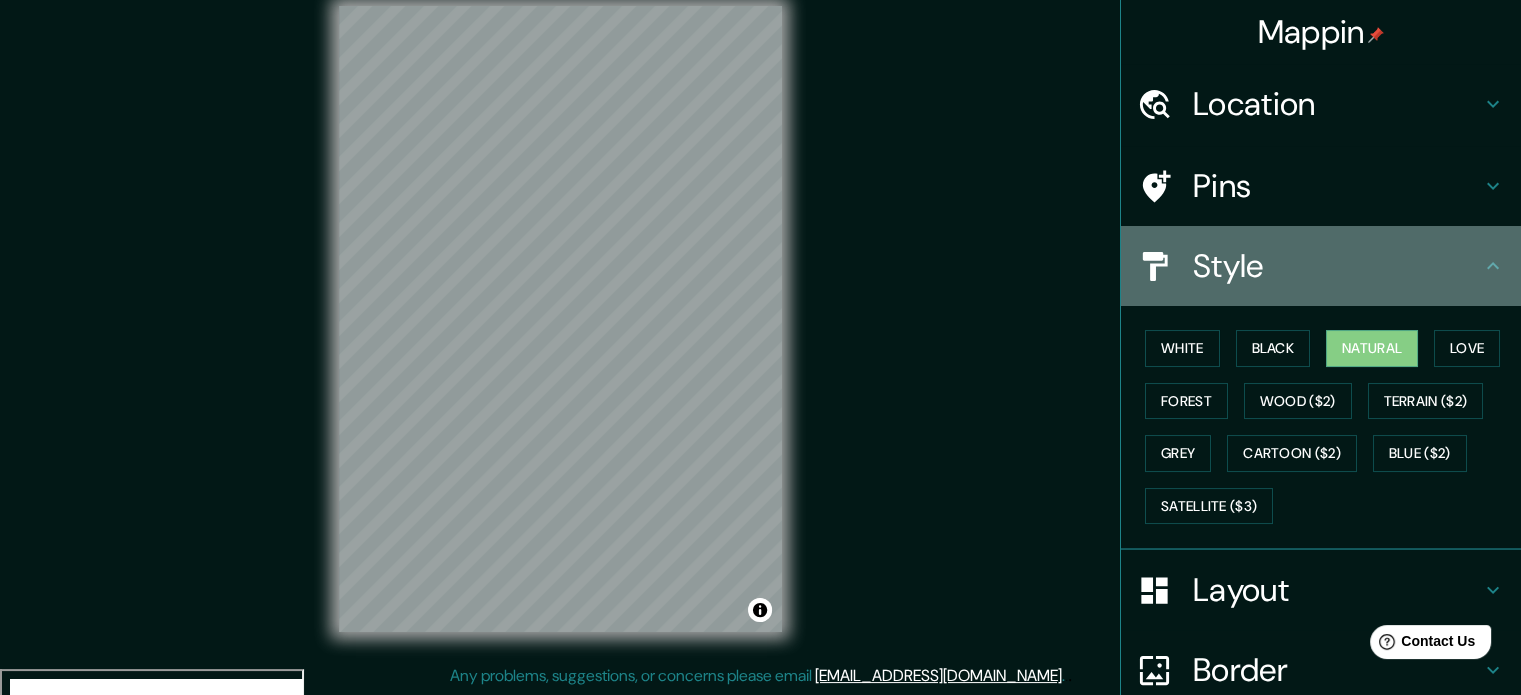 click on "Style" at bounding box center (1337, 266) 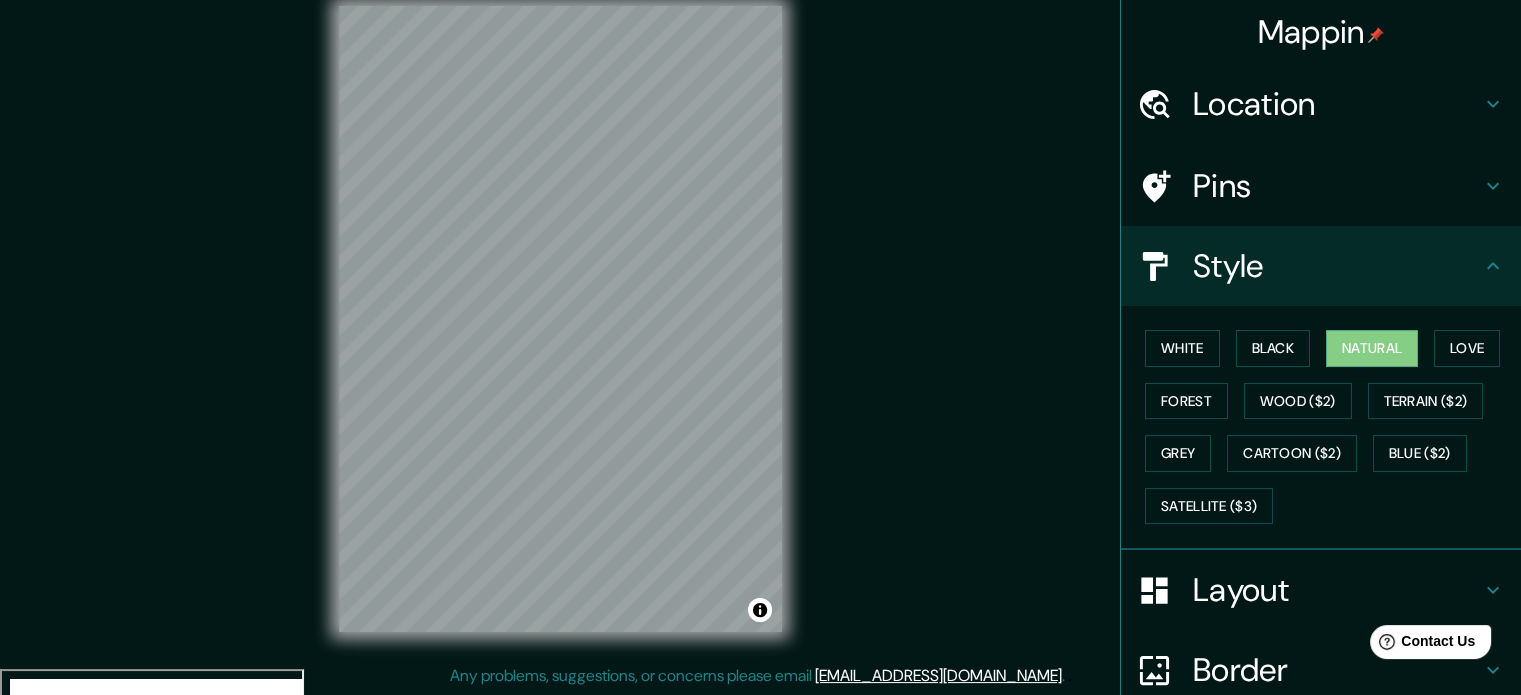 click 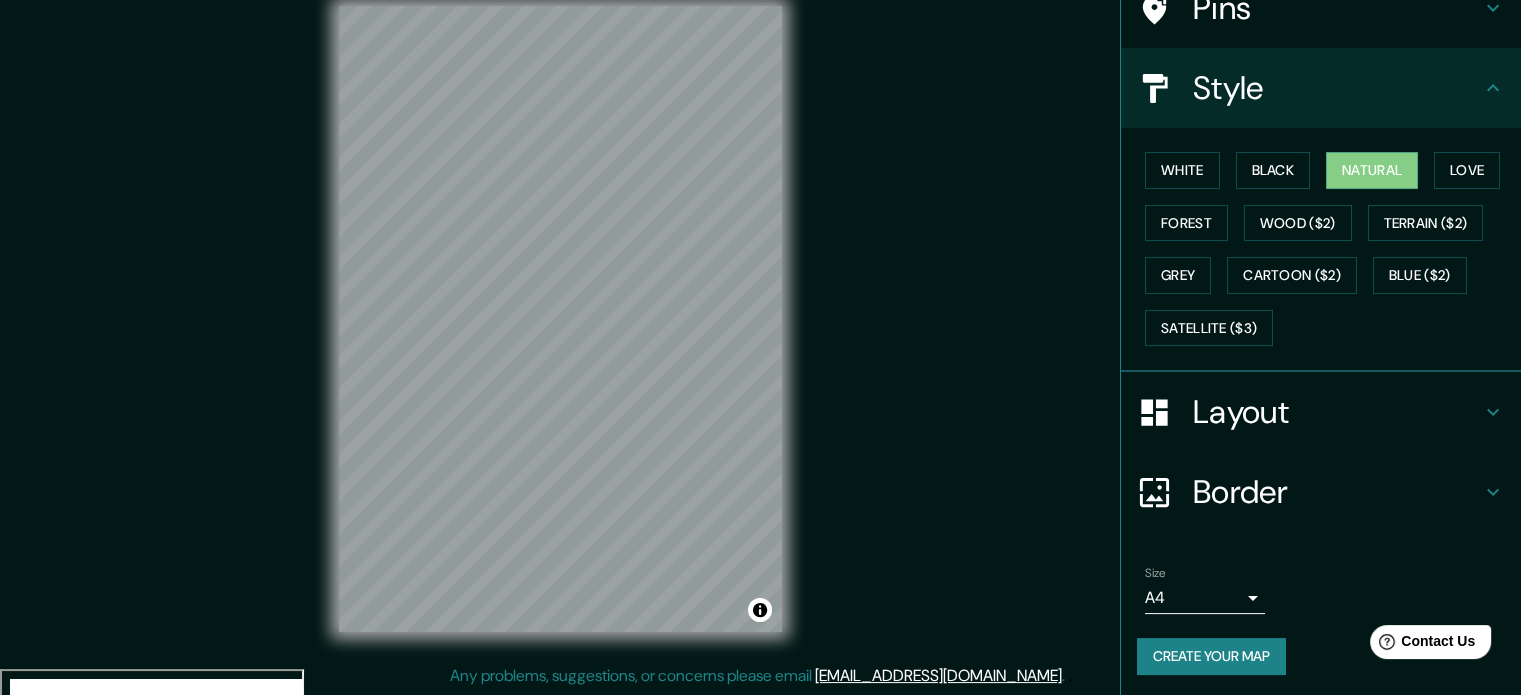 click on "Layout" at bounding box center (1337, 412) 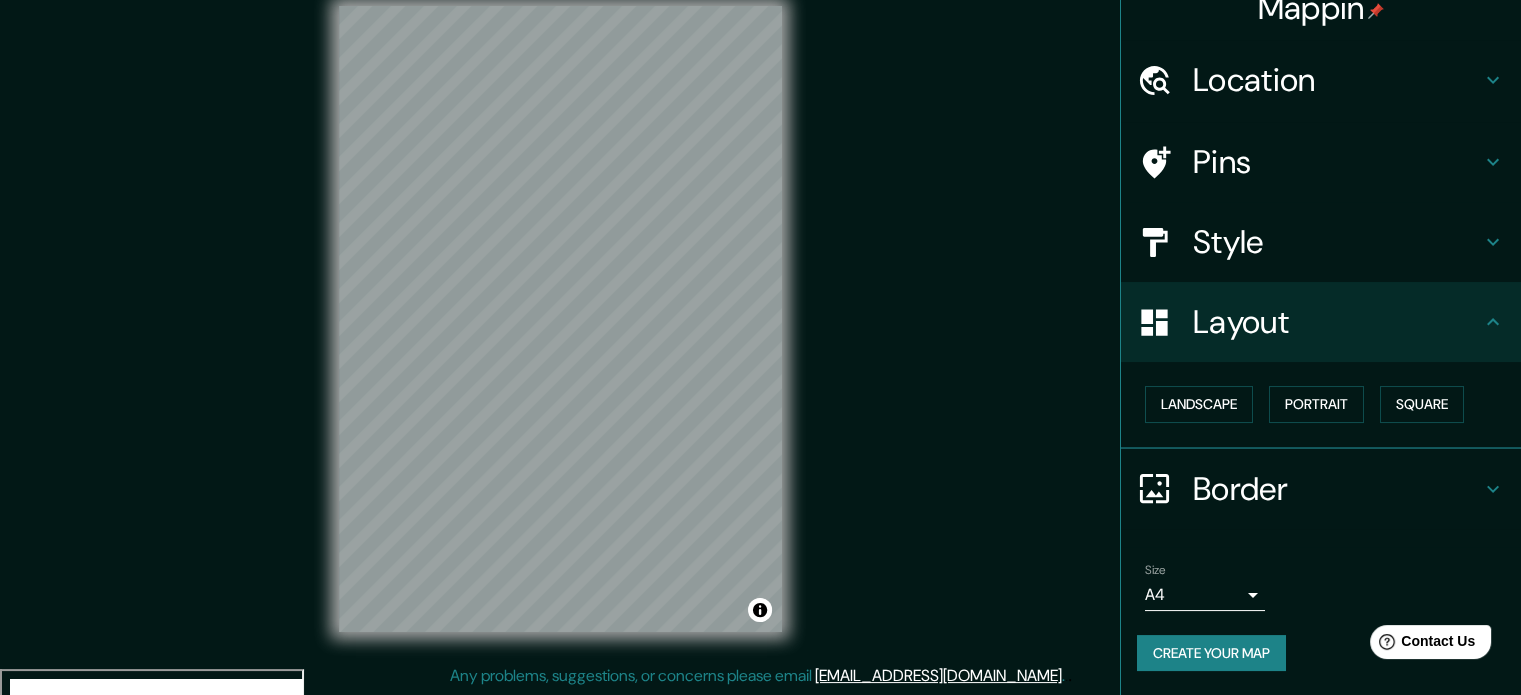 scroll, scrollTop: 22, scrollLeft: 0, axis: vertical 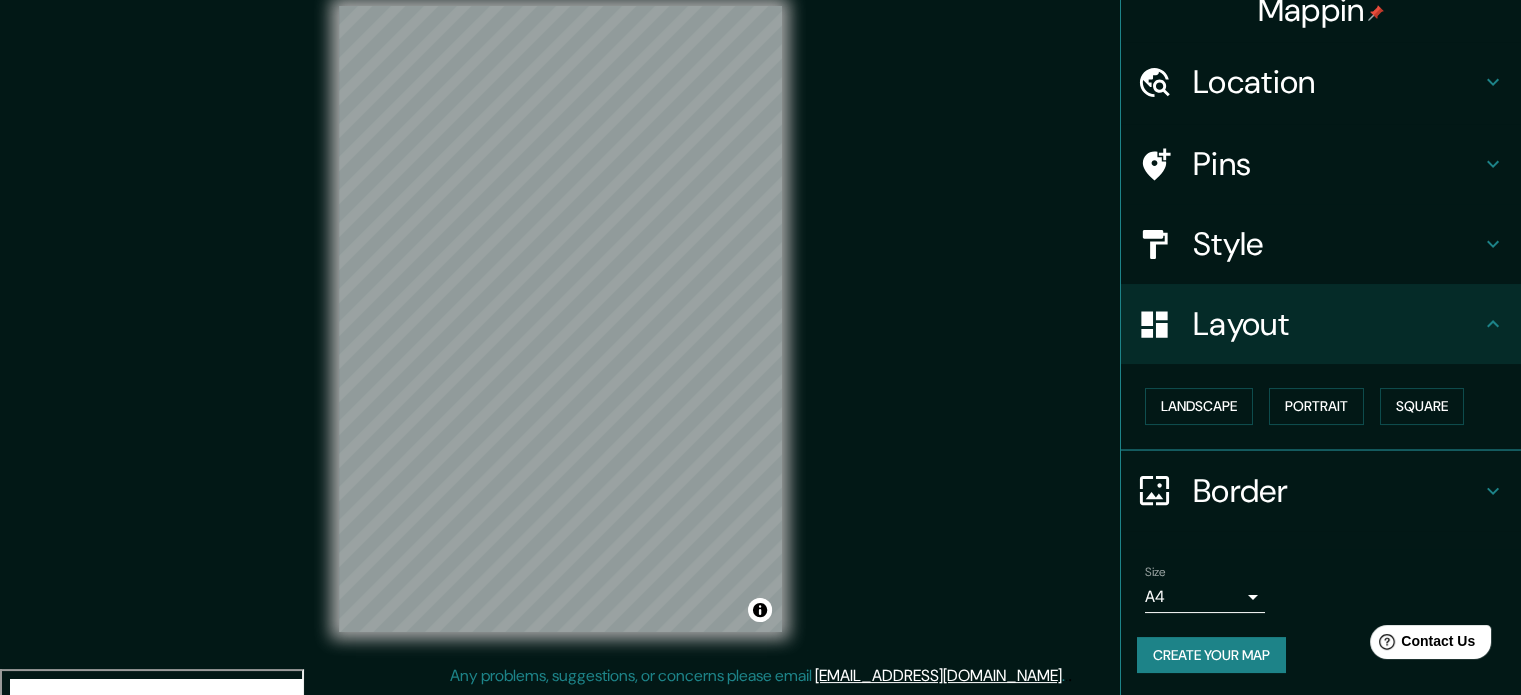 click on "Border" at bounding box center [1337, 491] 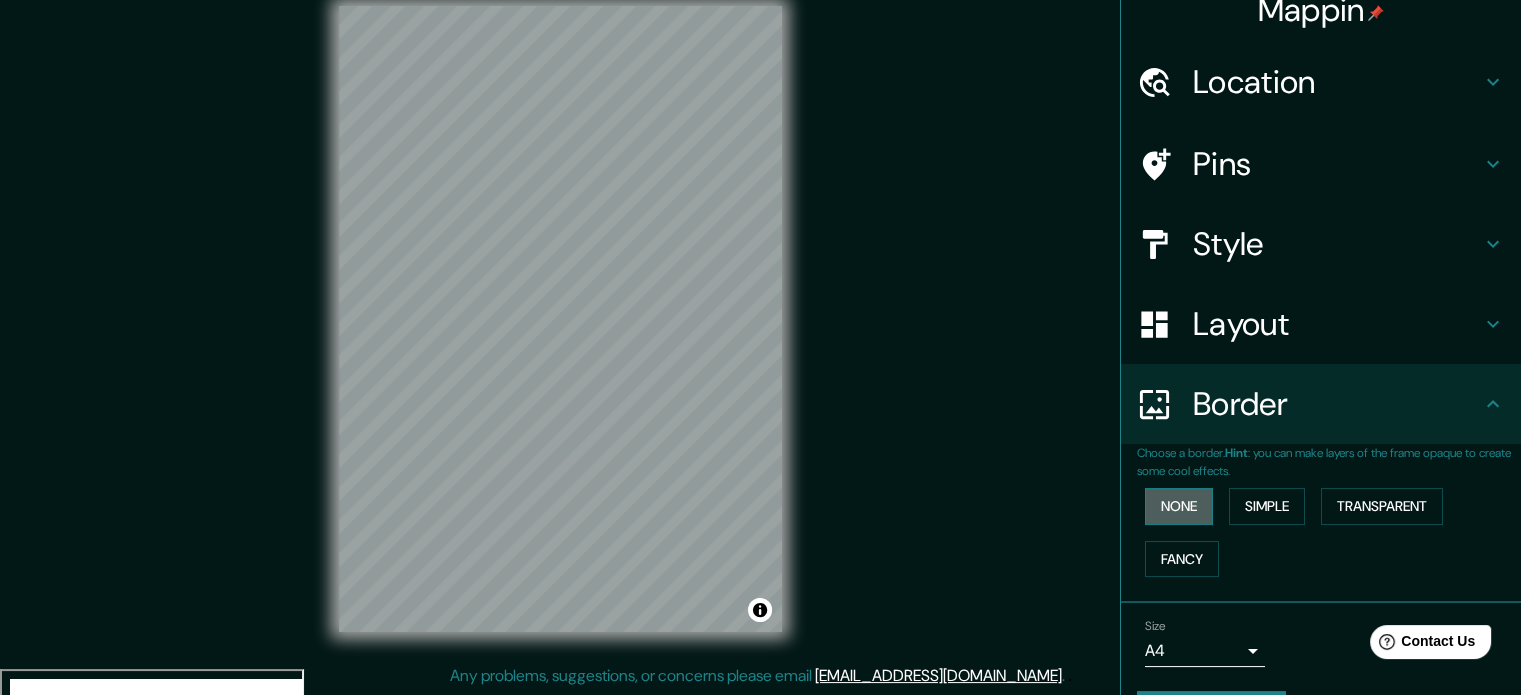 click on "None" at bounding box center [1179, 506] 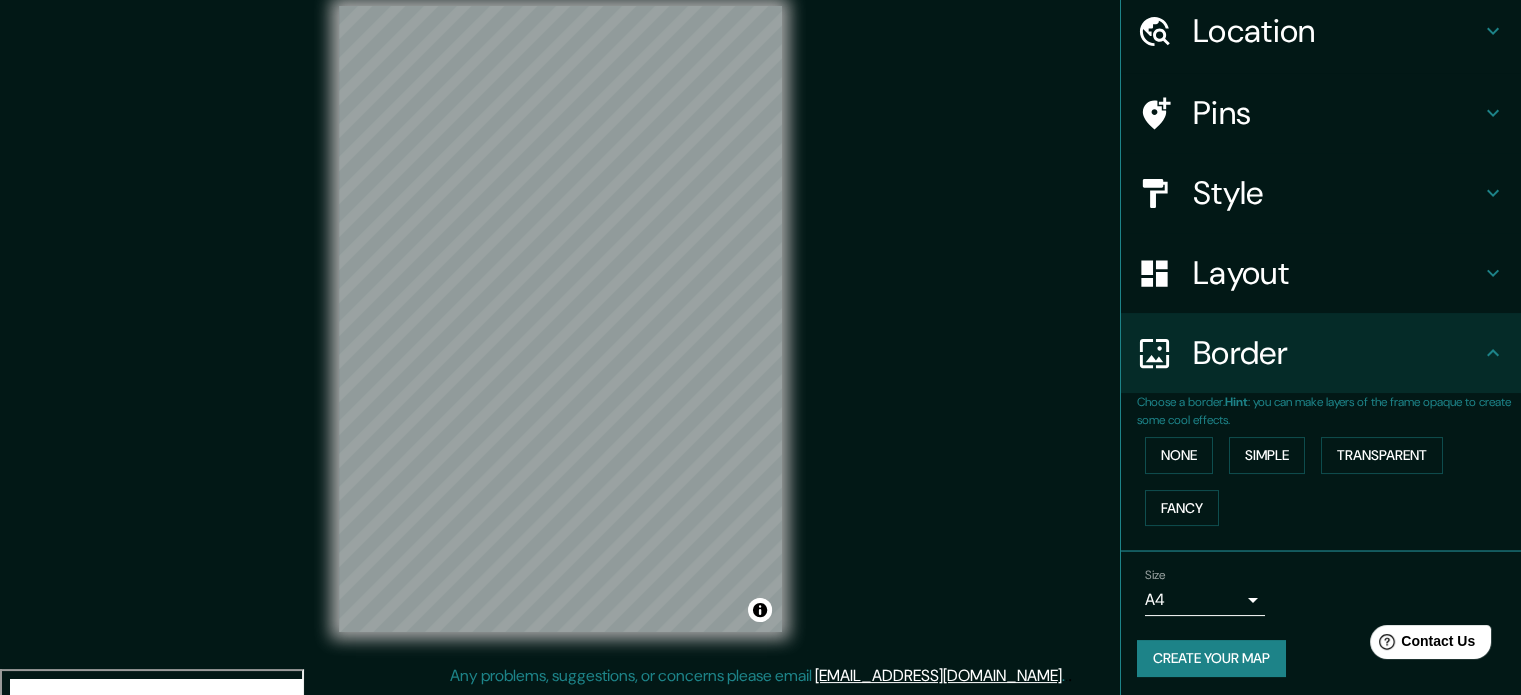 scroll, scrollTop: 76, scrollLeft: 0, axis: vertical 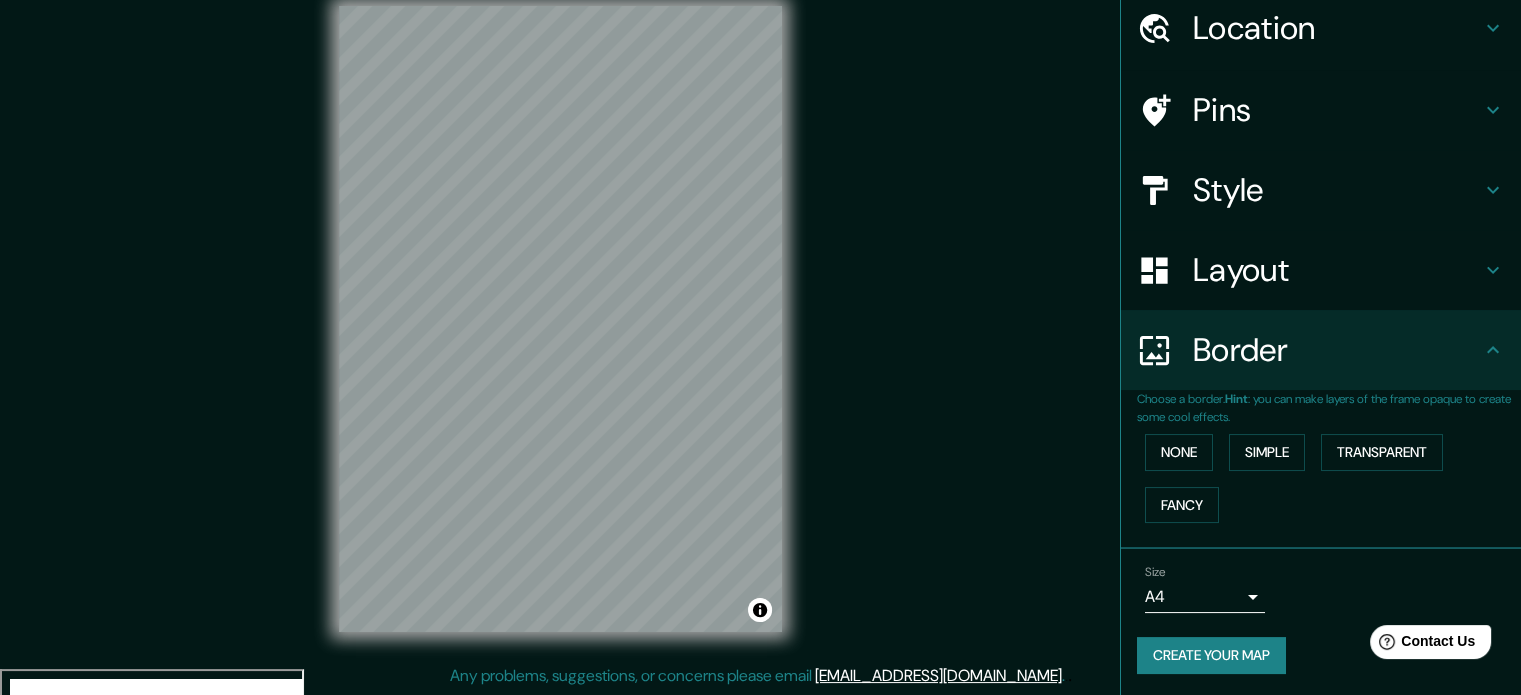 click on "Mappin Location [GEOGRAPHIC_DATA], [GEOGRAPHIC_DATA], [GEOGRAPHIC_DATA] 1700000, [GEOGRAPHIC_DATA] Pins Style Layout Border Choose a border.  Hint : you can make layers of the frame opaque to create some cool effects. None Simple Transparent Fancy Size A4 single Create your map © Mapbox   © OpenStreetMap   Improve this map Any problems, suggestions, or concerns please email    [EMAIL_ADDRESS][DOMAIN_NAME] . . ." at bounding box center (760, 321) 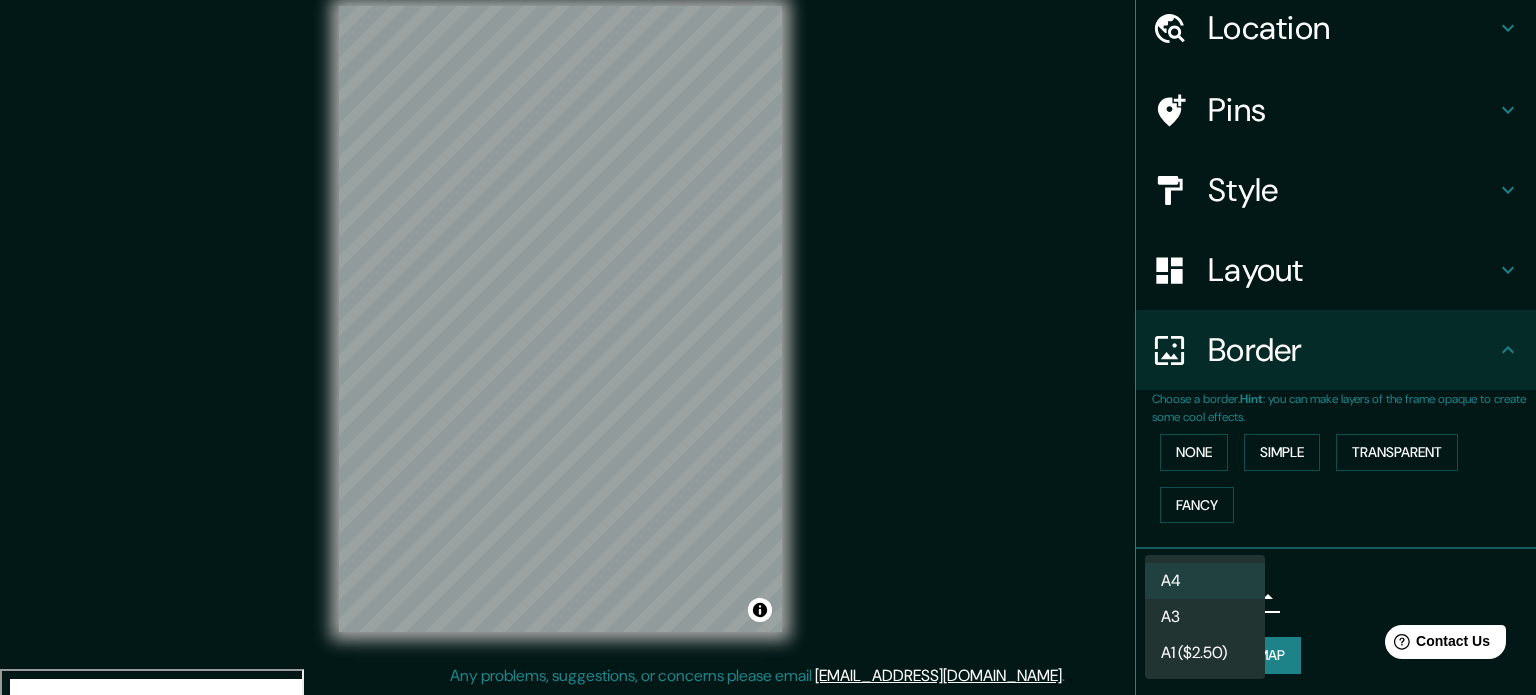 click on "A4" at bounding box center (1205, 581) 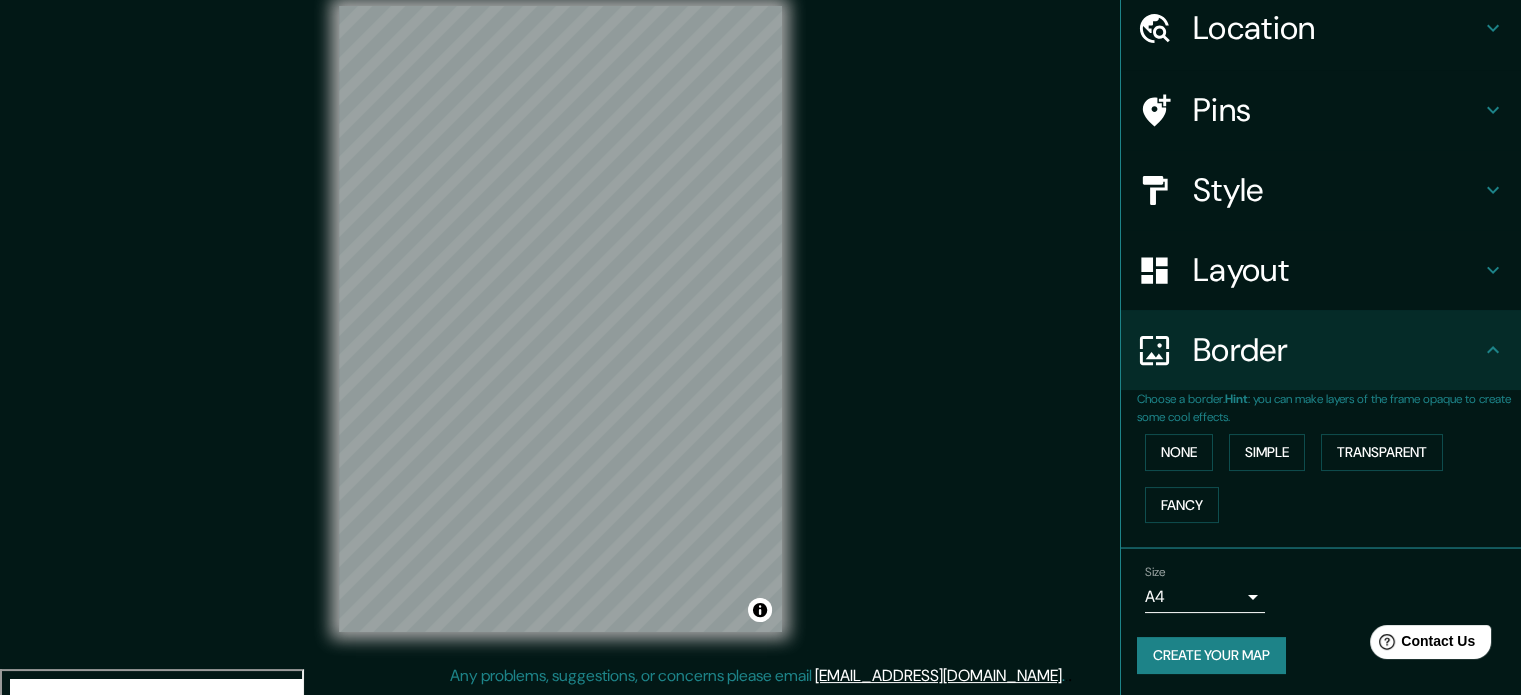 drag, startPoint x: 798, startPoint y: 326, endPoint x: 891, endPoint y: 225, distance: 137.2953 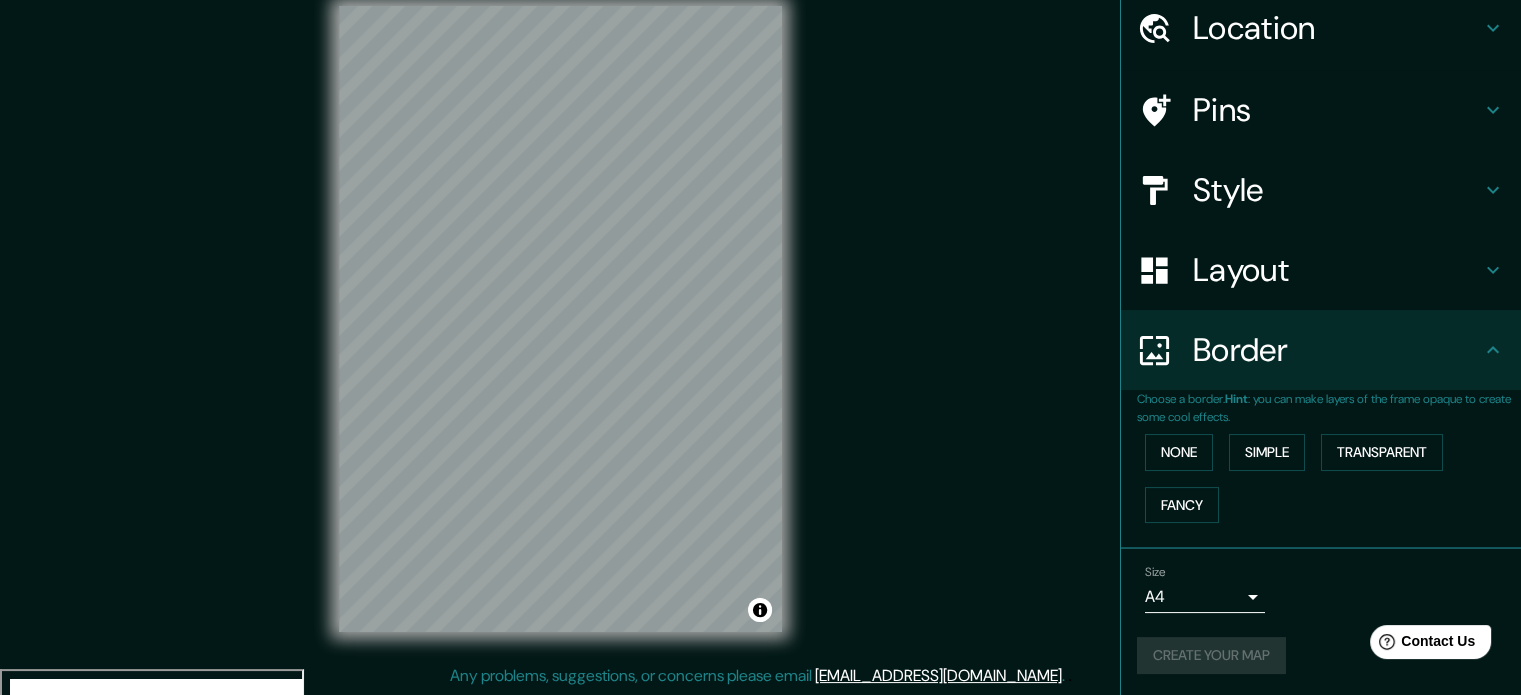 scroll, scrollTop: 0, scrollLeft: 0, axis: both 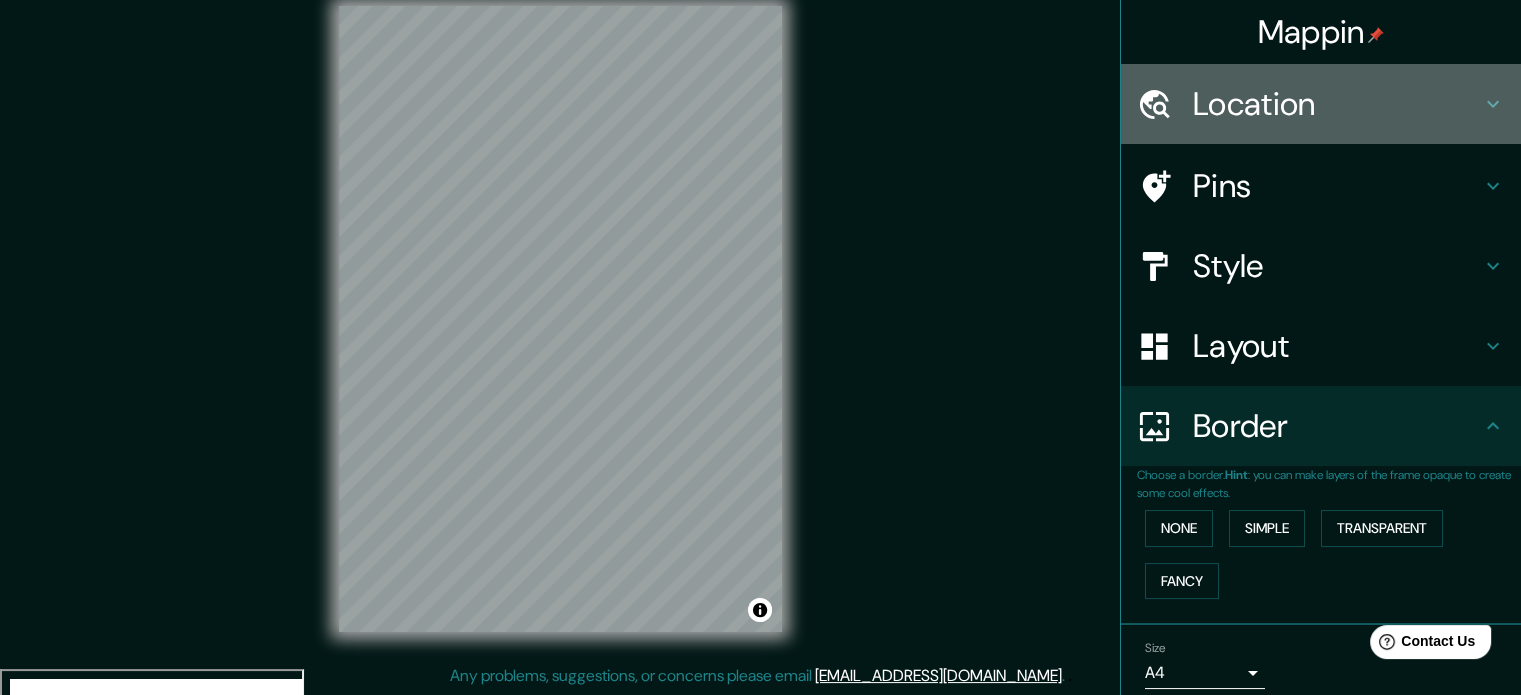 click 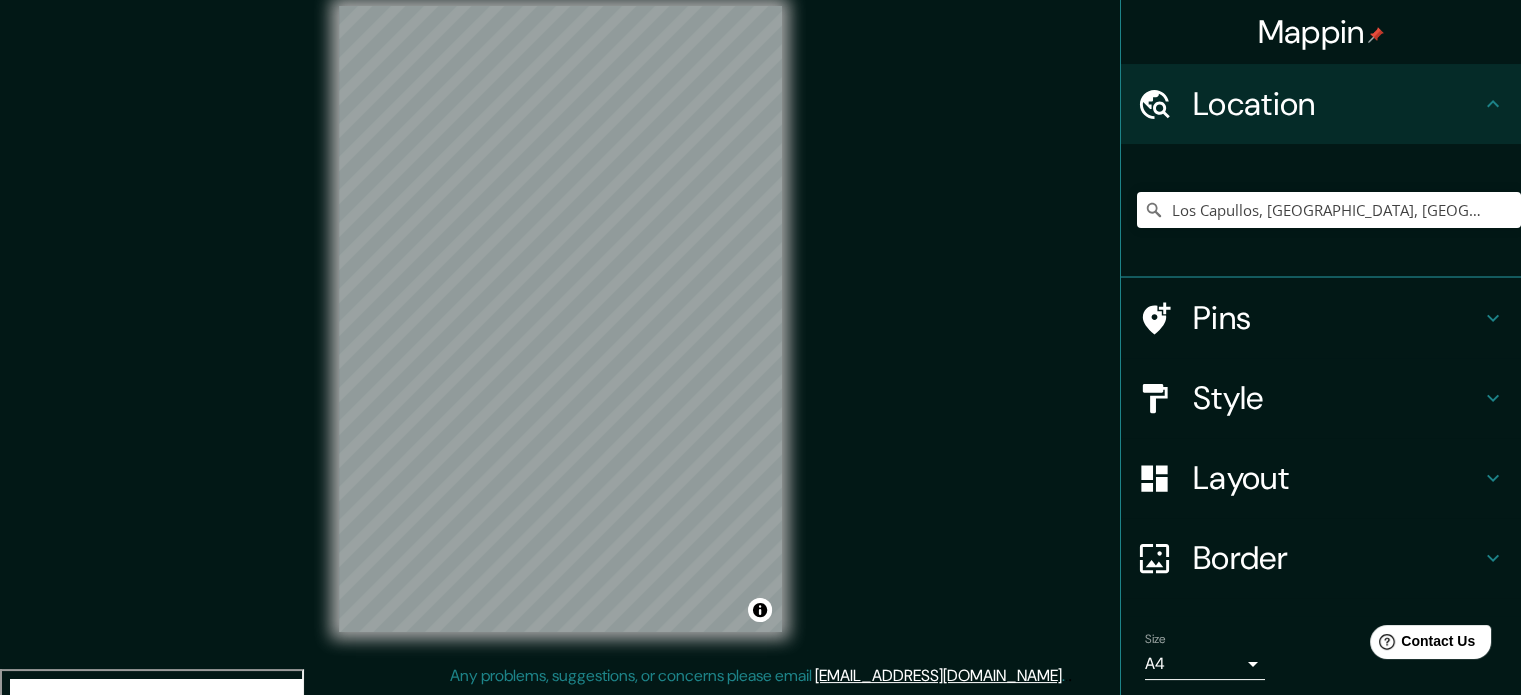 click 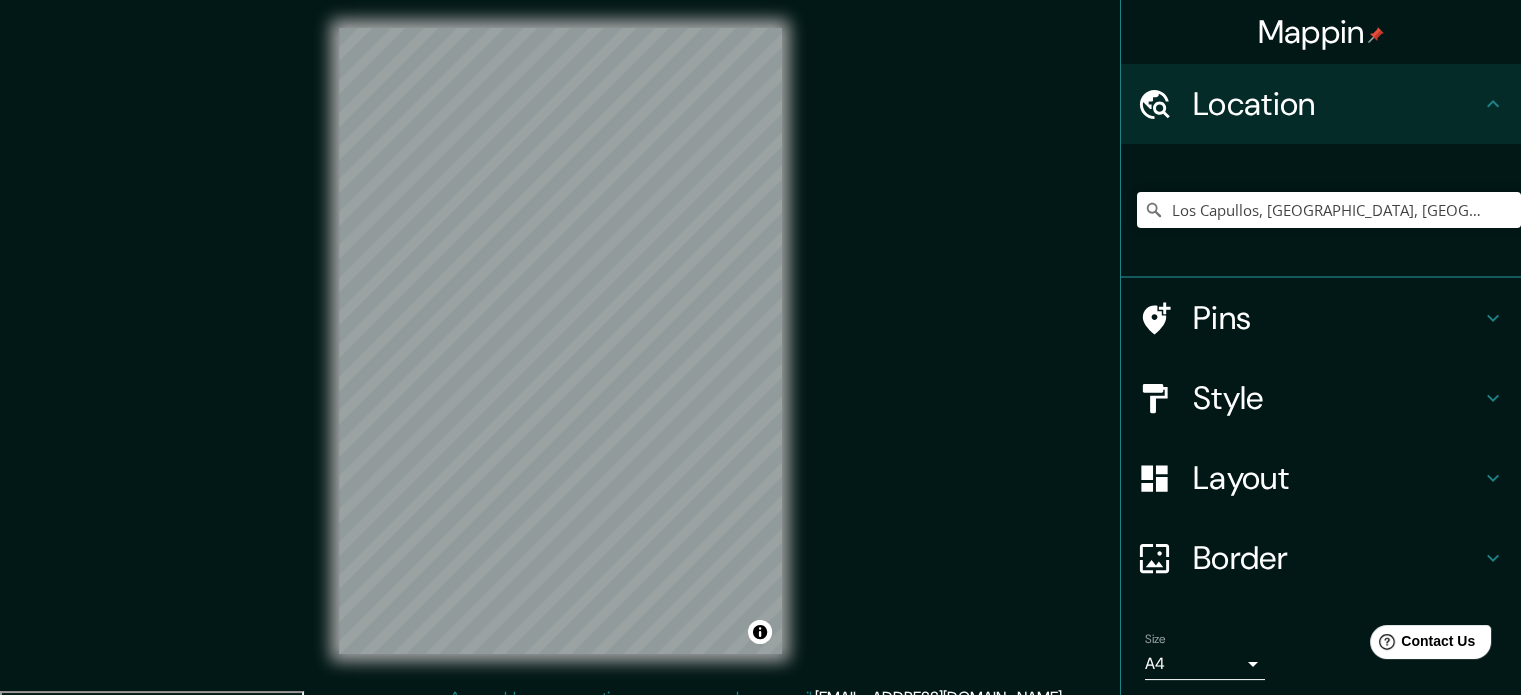 scroll, scrollTop: 0, scrollLeft: 0, axis: both 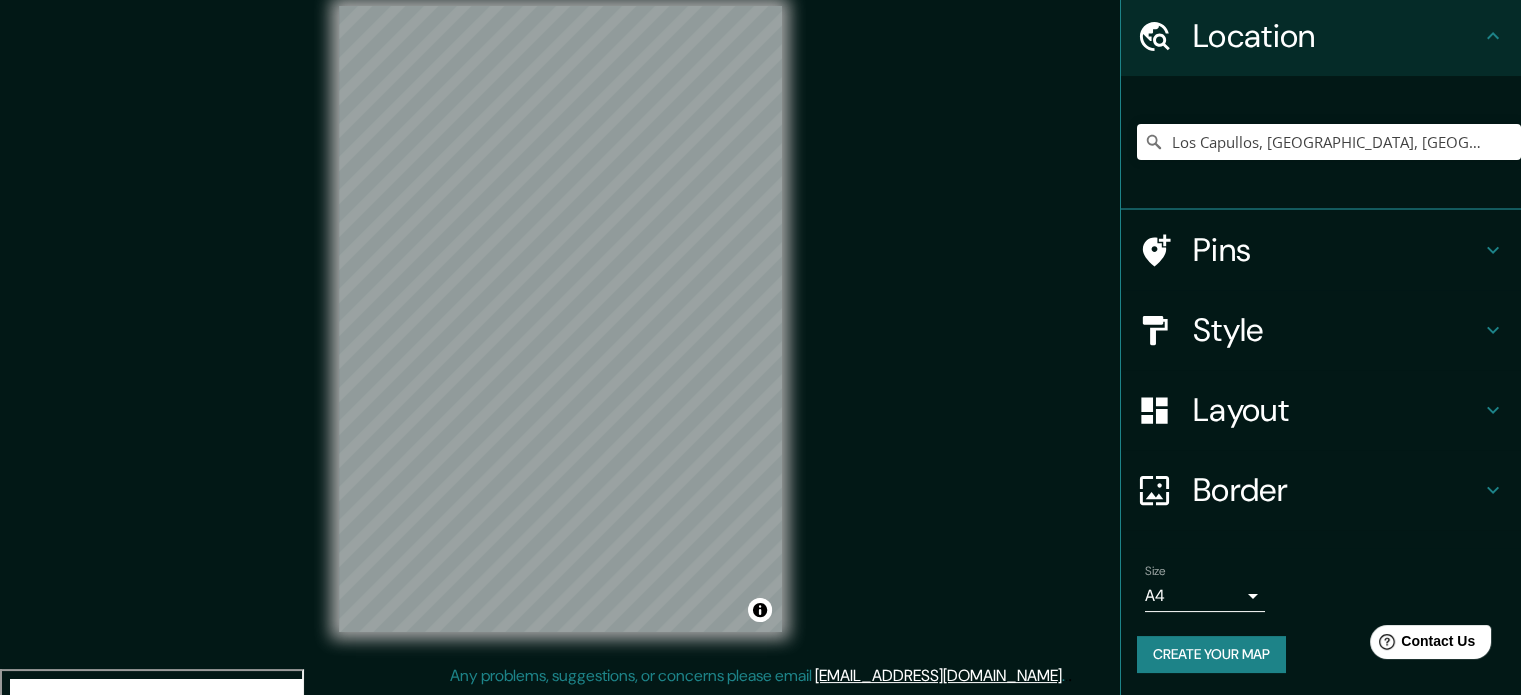 click on "Mappin Location [GEOGRAPHIC_DATA], [GEOGRAPHIC_DATA], [GEOGRAPHIC_DATA] 1700000, [GEOGRAPHIC_DATA] Pins Style Layout Border Choose a border.  Hint : you can make layers of the frame opaque to create some cool effects. None Simple Transparent Fancy Size A4 single Create your map © Mapbox   © OpenStreetMap   Improve this map Any problems, suggestions, or concerns please email    [EMAIL_ADDRESS][DOMAIN_NAME] . . ." at bounding box center (760, 321) 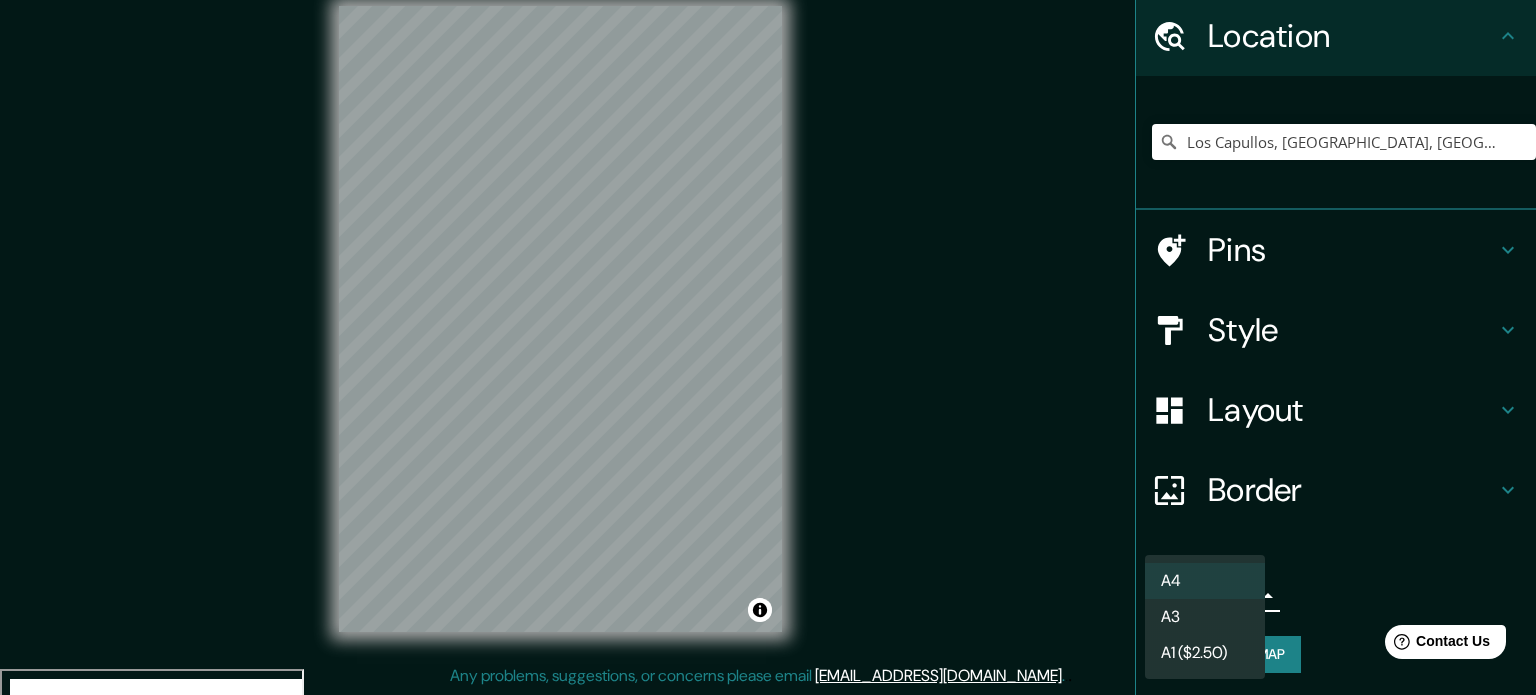 click on "A3" at bounding box center [1205, 617] 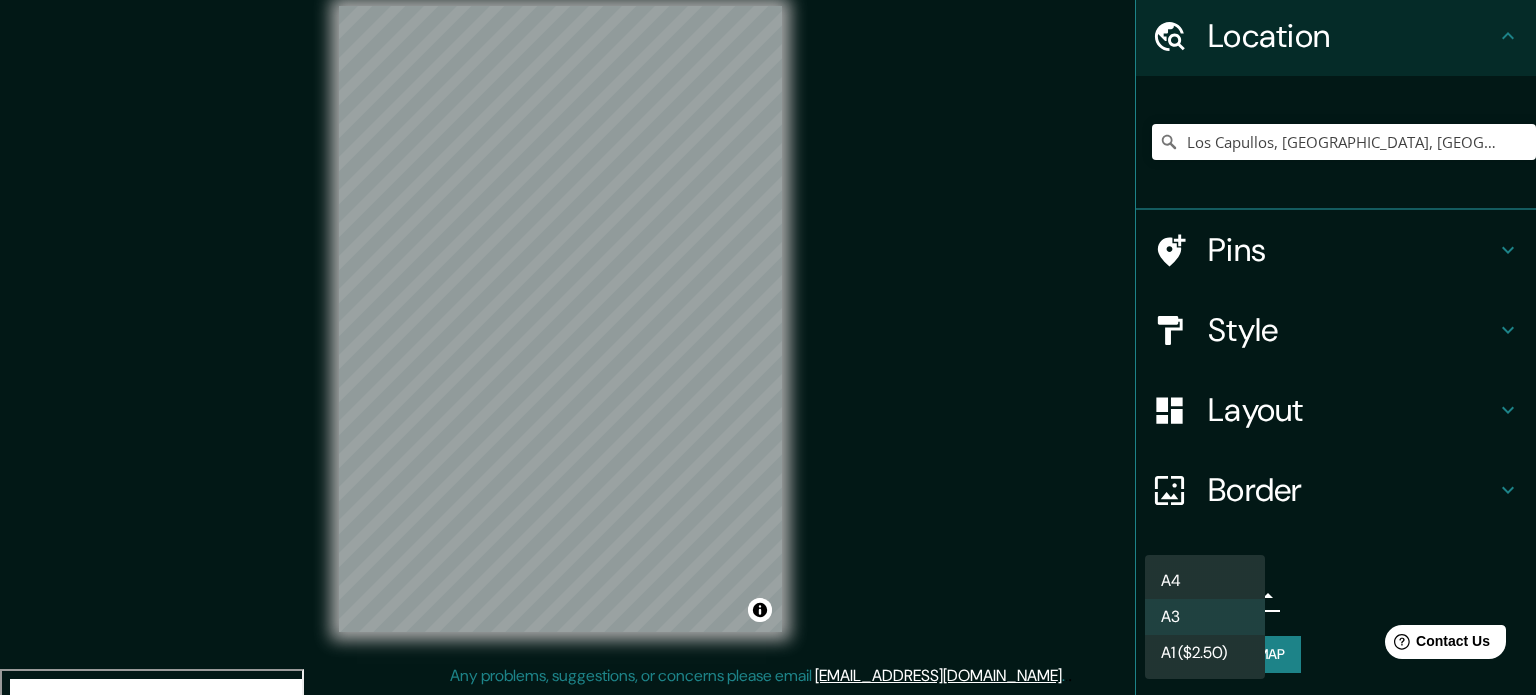 click on "Mappin Location [GEOGRAPHIC_DATA], [GEOGRAPHIC_DATA], [GEOGRAPHIC_DATA] 1700000, [GEOGRAPHIC_DATA] Pins Style Layout Border Choose a border.  Hint : you can make layers of the frame opaque to create some cool effects. None Simple Transparent Fancy Size A3 a4 Create your map © Mapbox   © OpenStreetMap   Improve this map Any problems, suggestions, or concerns please email    [EMAIL_ADDRESS][DOMAIN_NAME] . . . A4 A3 A1 ($2.50)" at bounding box center (768, 321) 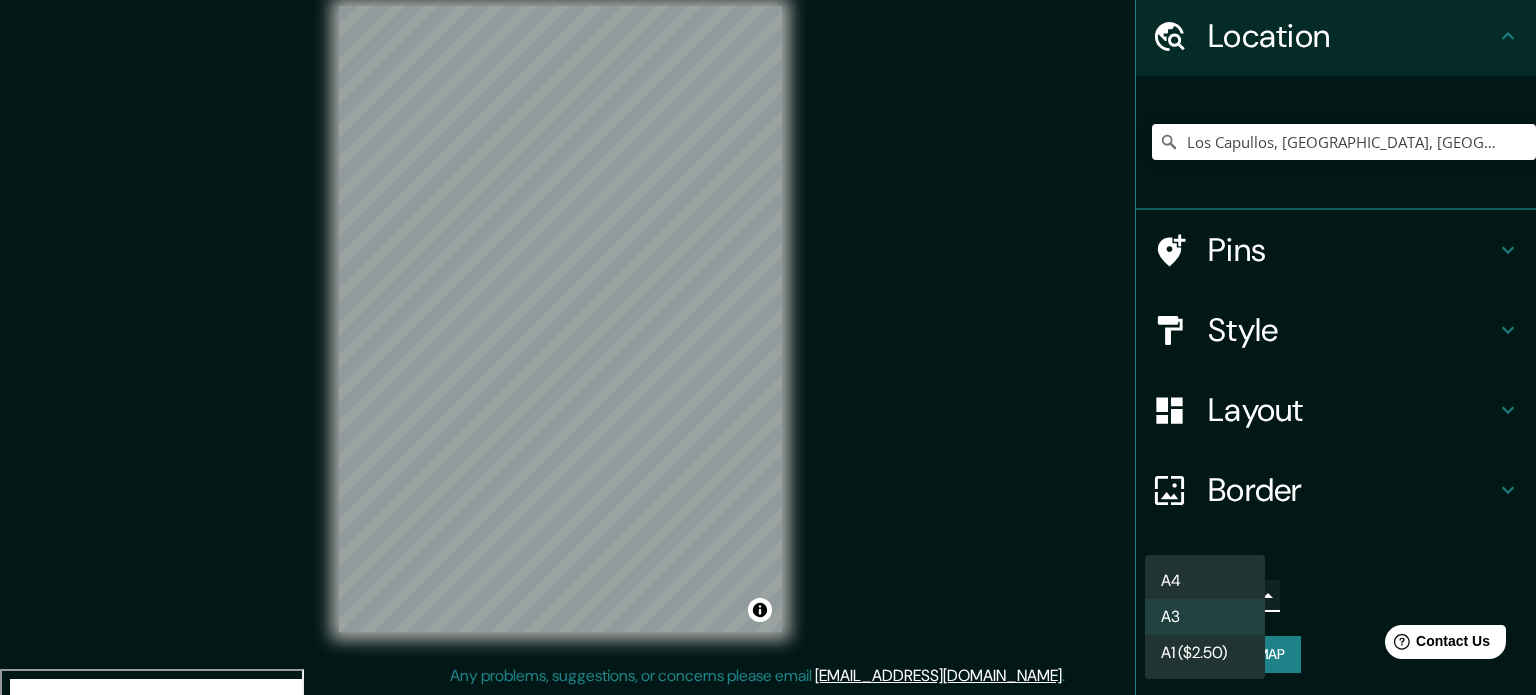 type on "single" 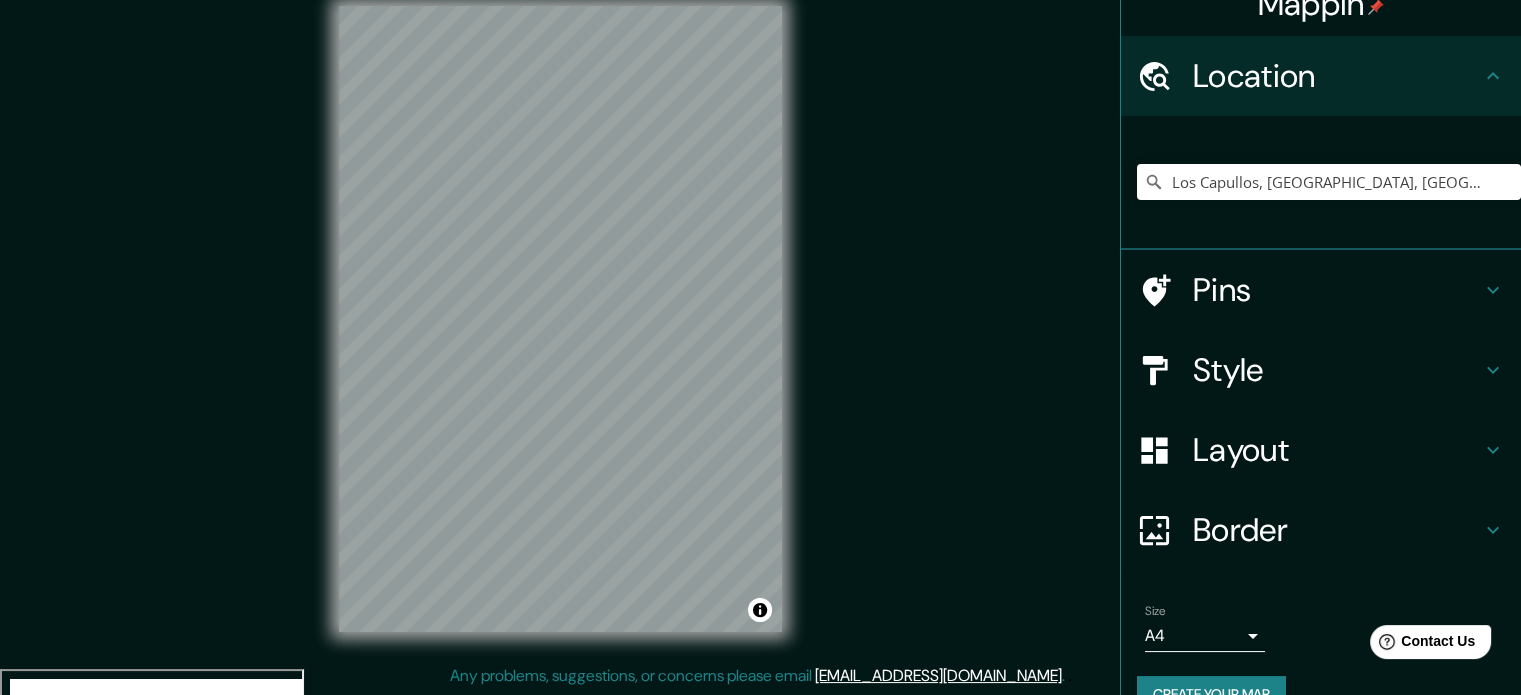 scroll, scrollTop: 0, scrollLeft: 0, axis: both 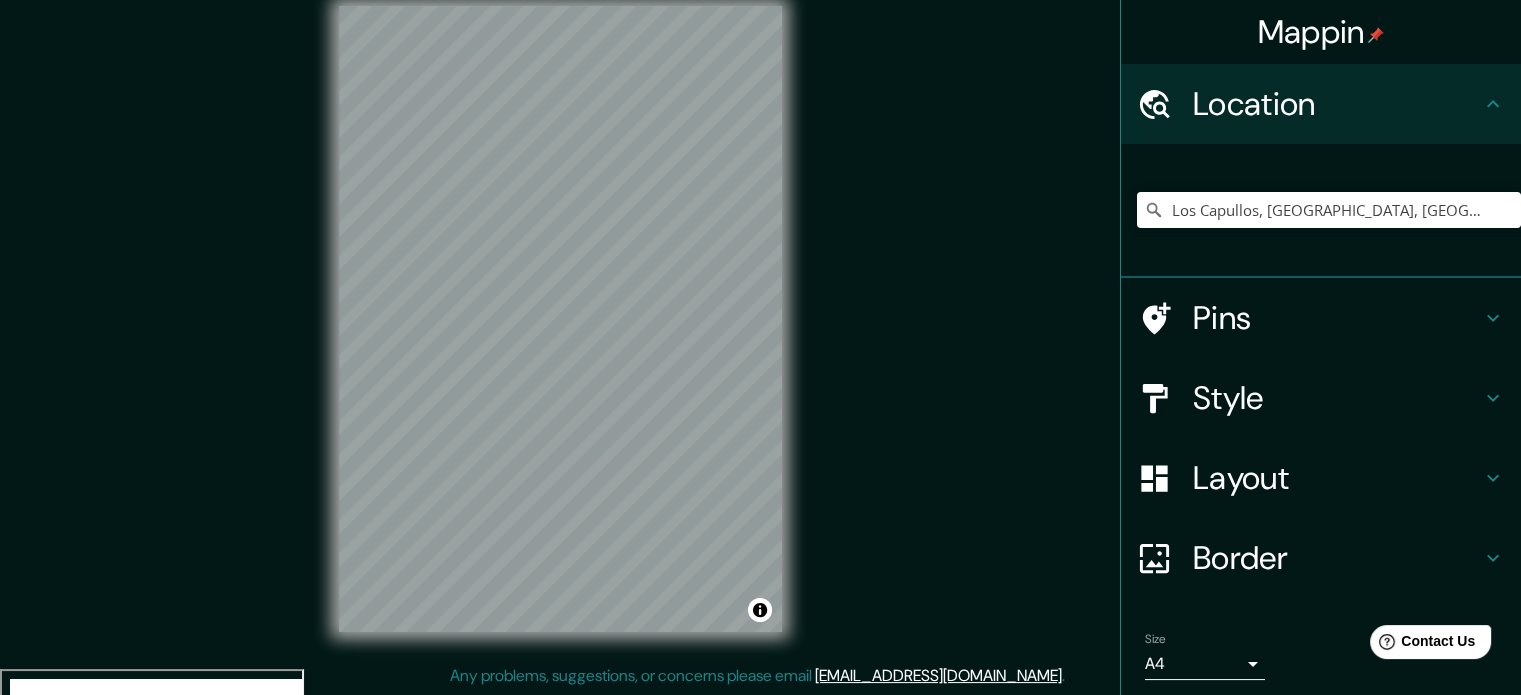 click on "Location" at bounding box center [1321, 104] 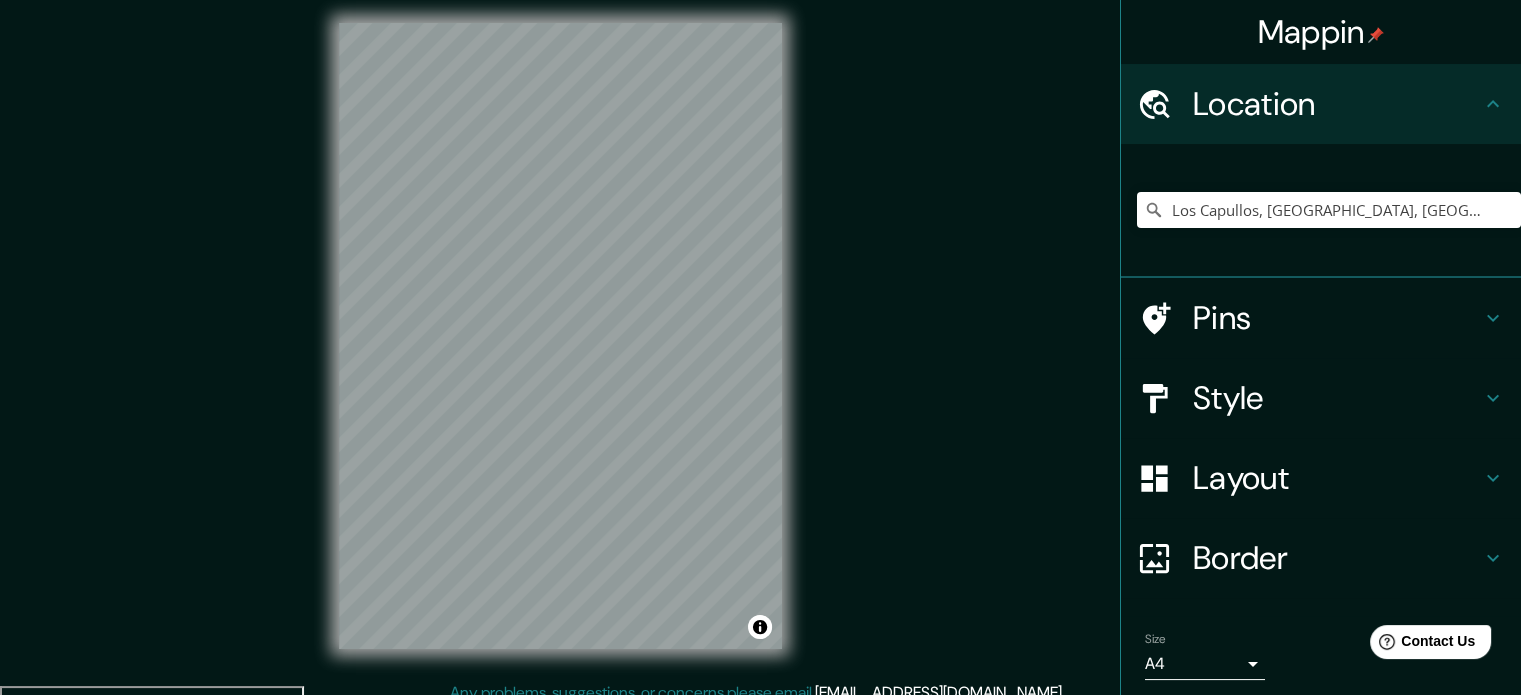 scroll, scrollTop: 0, scrollLeft: 0, axis: both 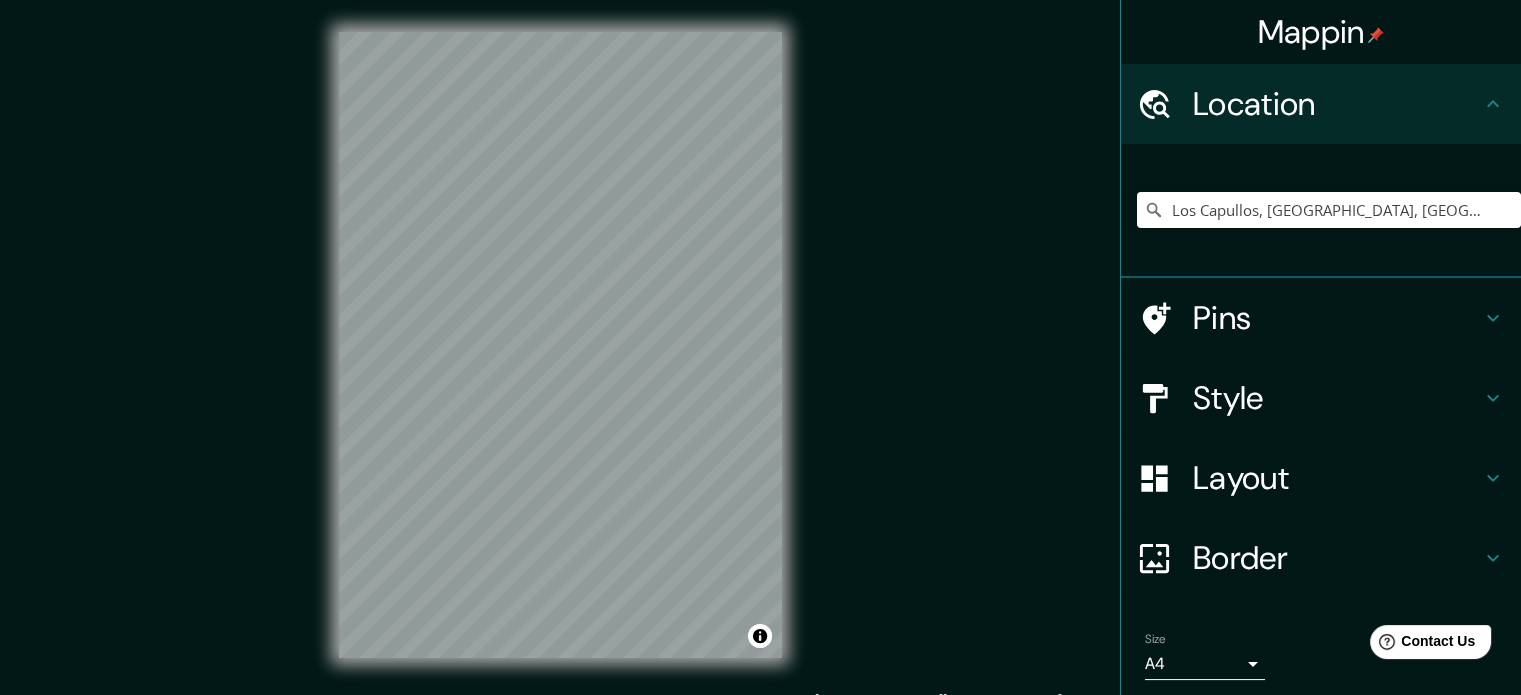 click on "Location" at bounding box center [1337, 104] 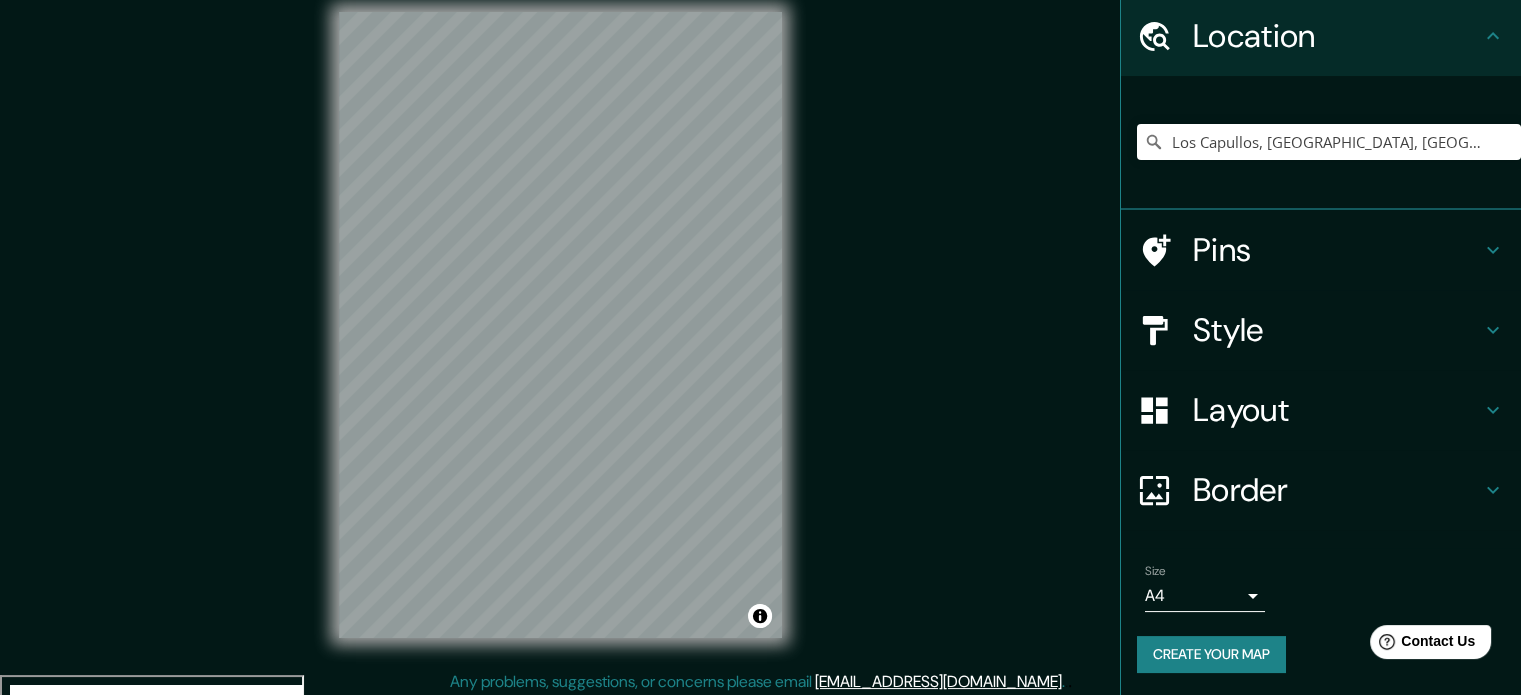 scroll, scrollTop: 26, scrollLeft: 0, axis: vertical 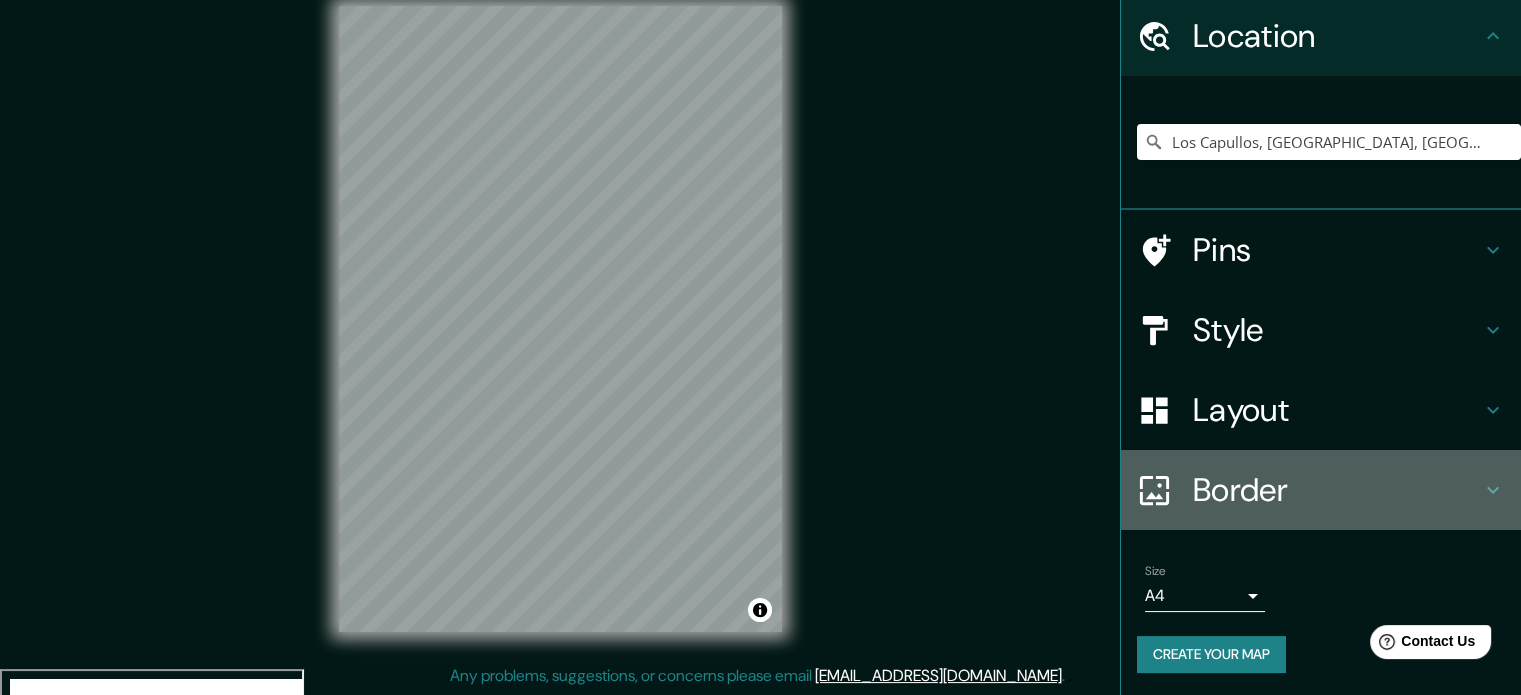 click on "Border" at bounding box center [1337, 490] 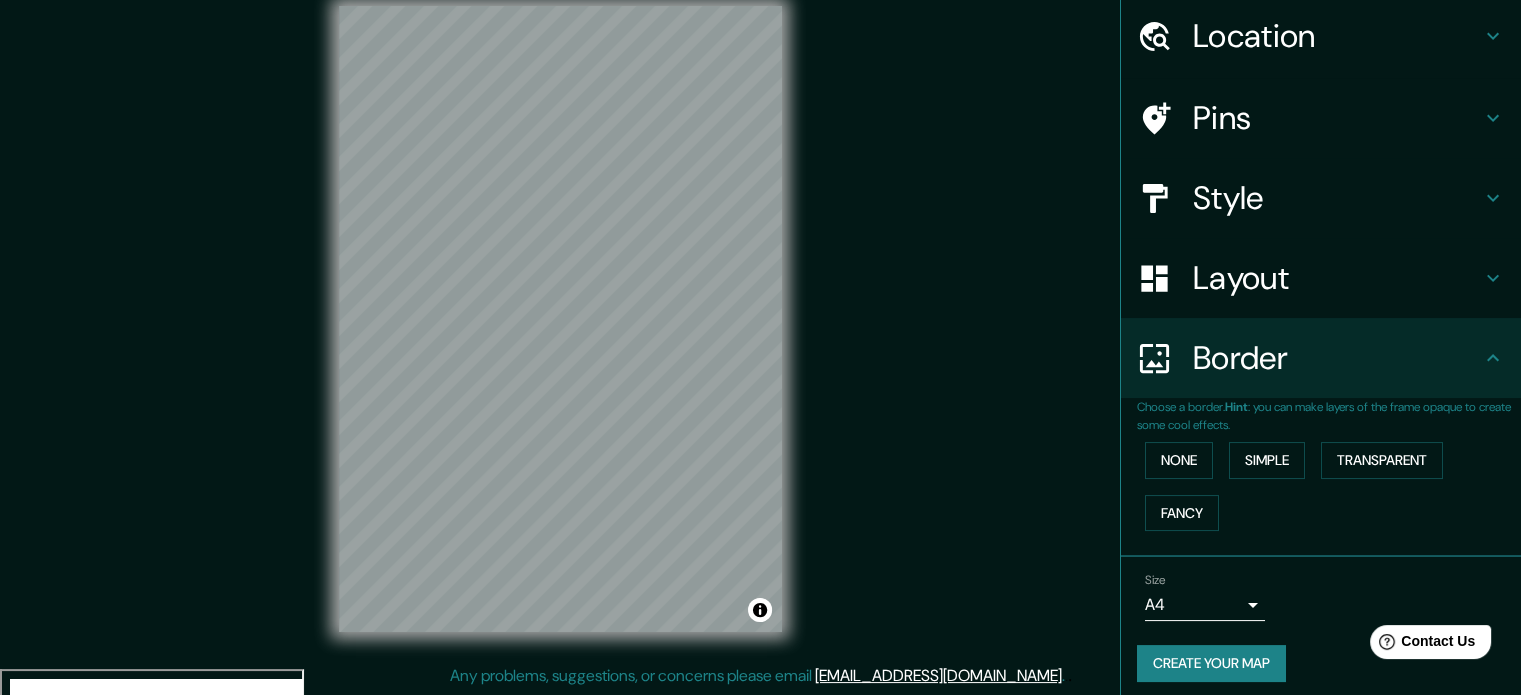 scroll, scrollTop: 76, scrollLeft: 0, axis: vertical 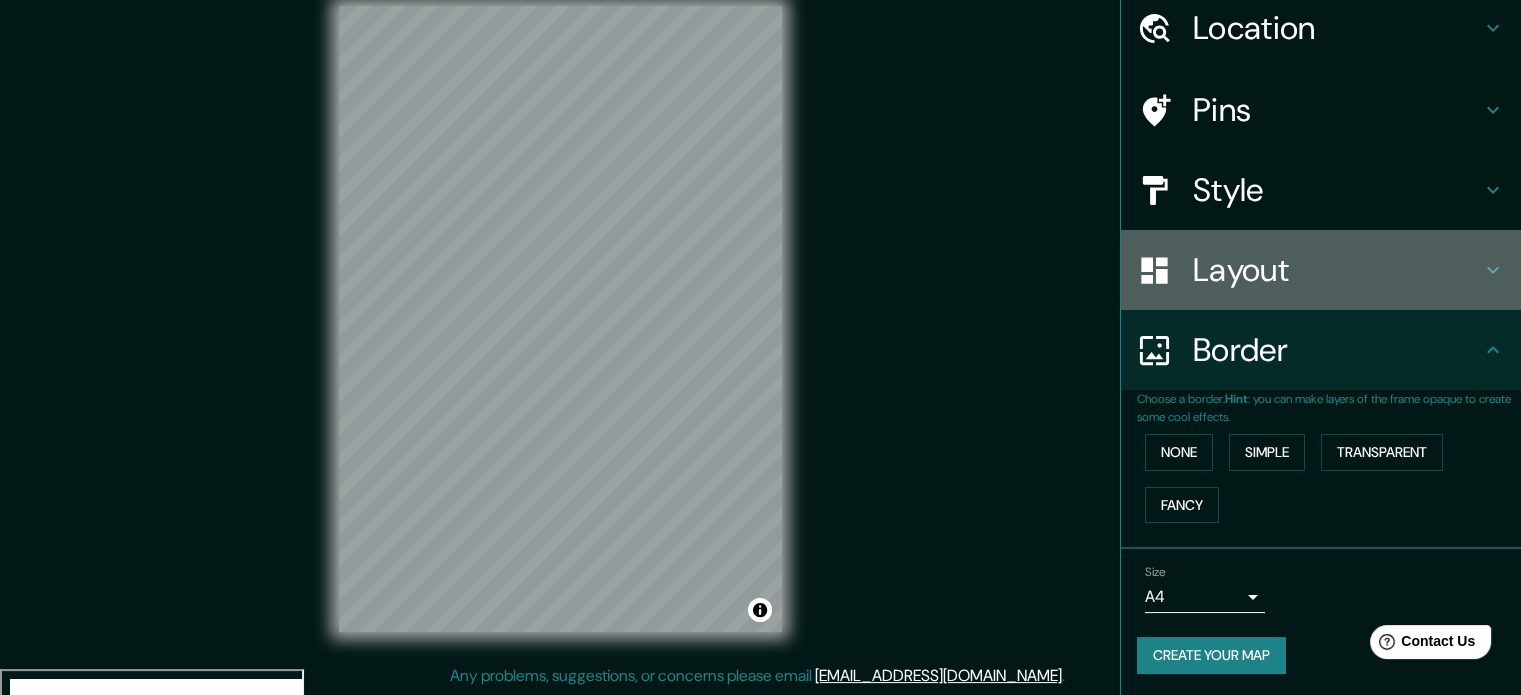click on "Layout" at bounding box center (1321, 270) 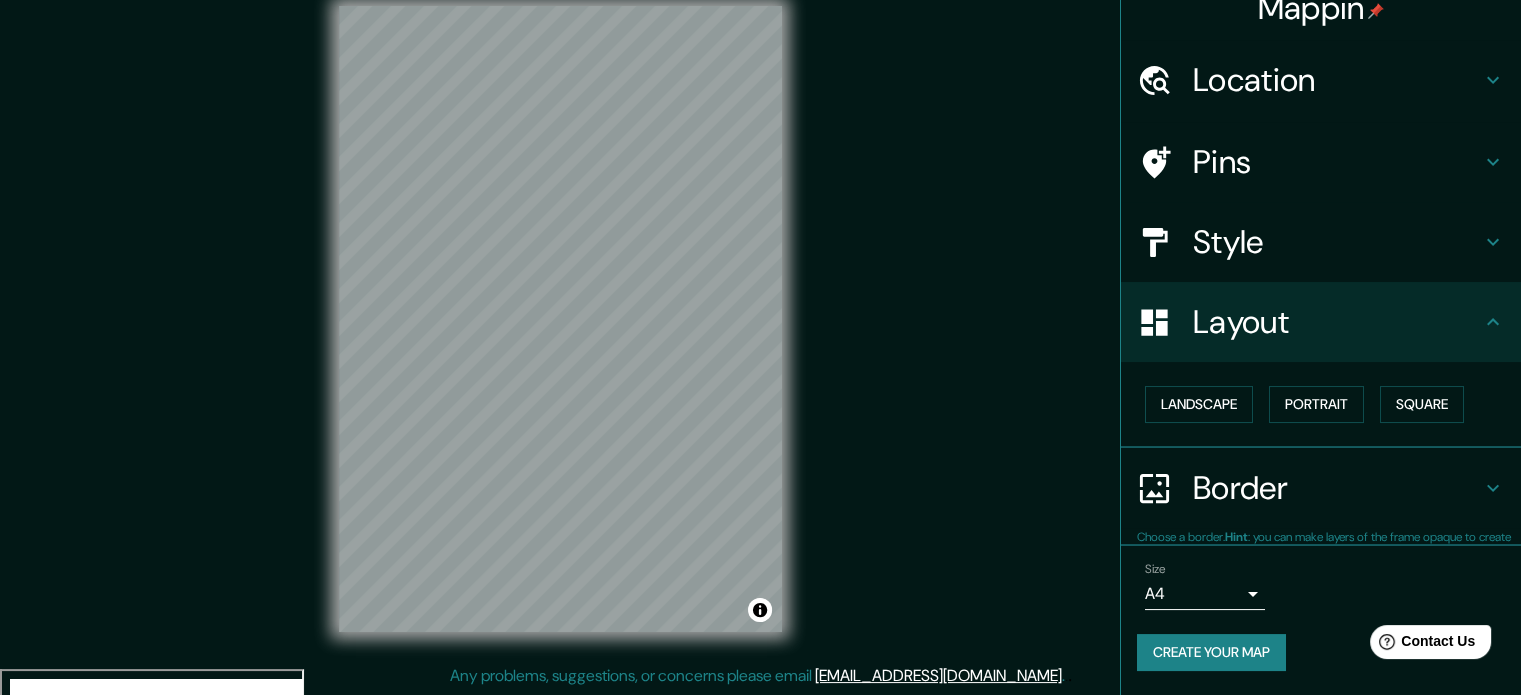 scroll, scrollTop: 22, scrollLeft: 0, axis: vertical 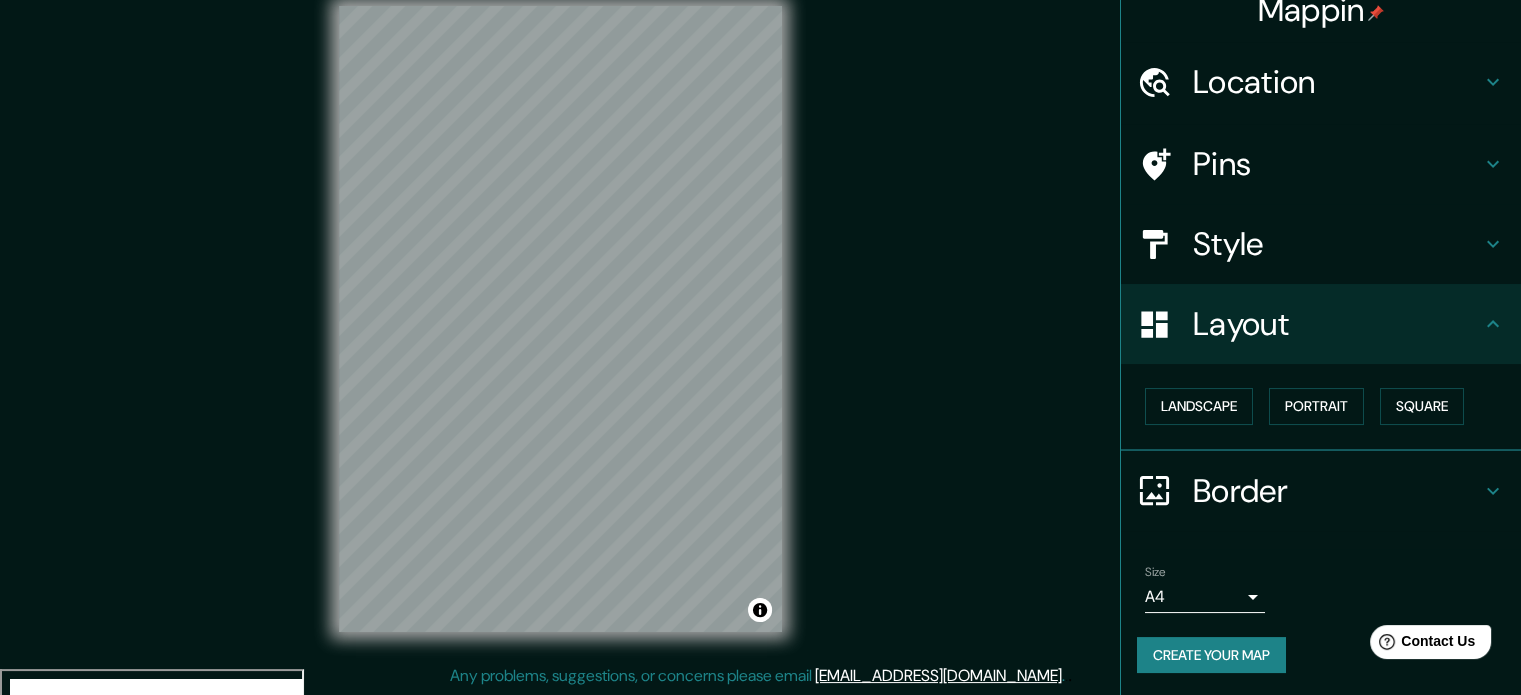 click on "Style" at bounding box center [1321, 244] 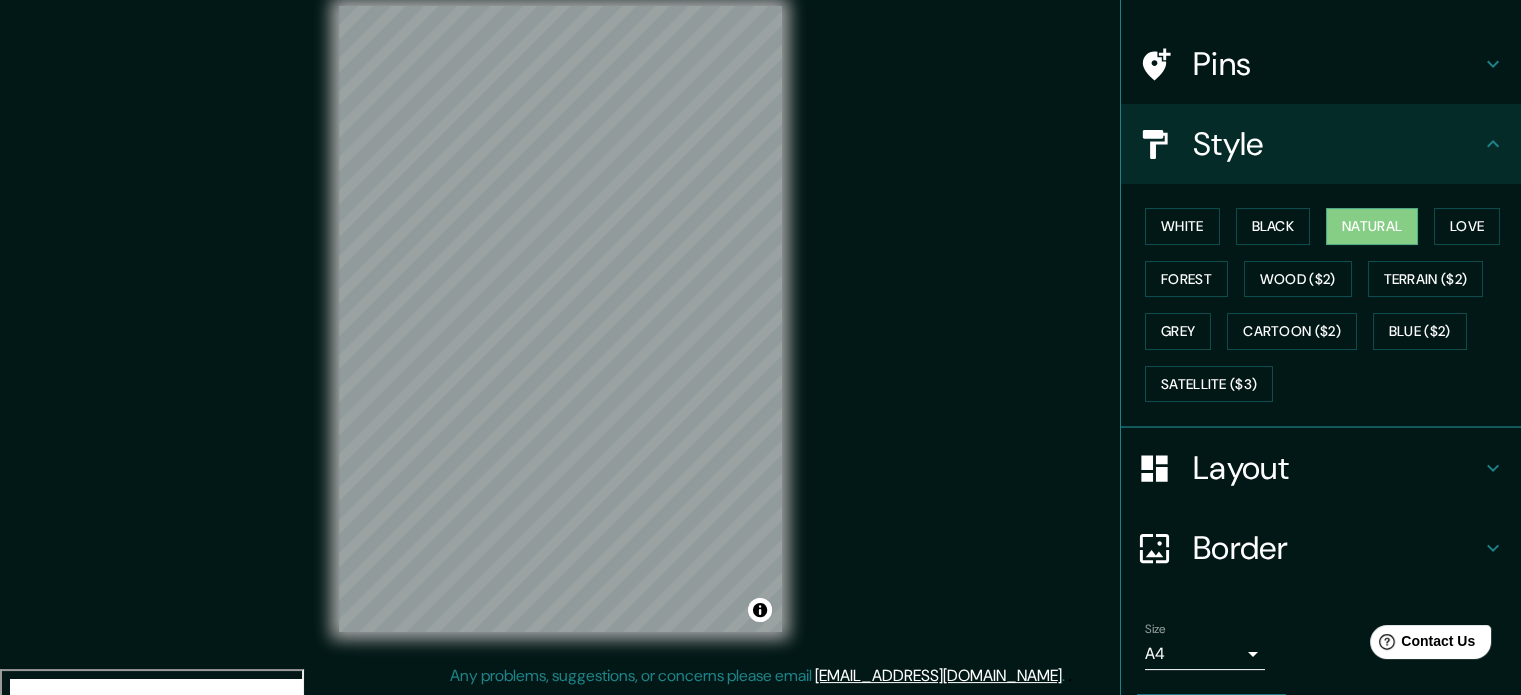 click on "Pins" at bounding box center (1337, 64) 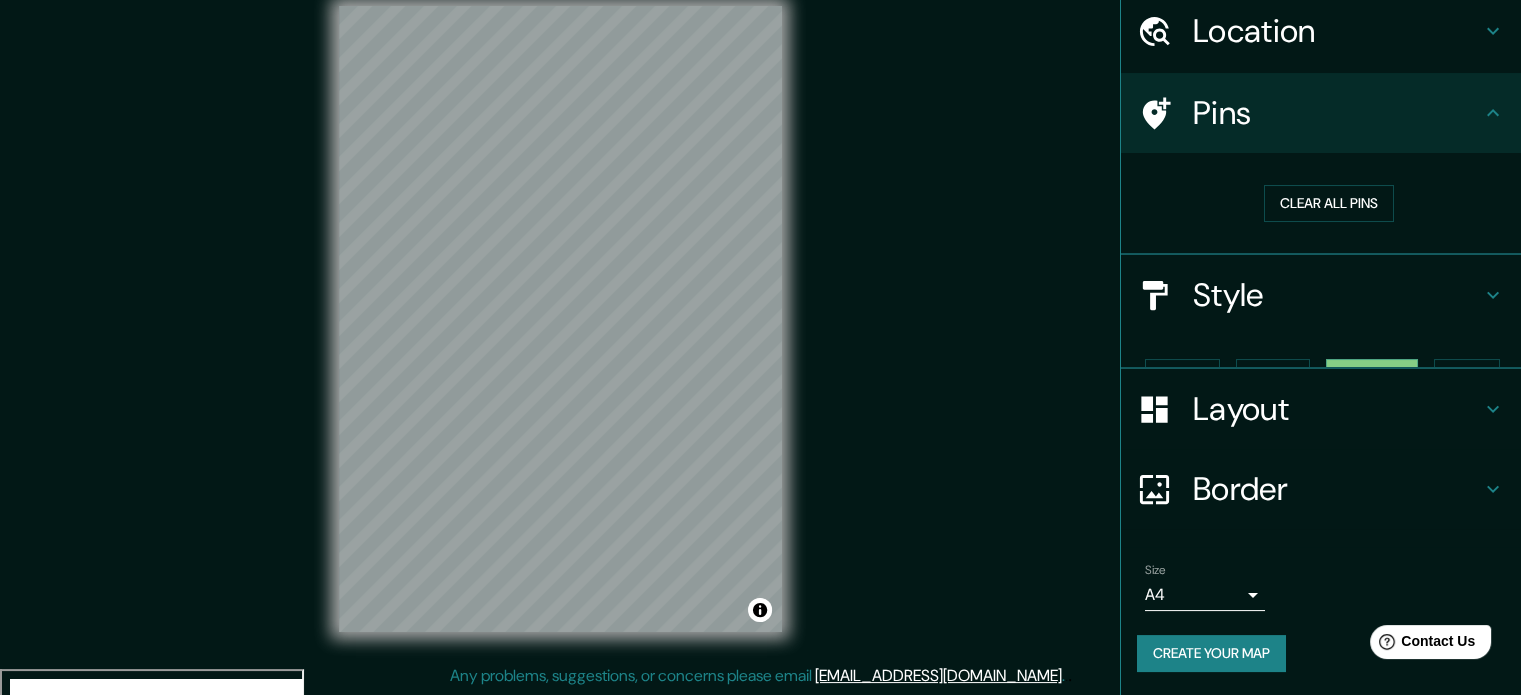 scroll, scrollTop: 38, scrollLeft: 0, axis: vertical 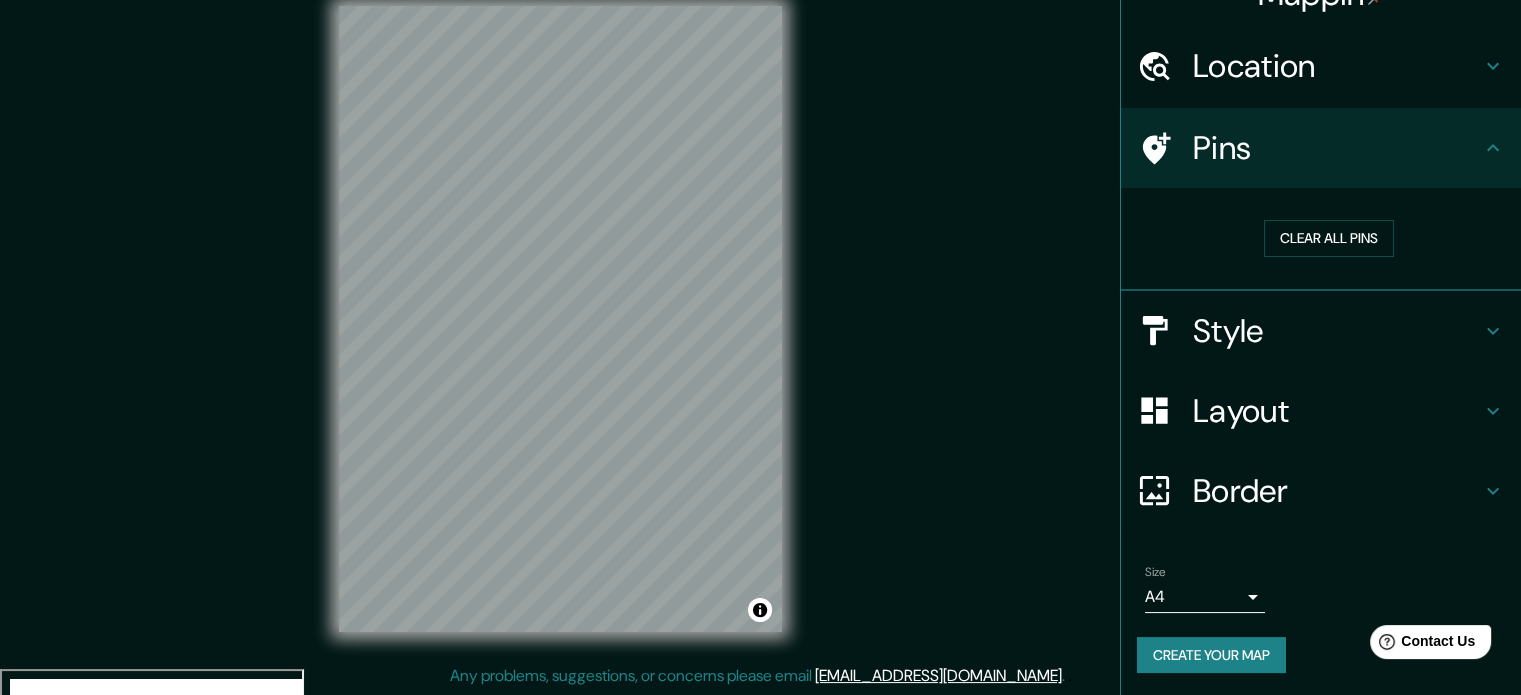 click on "Location" at bounding box center [1337, 66] 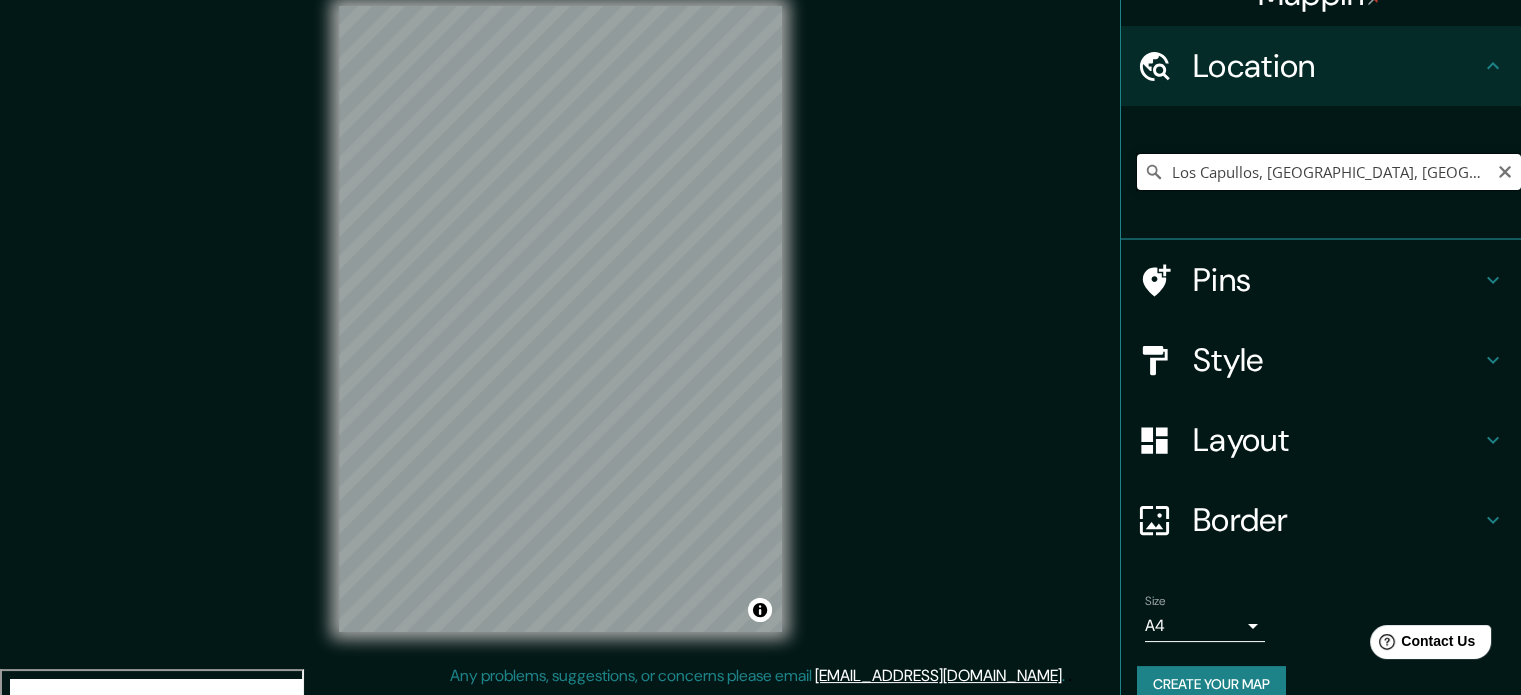 click on "Los Capullos, [GEOGRAPHIC_DATA], [GEOGRAPHIC_DATA] 1700000, [GEOGRAPHIC_DATA]" at bounding box center (1329, 172) 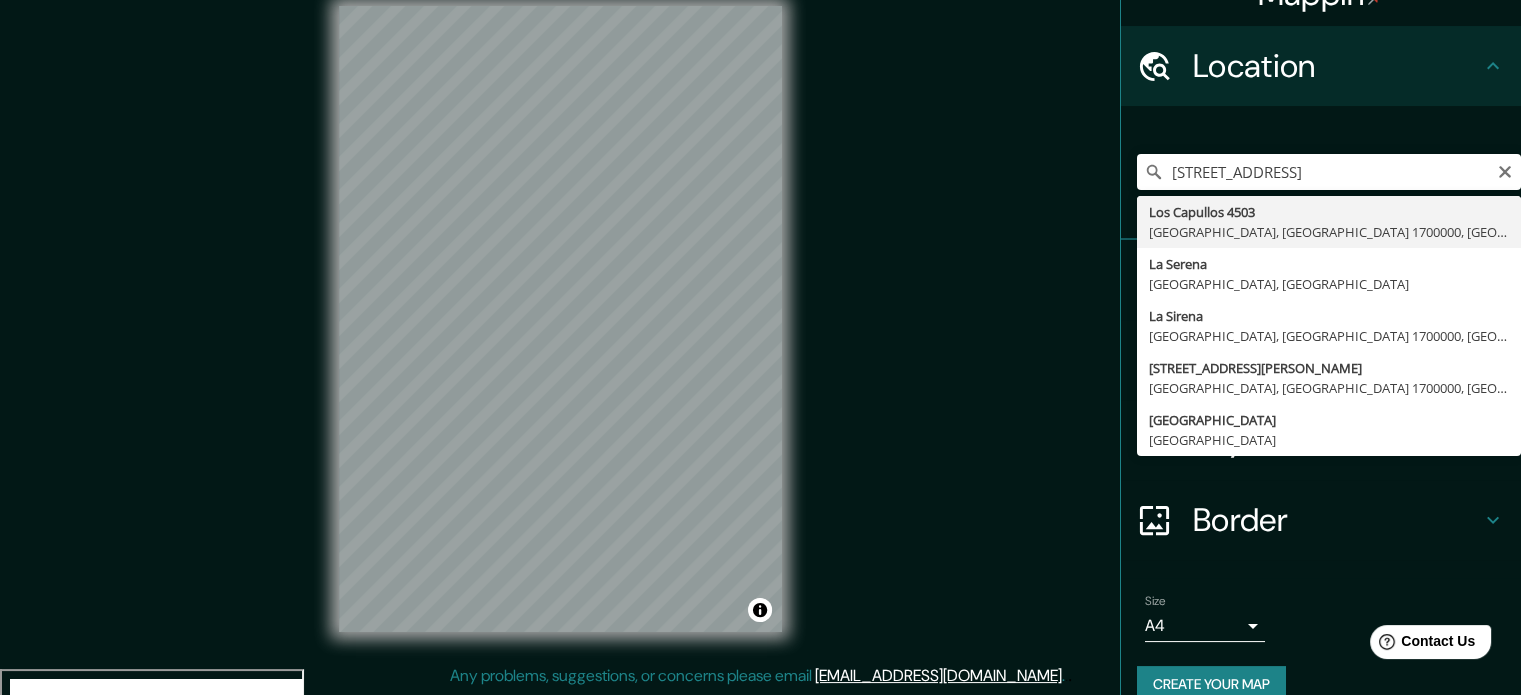 type on "[STREET_ADDRESS]" 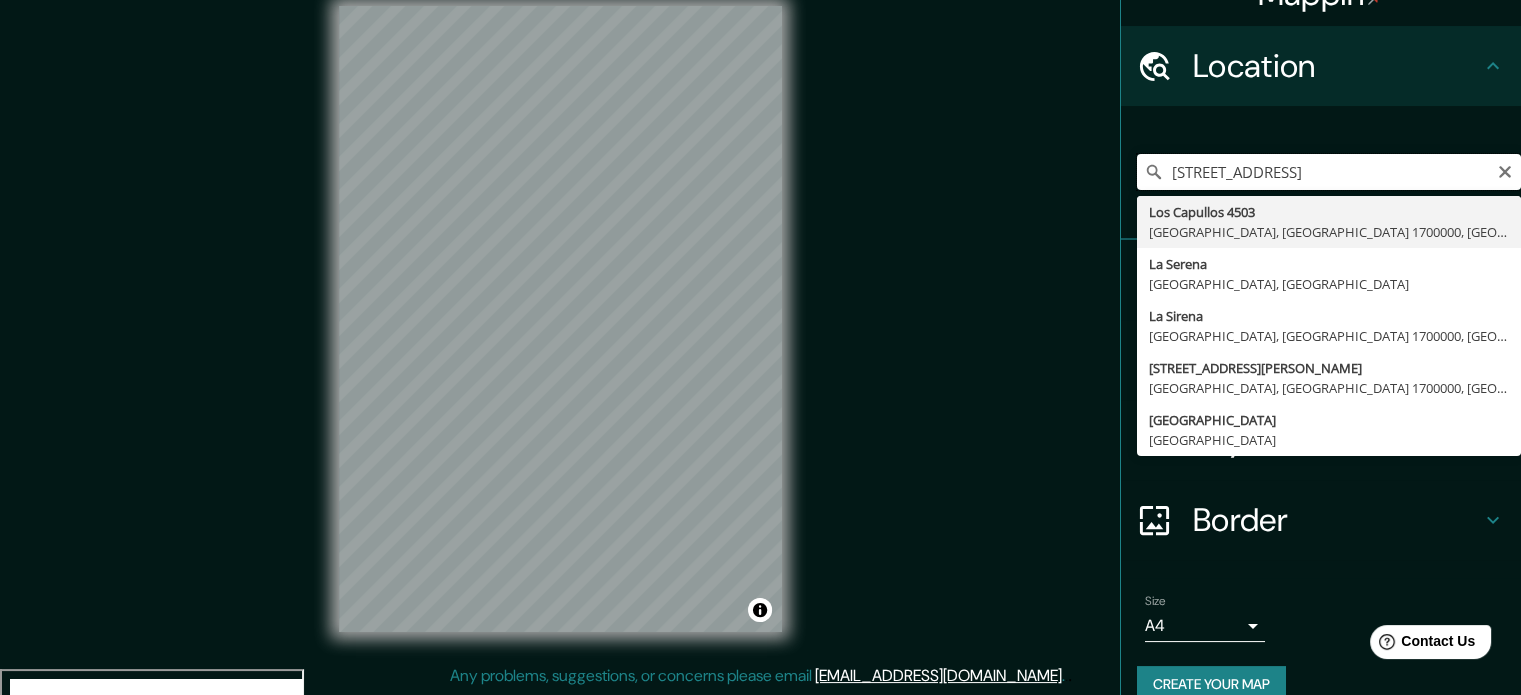 scroll, scrollTop: 0, scrollLeft: 0, axis: both 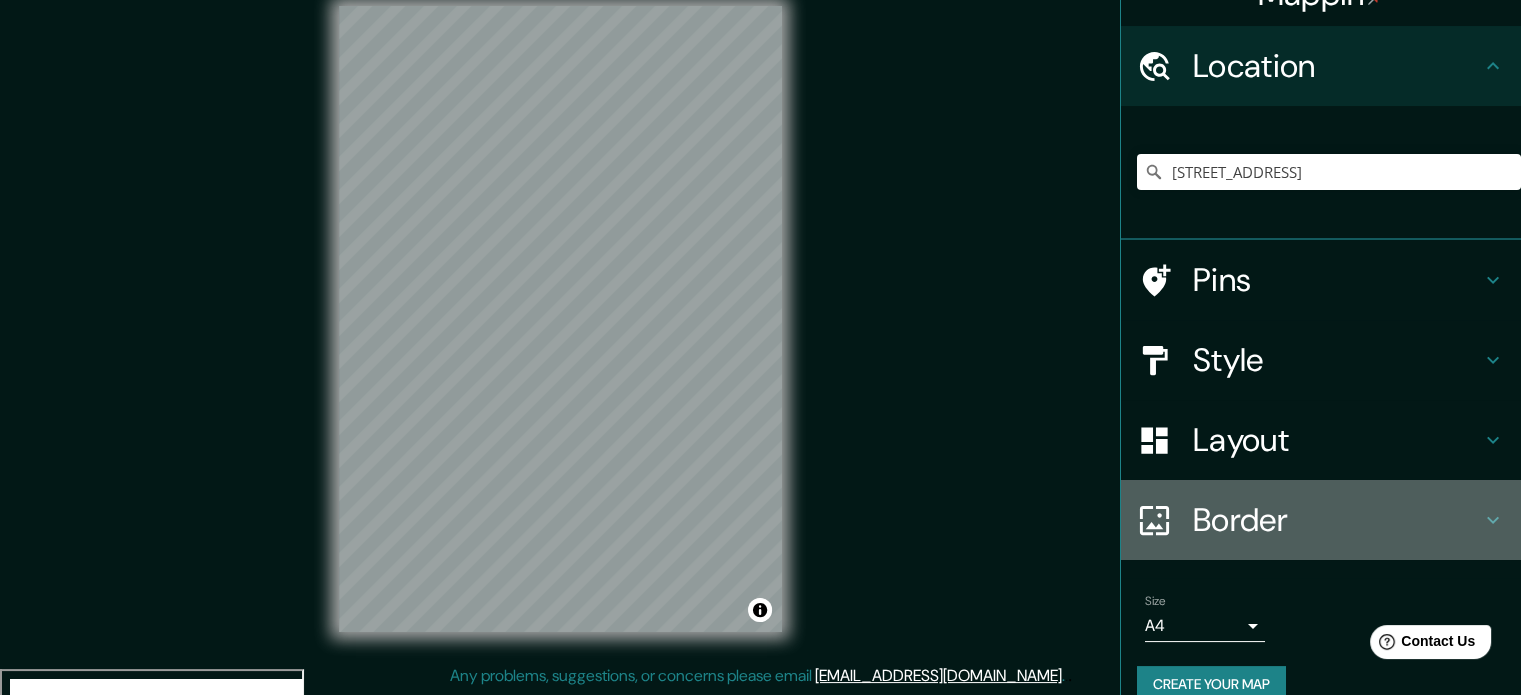 drag, startPoint x: 787, startPoint y: 414, endPoint x: 1463, endPoint y: 521, distance: 684.41583 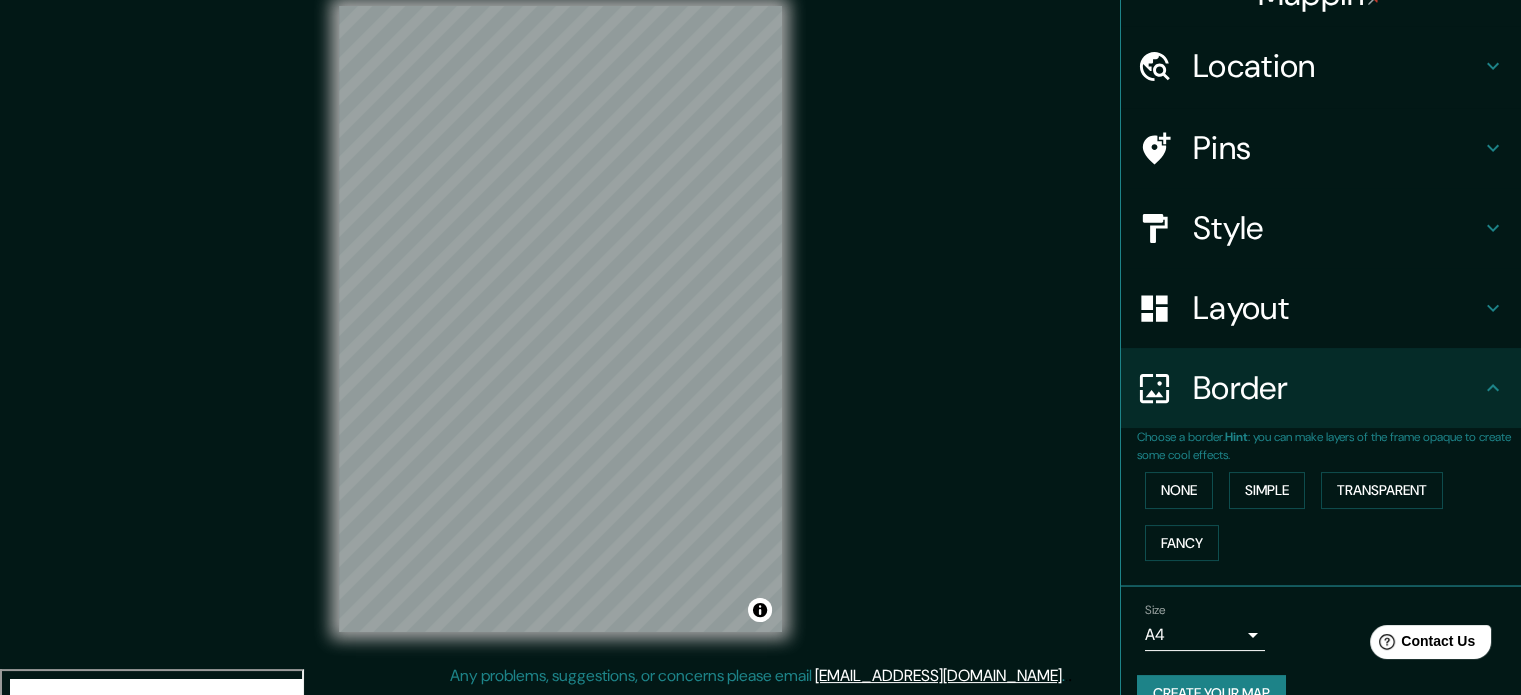 scroll, scrollTop: 76, scrollLeft: 0, axis: vertical 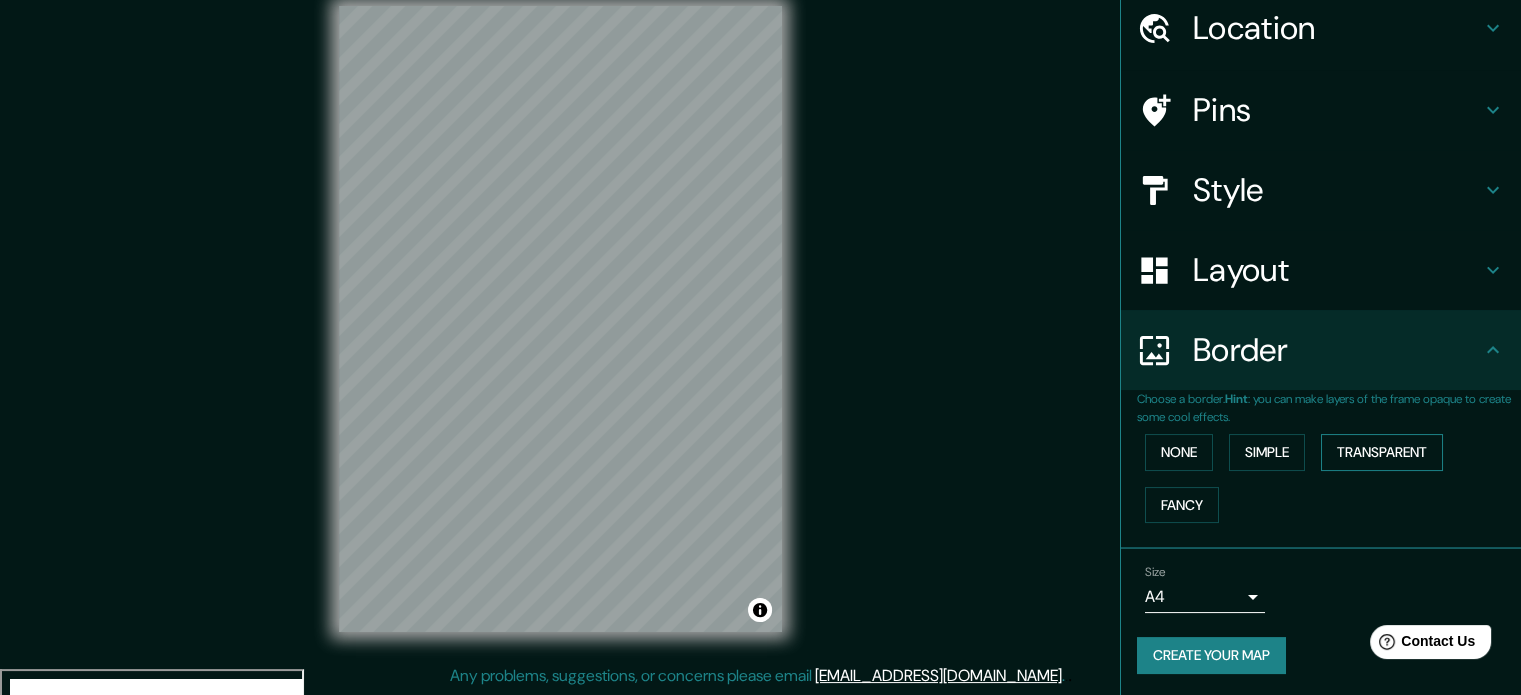 click on "Transparent" at bounding box center (1382, 452) 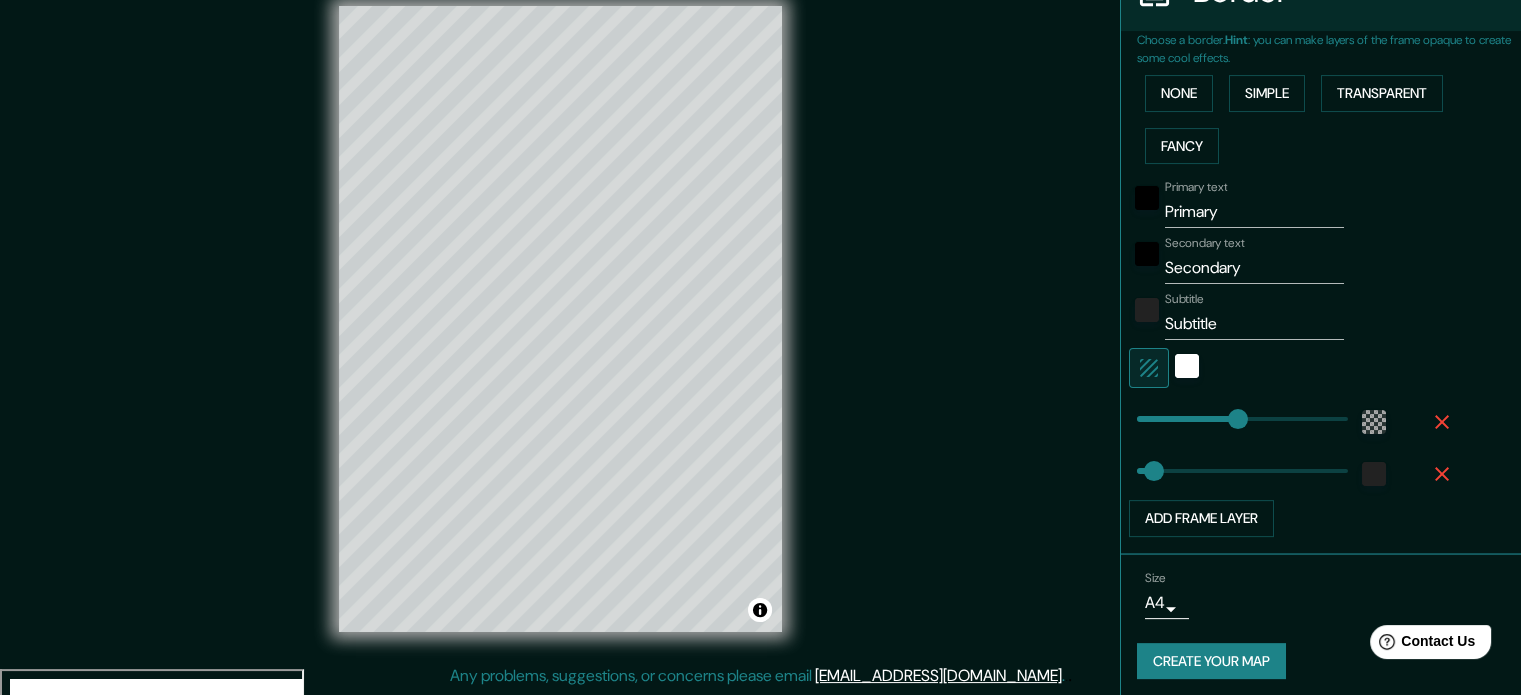 scroll, scrollTop: 440, scrollLeft: 0, axis: vertical 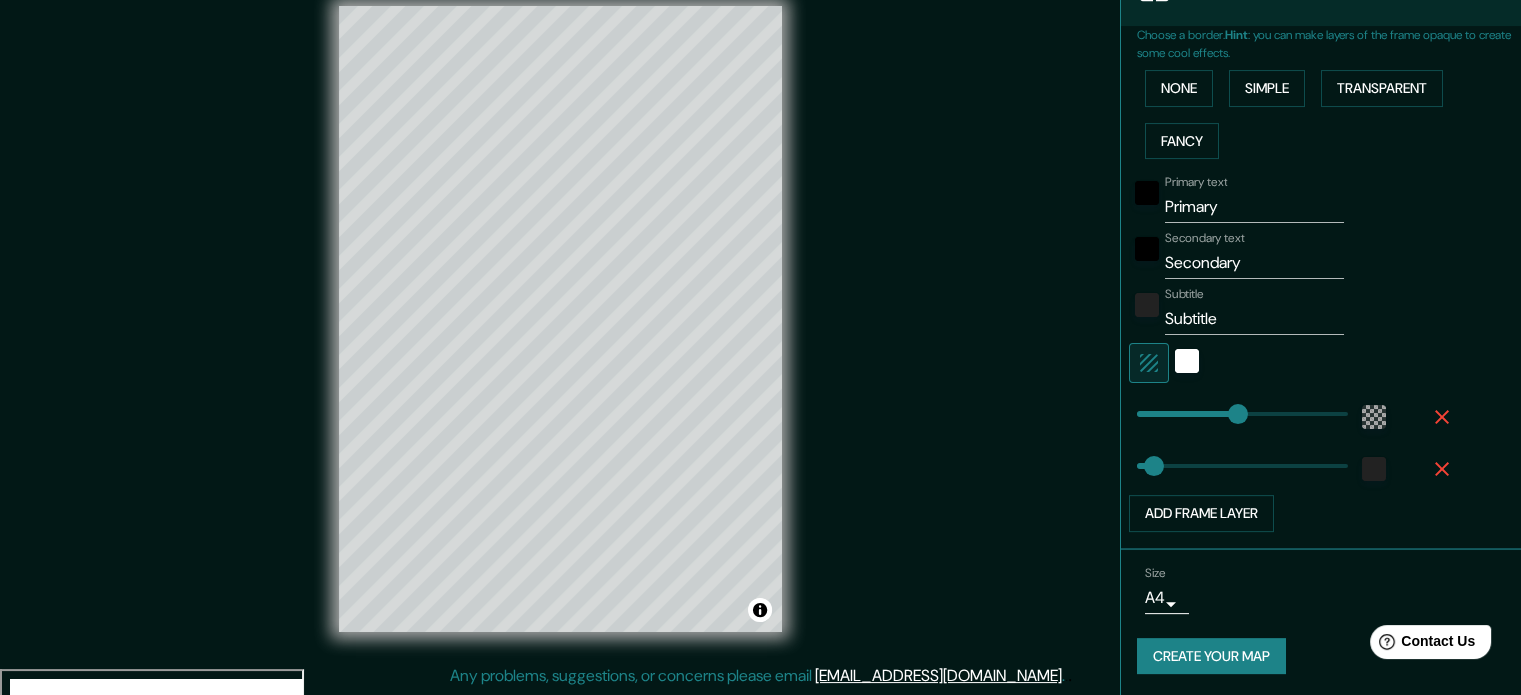 click on "Create your map" at bounding box center [1211, 656] 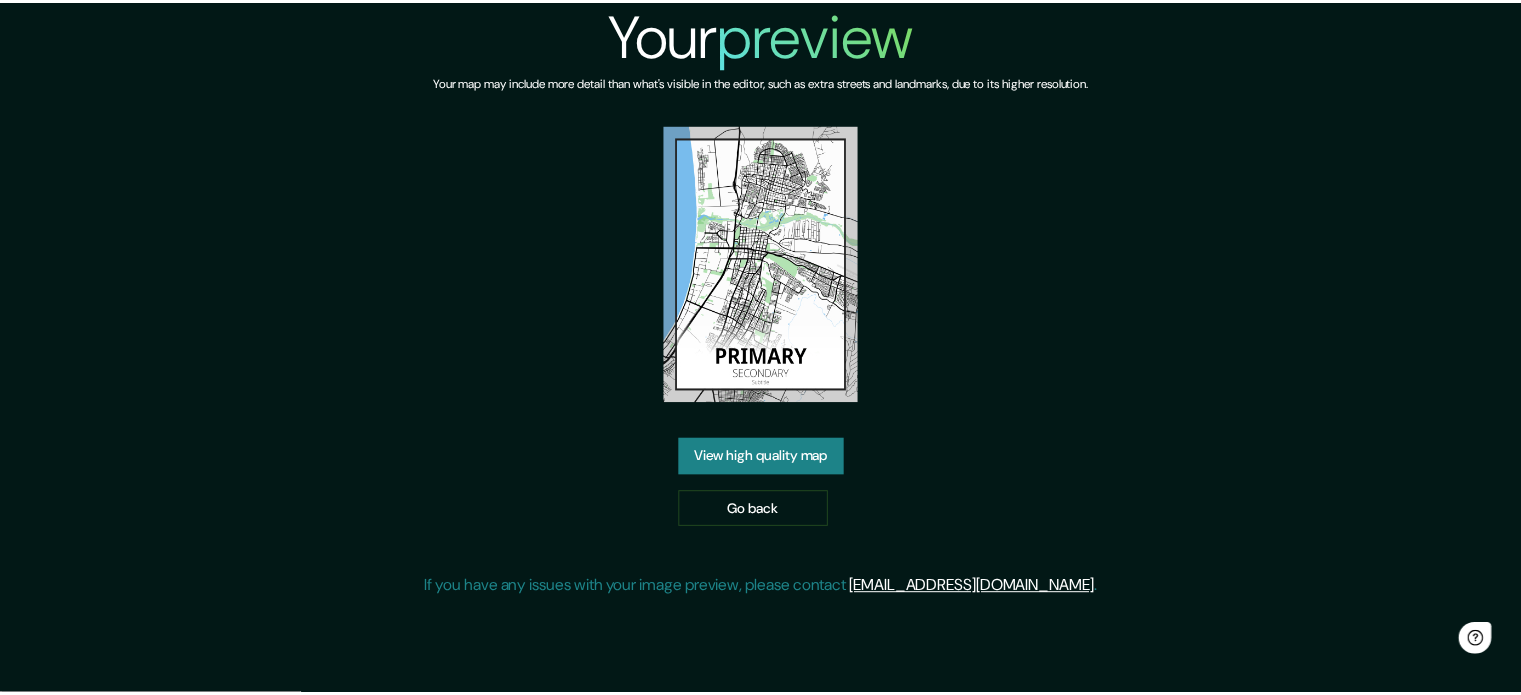 scroll, scrollTop: 0, scrollLeft: 0, axis: both 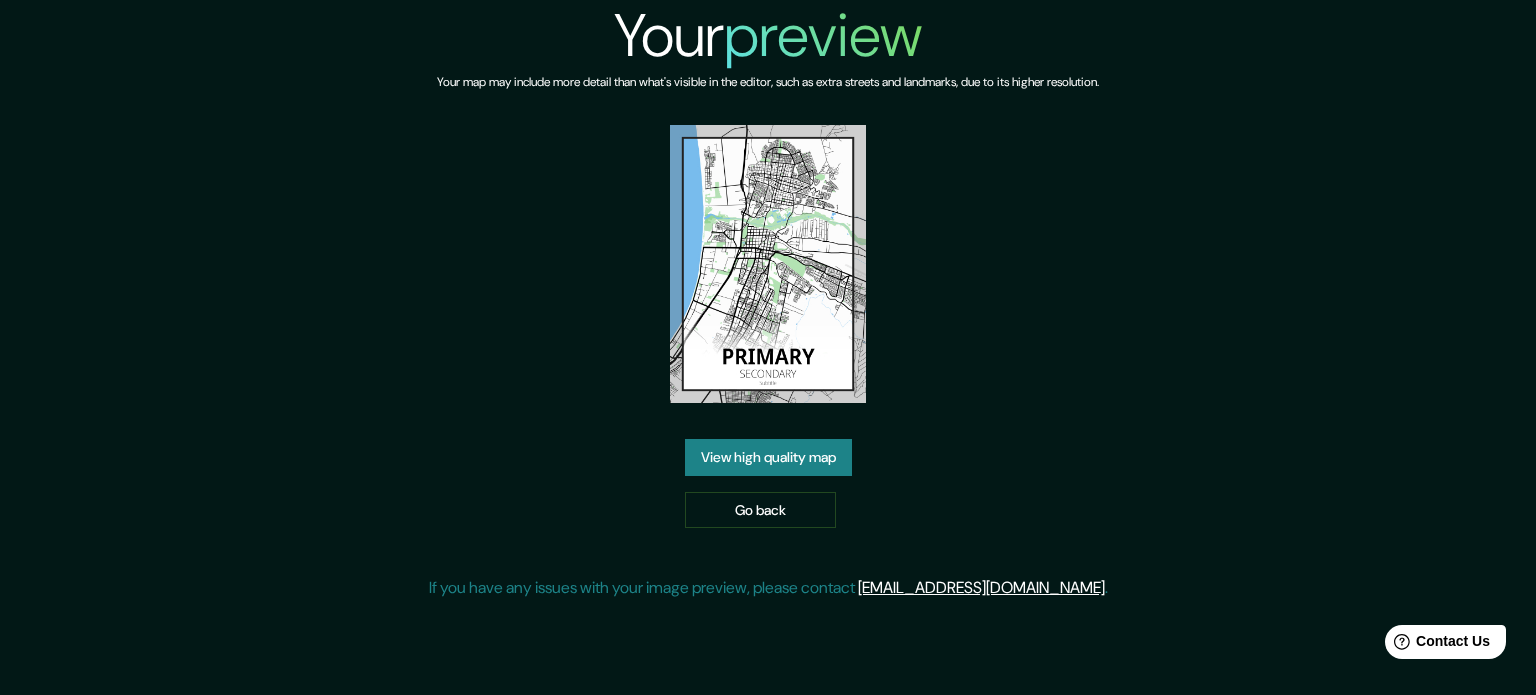 click on "View high quality map" at bounding box center (768, 457) 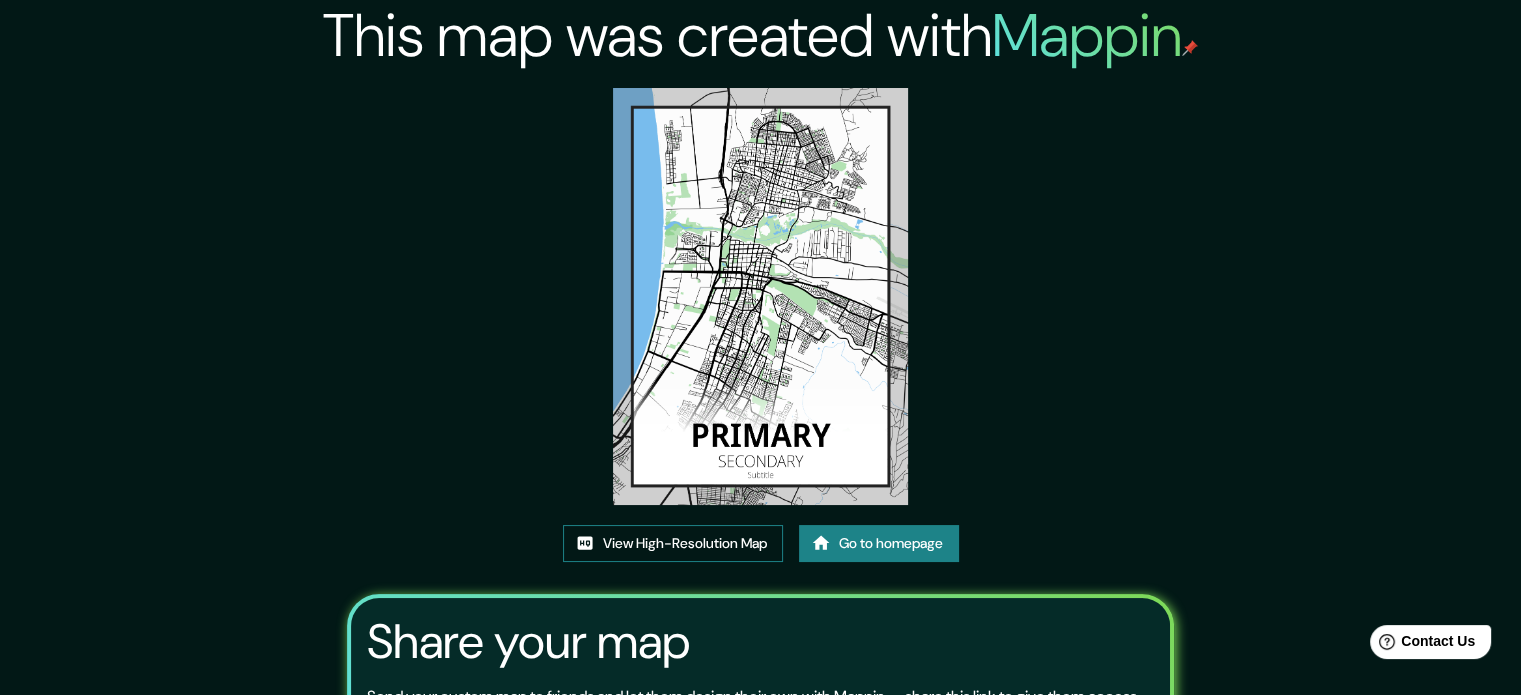 click on "View High-Resolution Map" at bounding box center (673, 543) 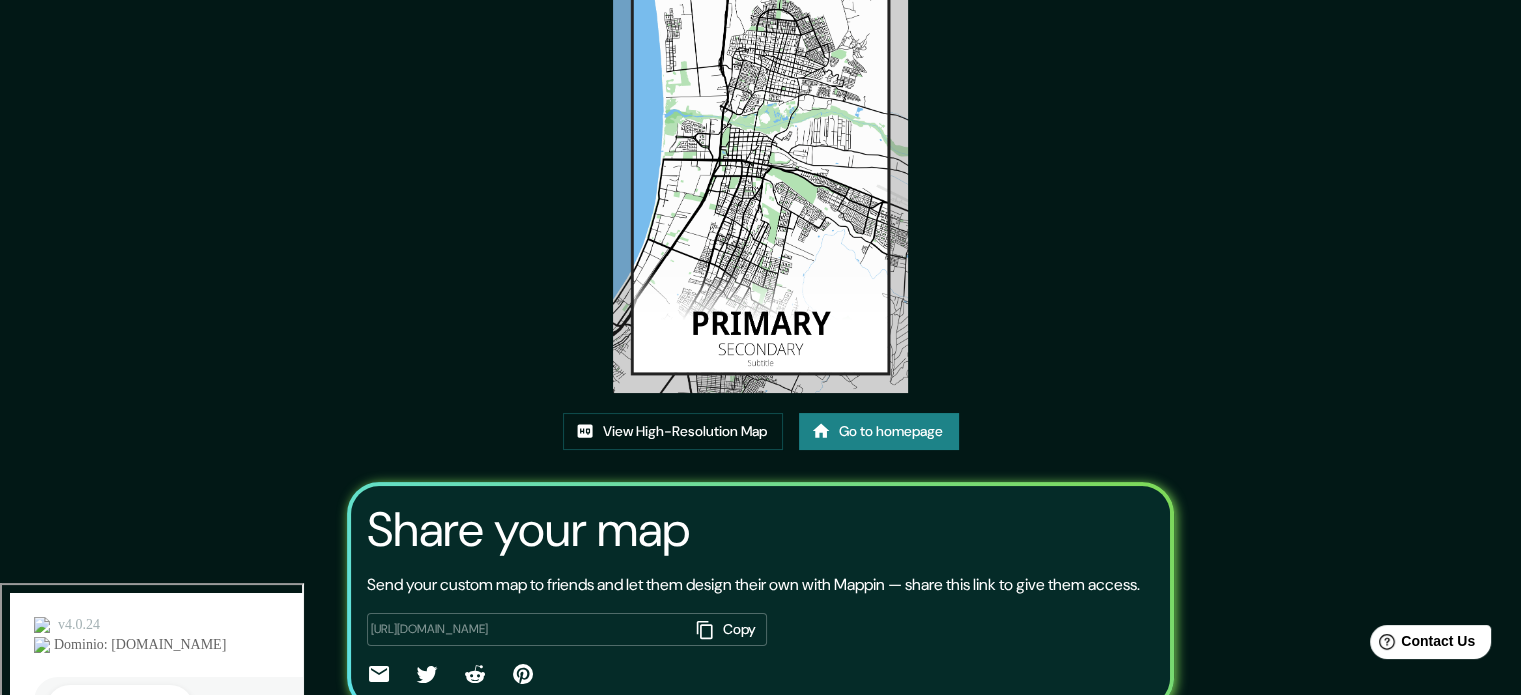 scroll, scrollTop: 221, scrollLeft: 0, axis: vertical 